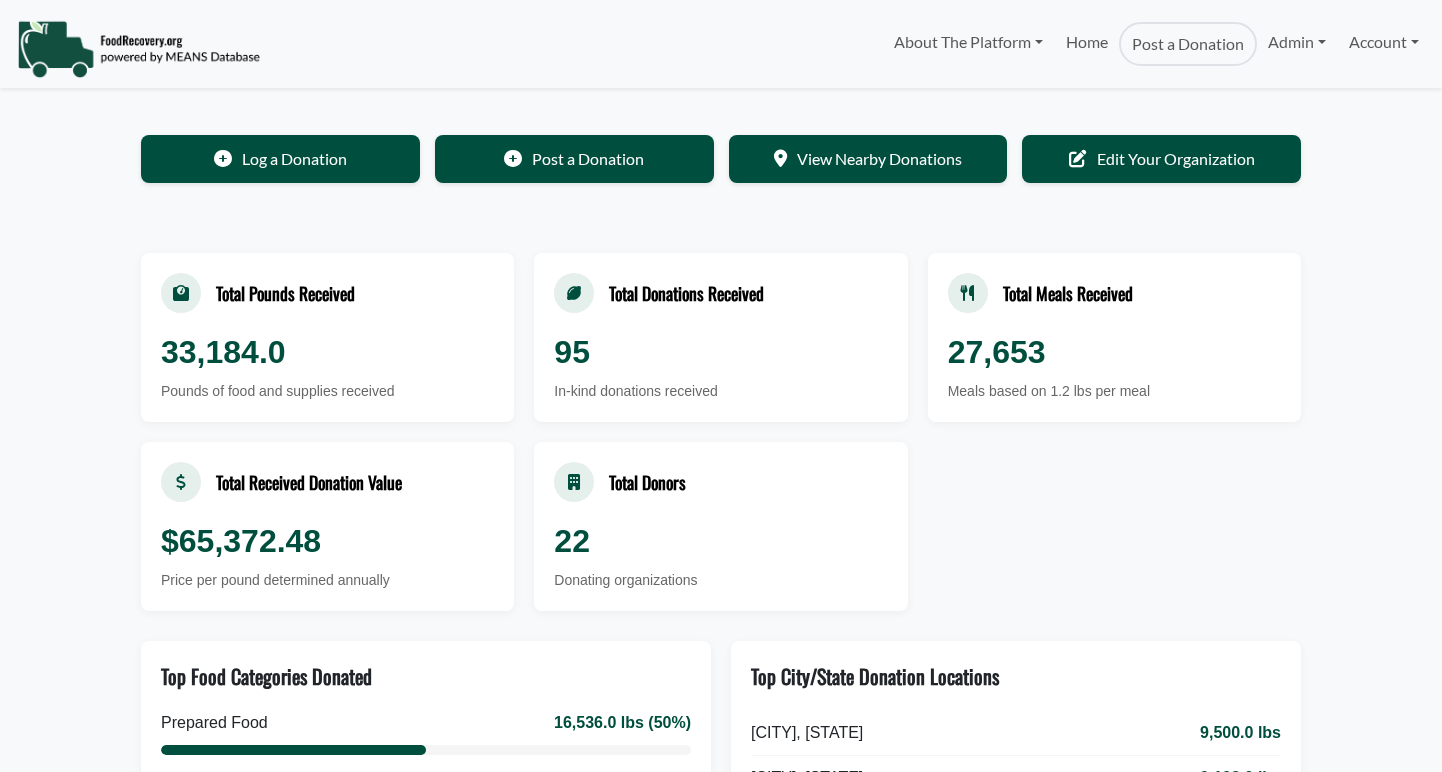 scroll, scrollTop: 0, scrollLeft: 0, axis: both 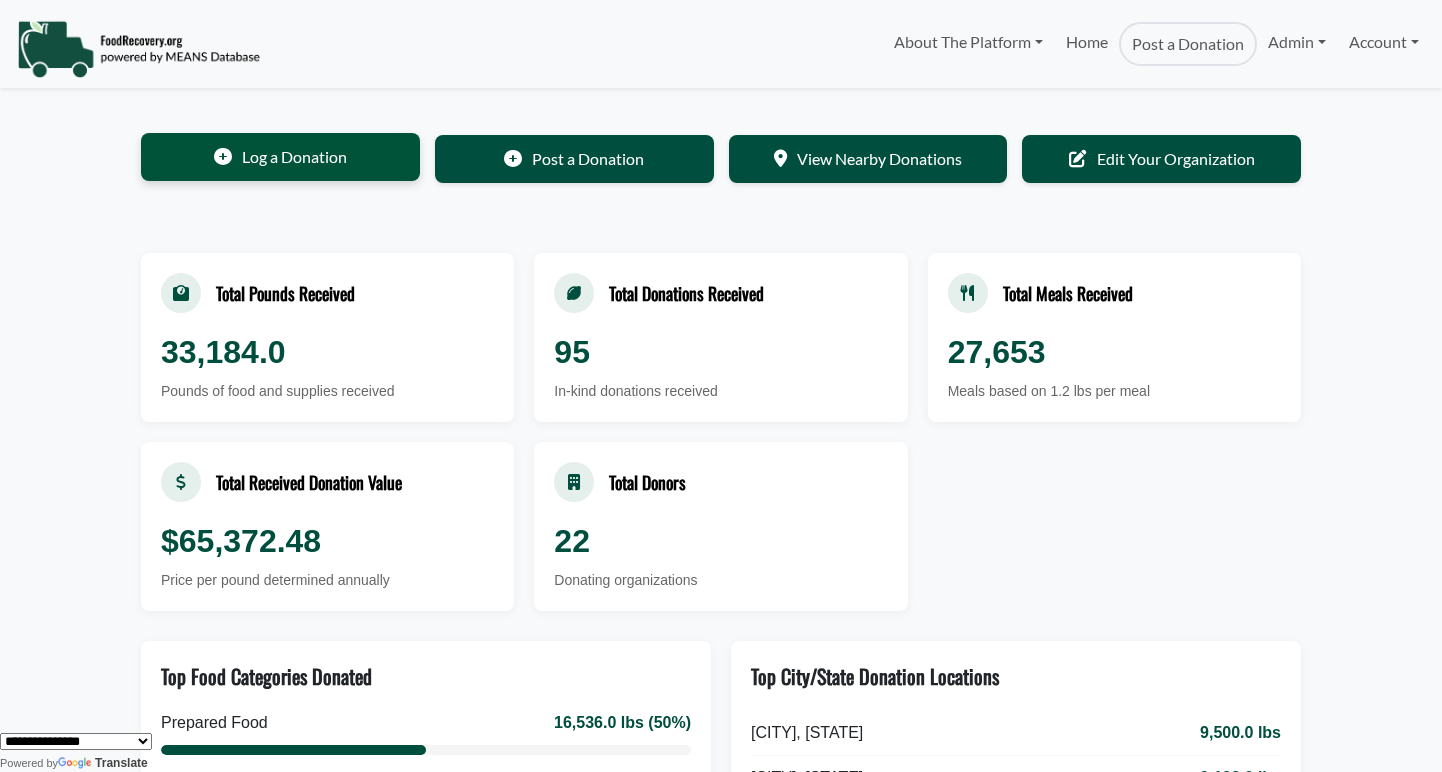 click on "Log a Donation" at bounding box center [280, 157] 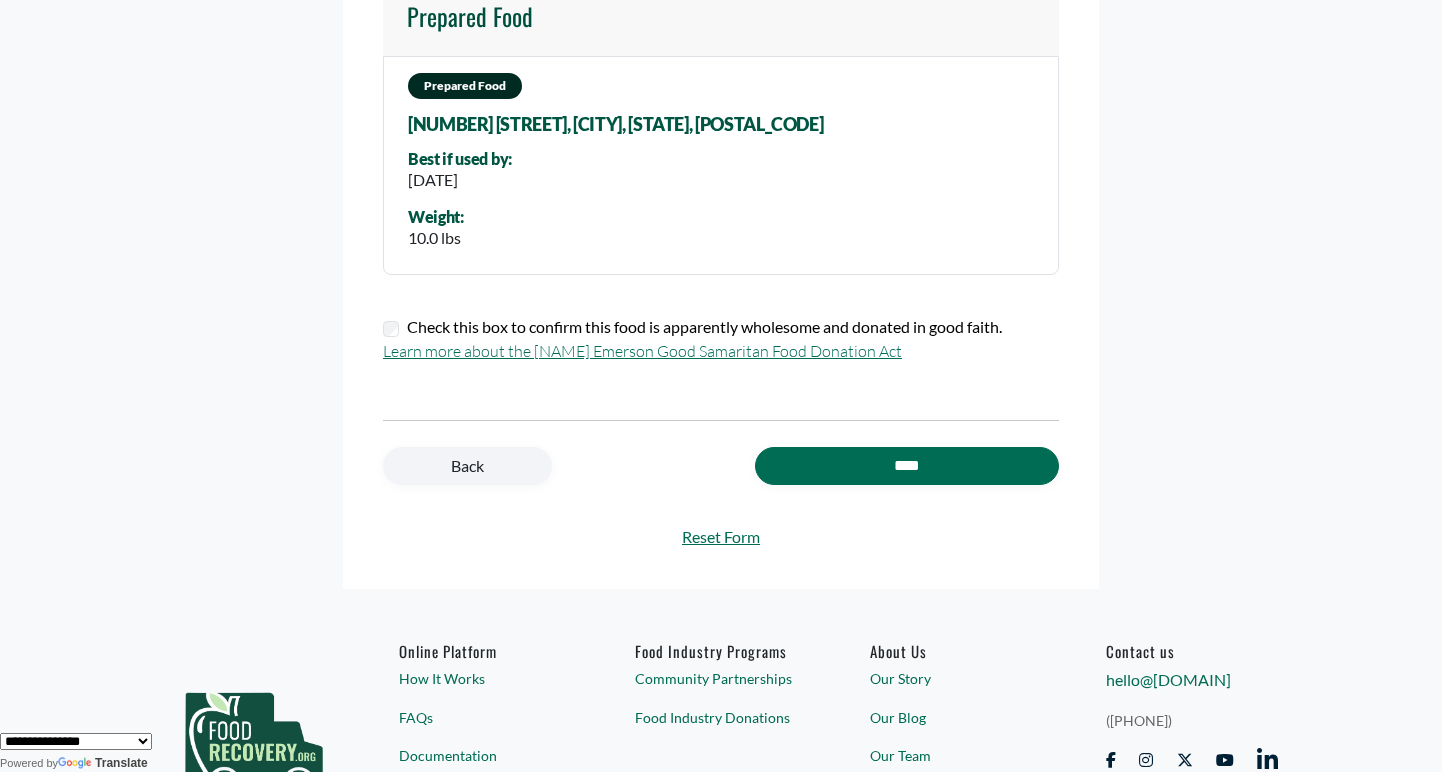 scroll, scrollTop: 420, scrollLeft: 0, axis: vertical 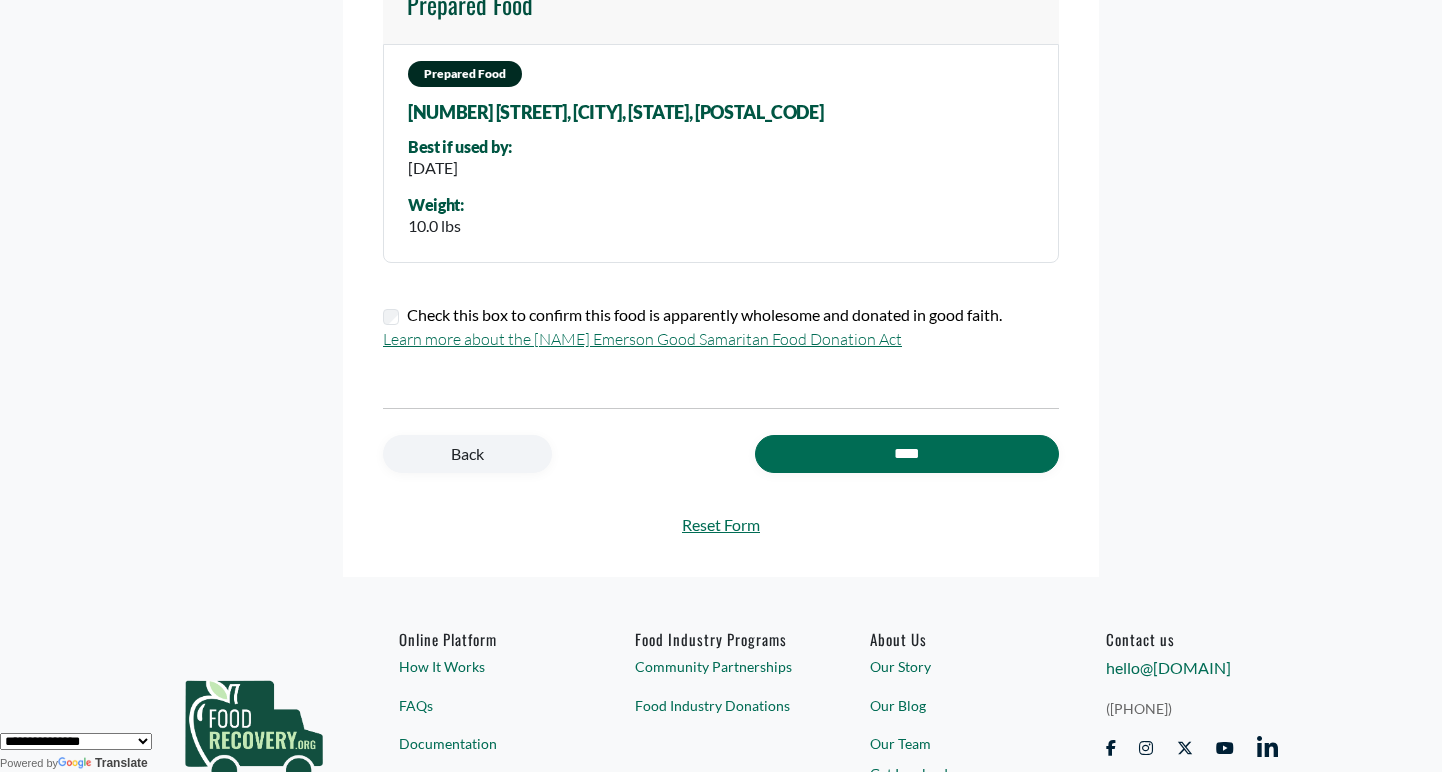click on "Back" at bounding box center [467, 454] 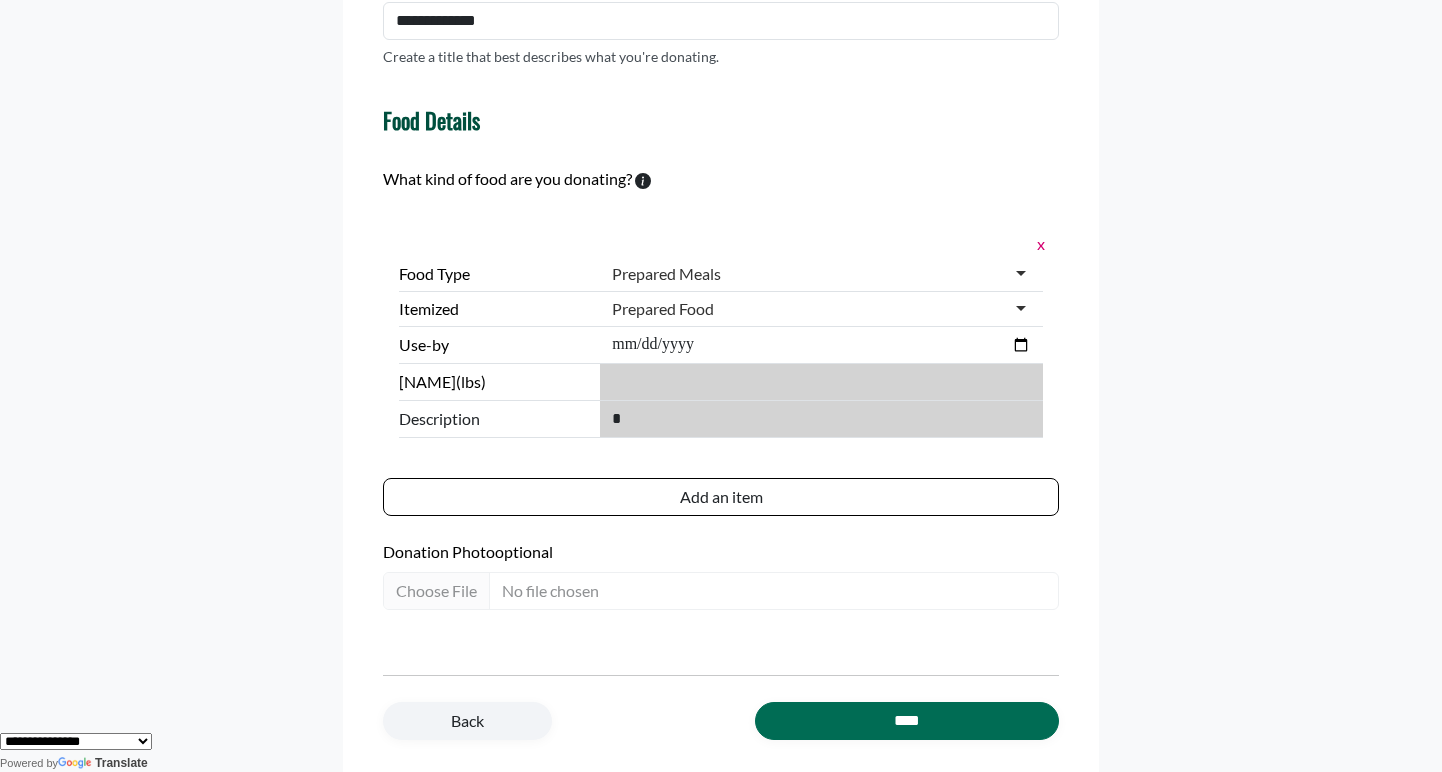 click on "Back" at bounding box center [467, 721] 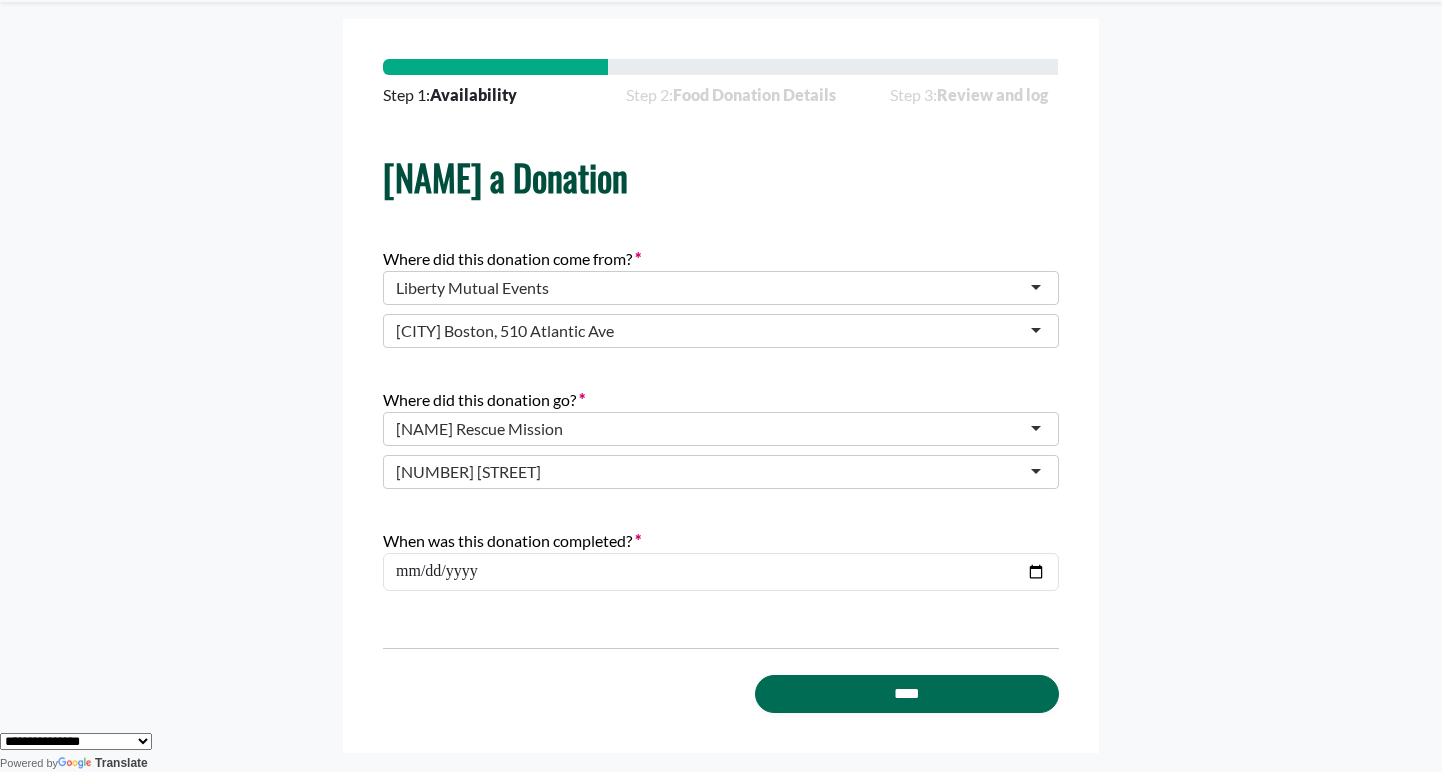scroll, scrollTop: 76, scrollLeft: 0, axis: vertical 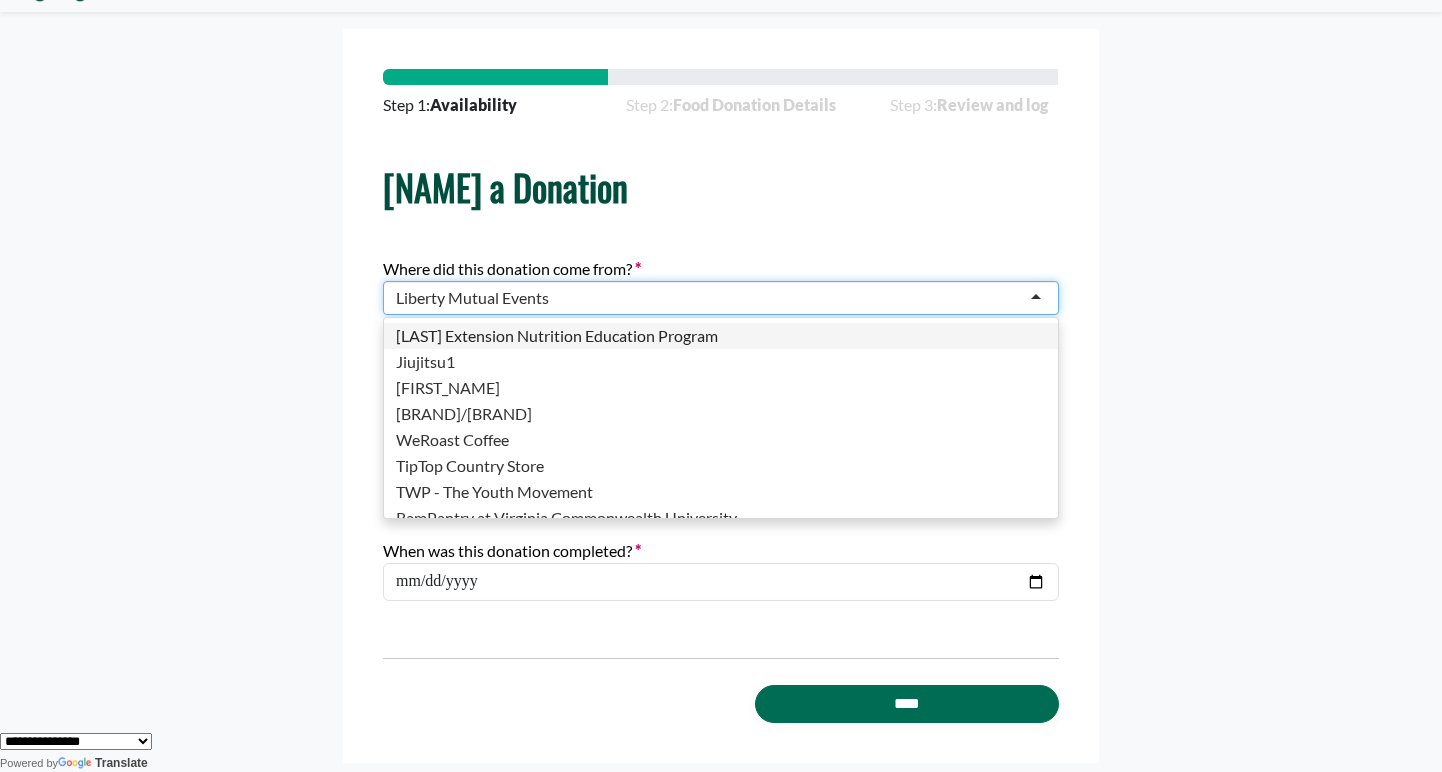 click on "Liberty Mutual Events" at bounding box center [721, 298] 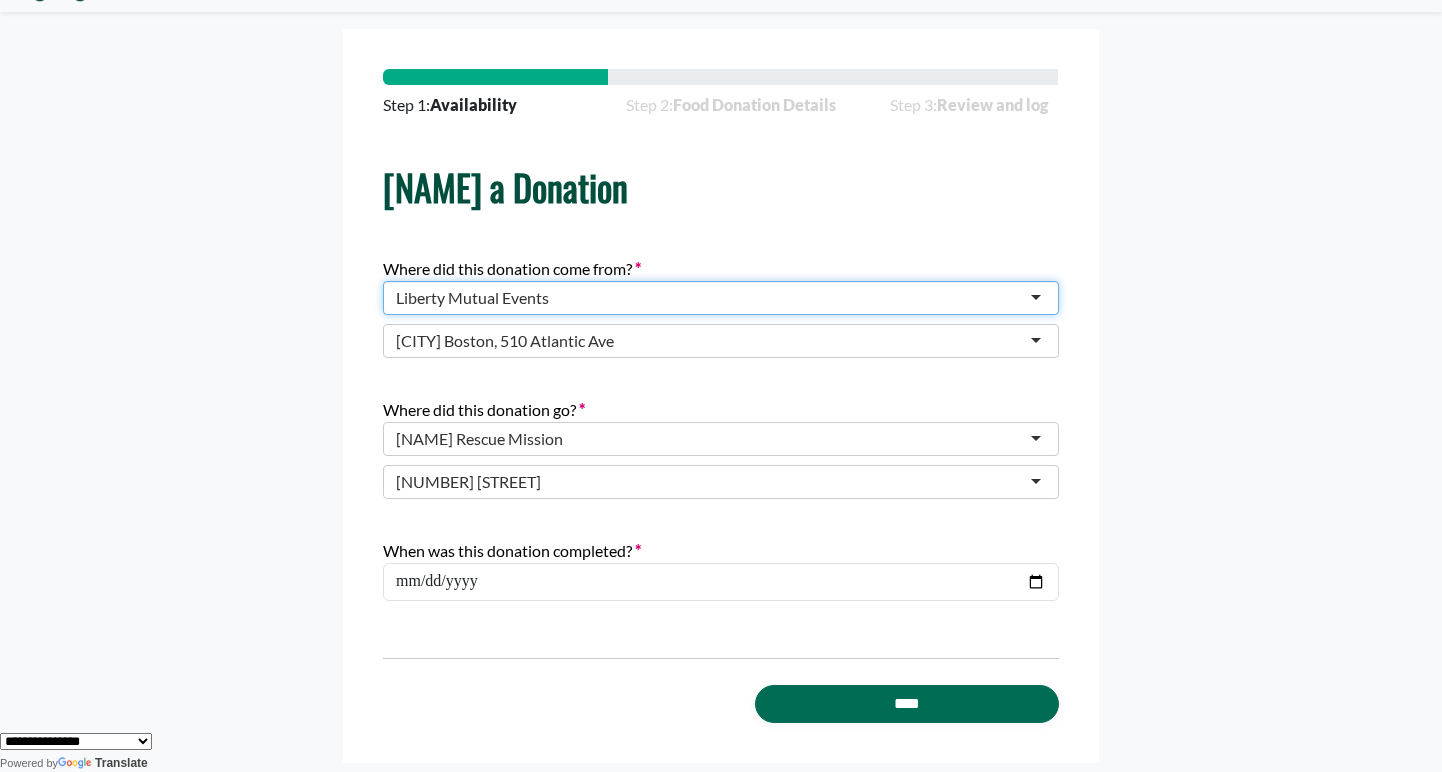 click on "Liberty Mutual Events" at bounding box center (721, 298) 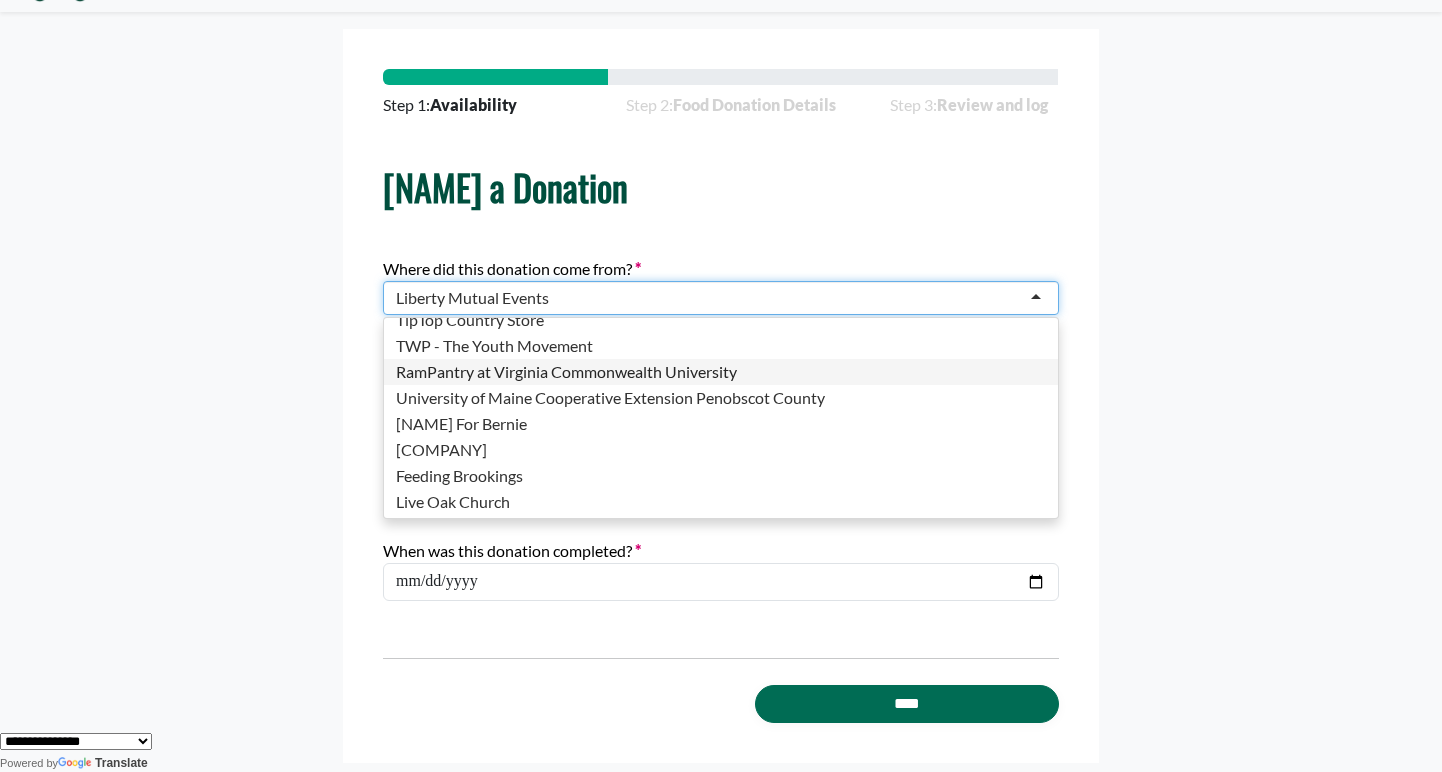 scroll, scrollTop: 0, scrollLeft: 0, axis: both 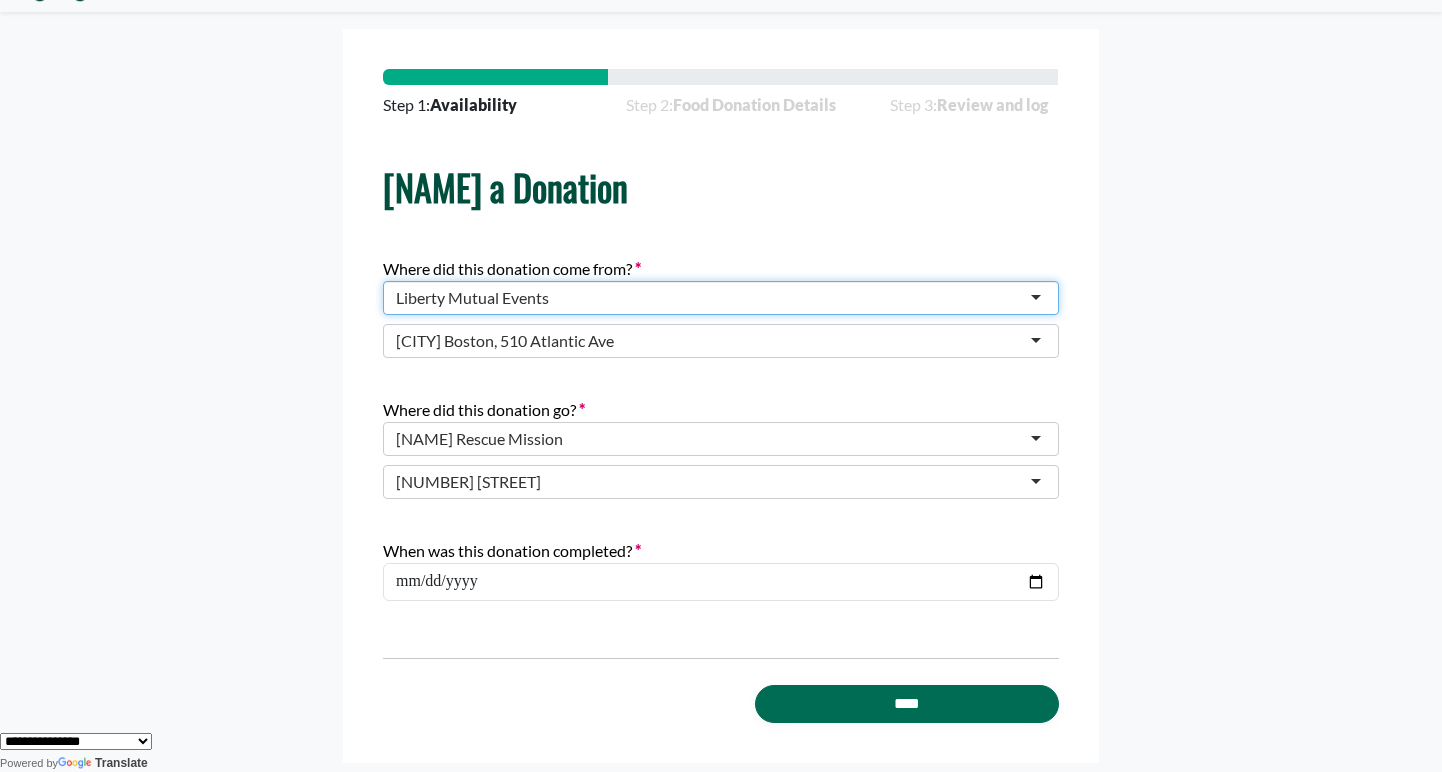 click on "Liberty Mutual Events" at bounding box center [472, 298] 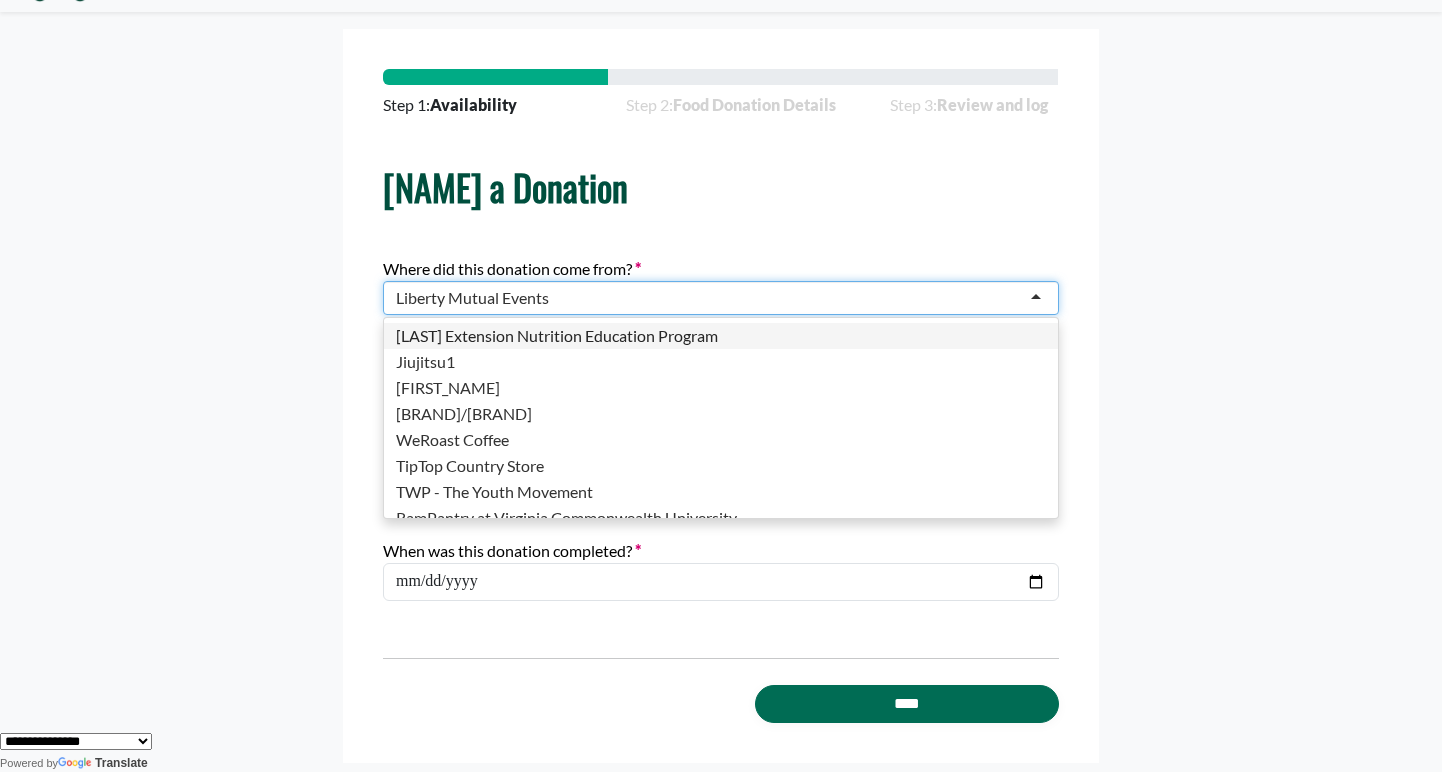 click on "Liberty Mutual Events" at bounding box center [472, 298] 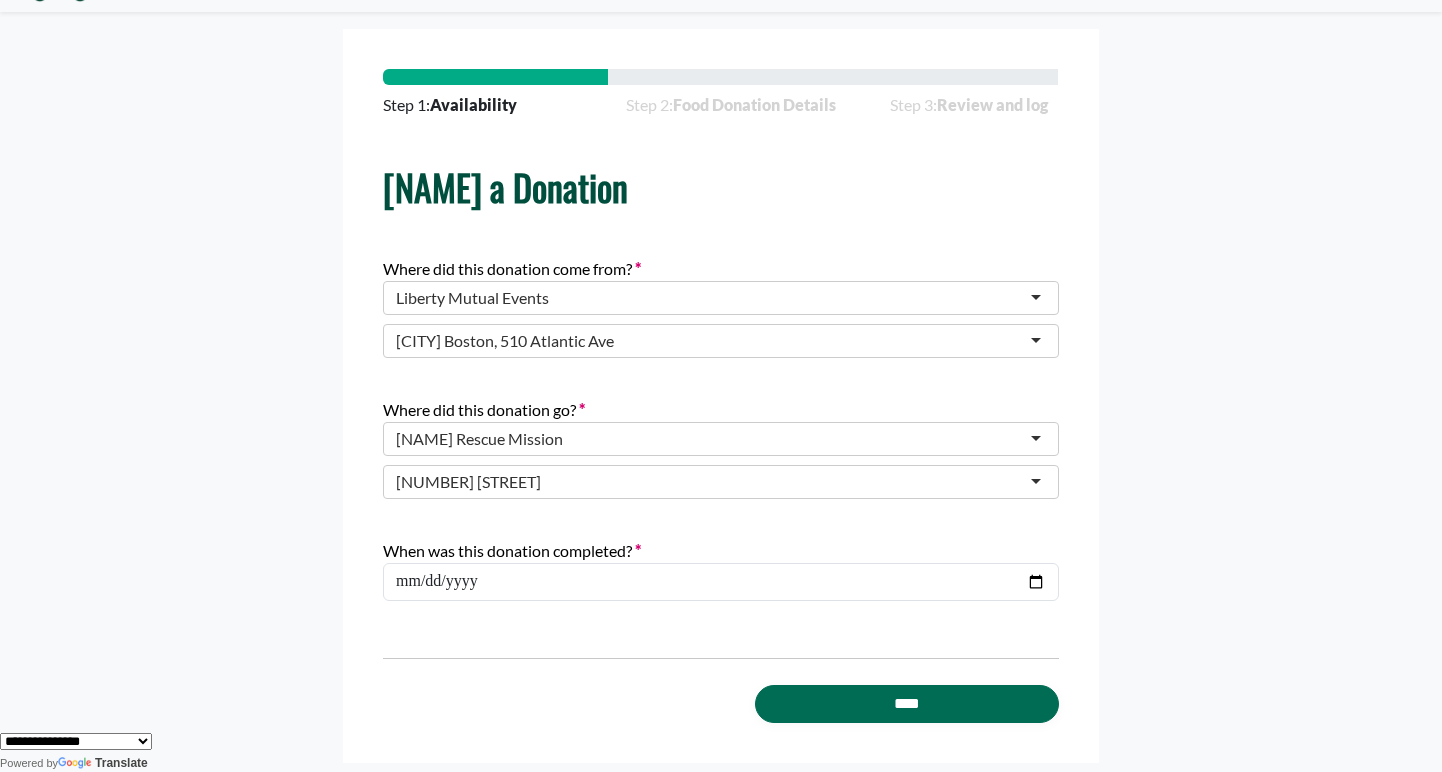 click on "Step 1:  Availability
Step 2:  Food Donation Details
Step 3:  Review and log
Log a Donation
Availability
Donations can be claimed anytime after they're posted.
Where did this donation come from?" at bounding box center [721, 396] 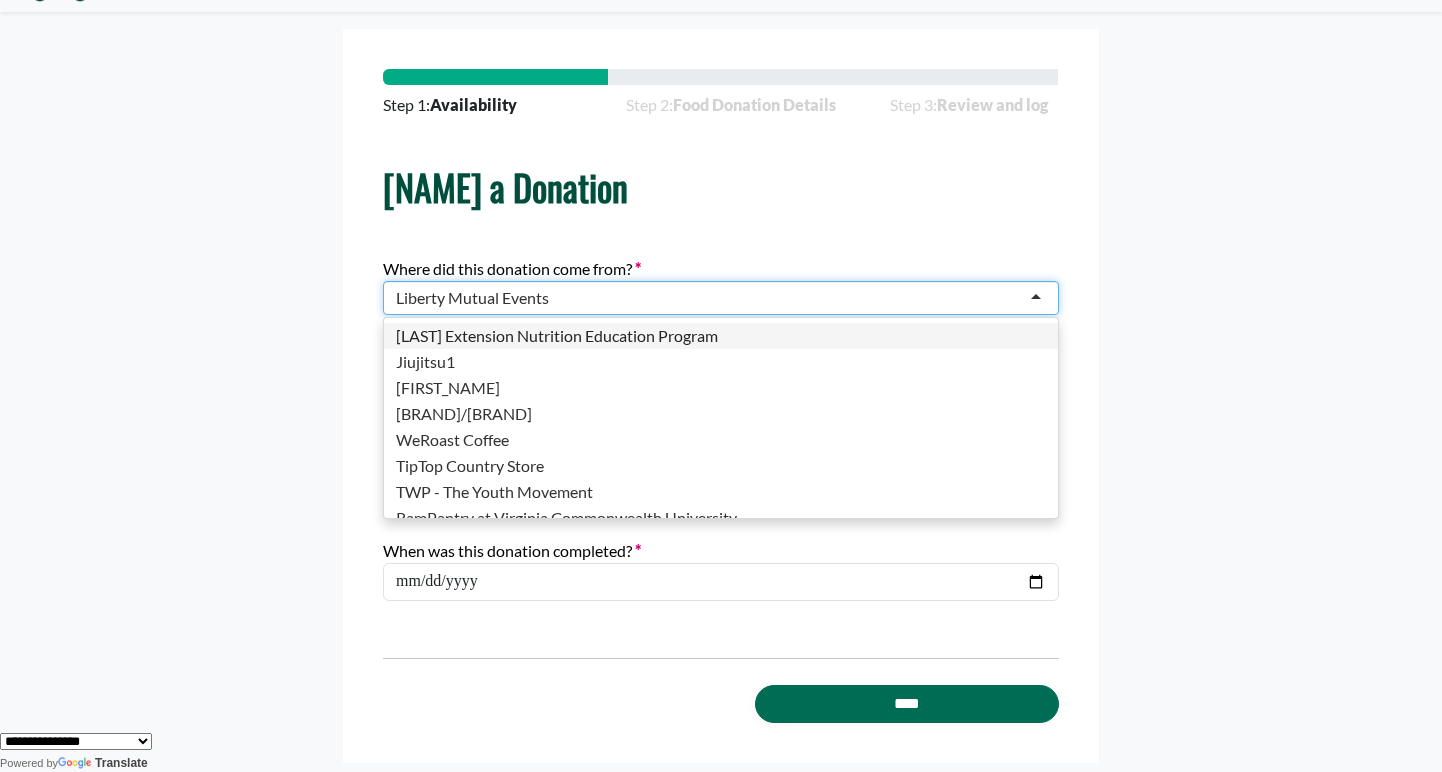 click on "Liberty Mutual Events" at bounding box center [472, 298] 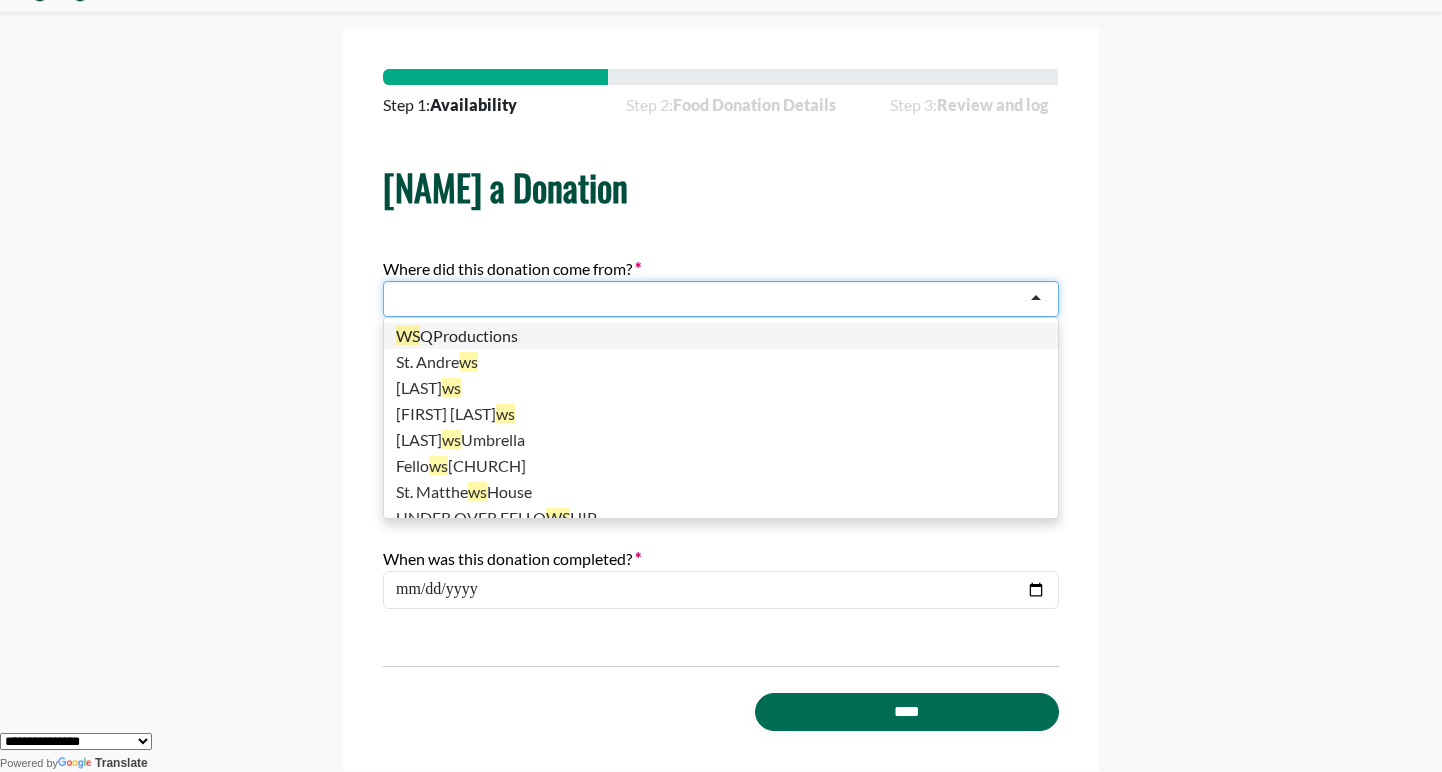scroll, scrollTop: 0, scrollLeft: 0, axis: both 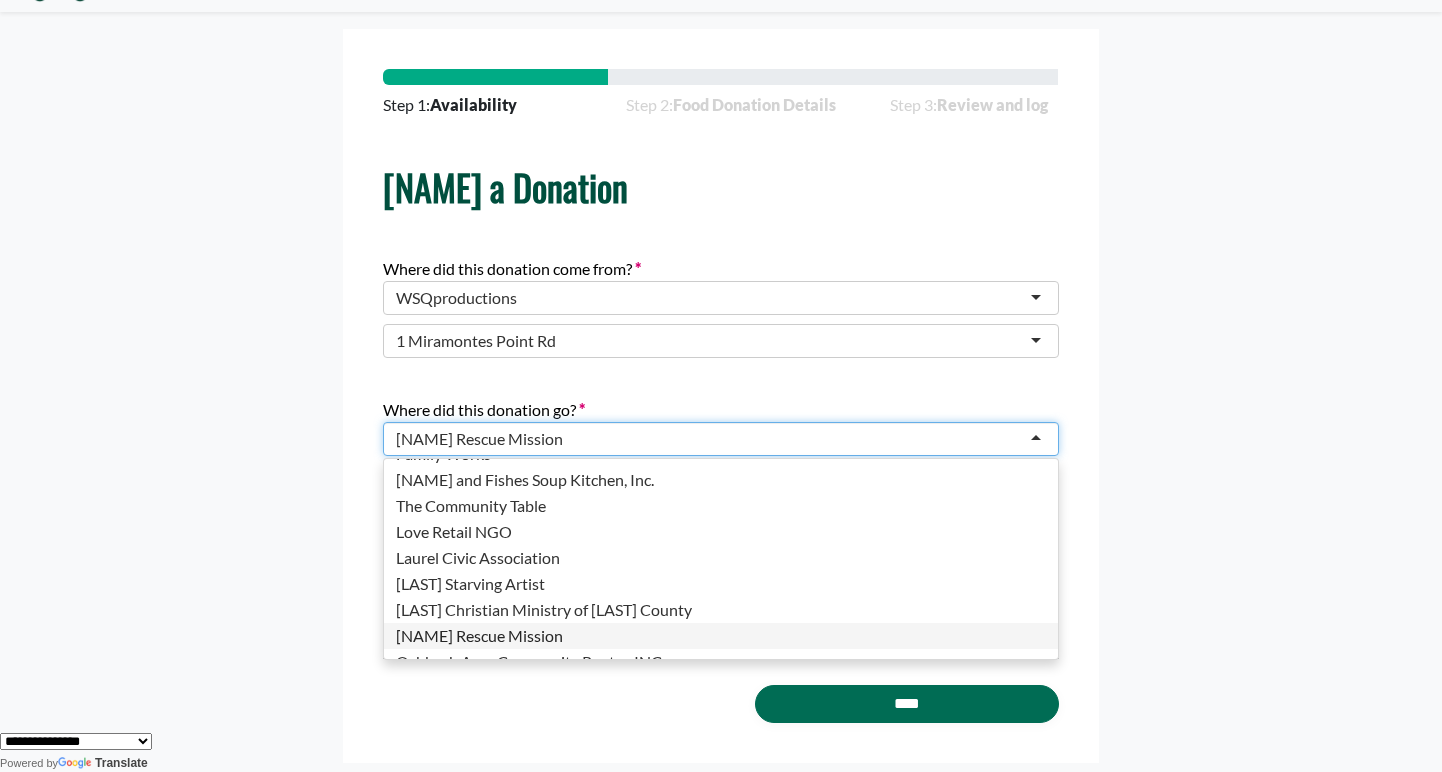 click on "[NAME] Rescue Mission" at bounding box center [479, 439] 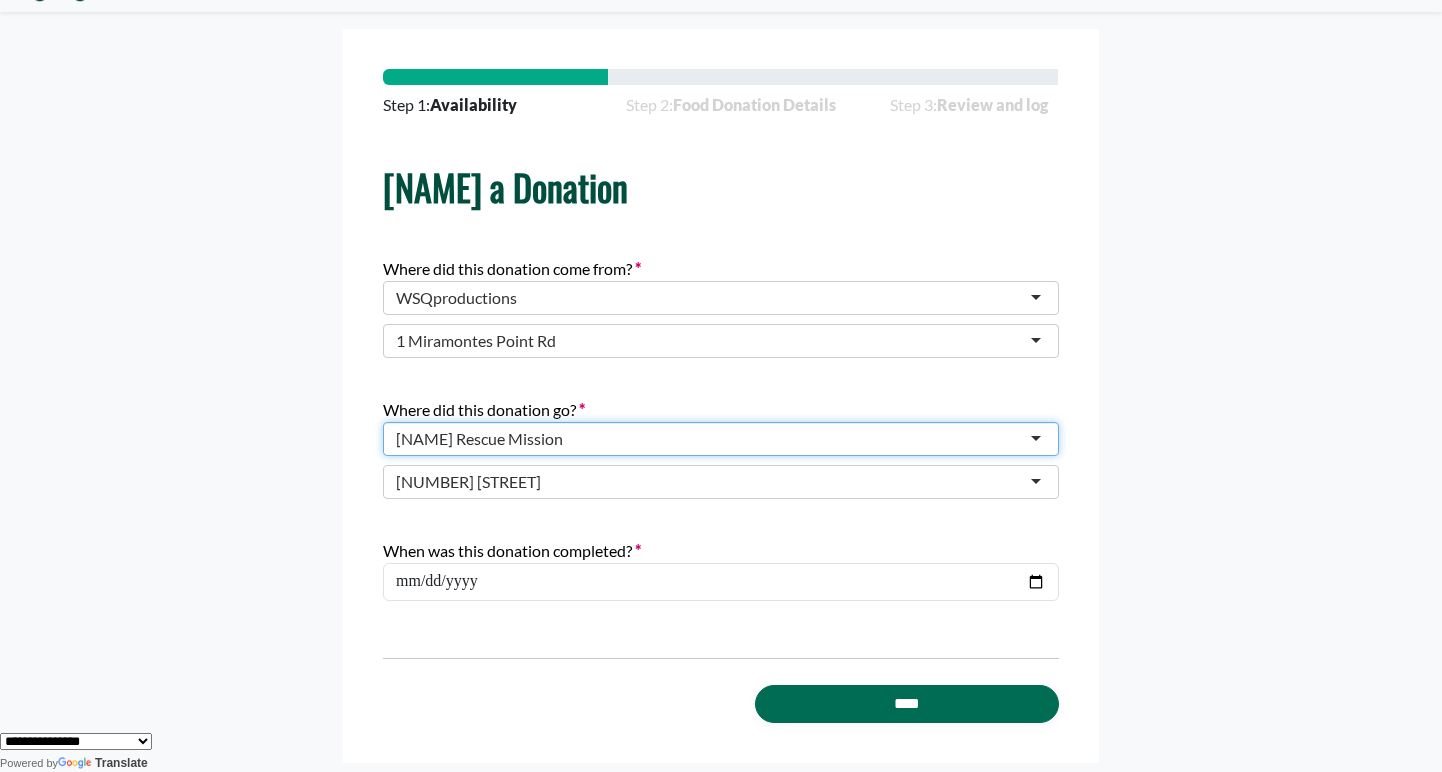 click on "[NAME] Rescue Mission" at bounding box center (479, 439) 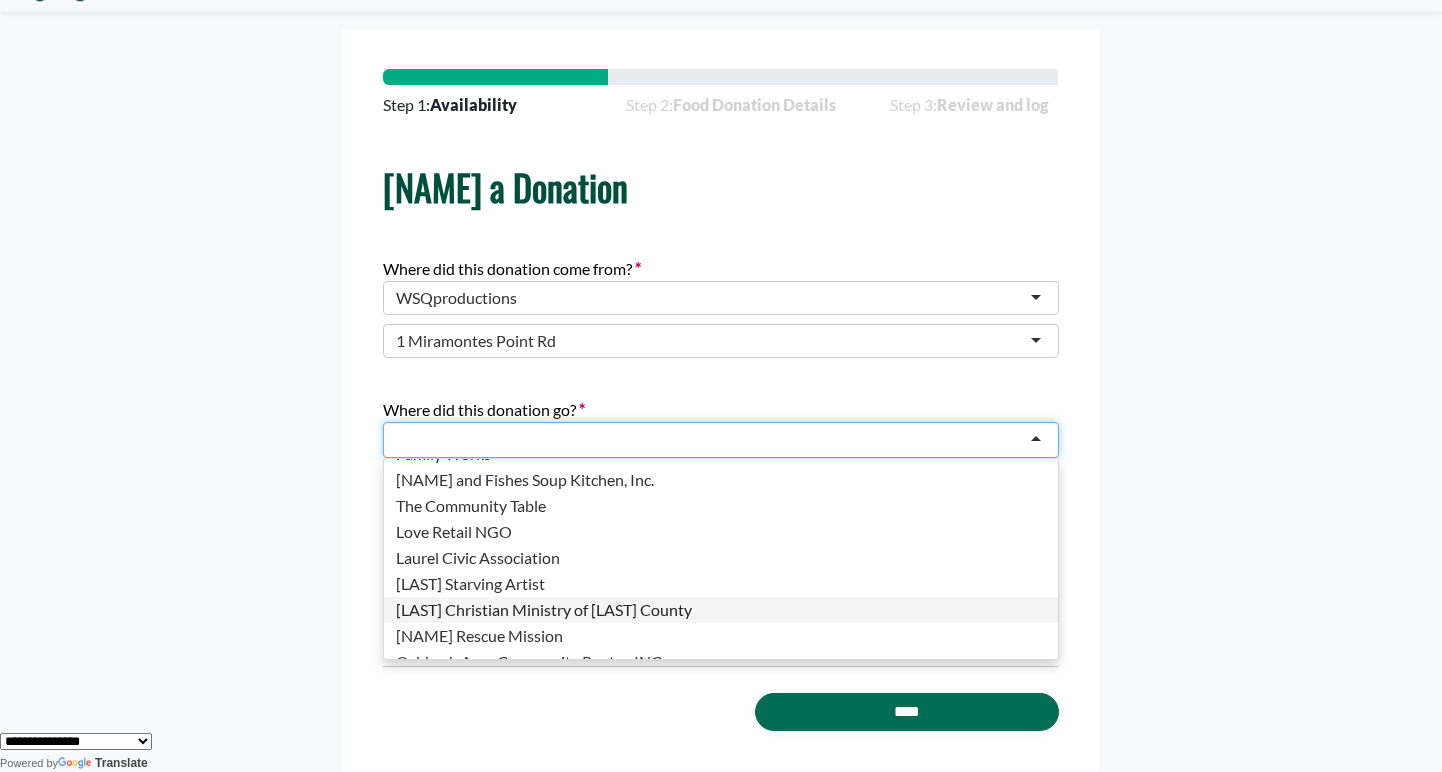 scroll, scrollTop: 2597, scrollLeft: 0, axis: vertical 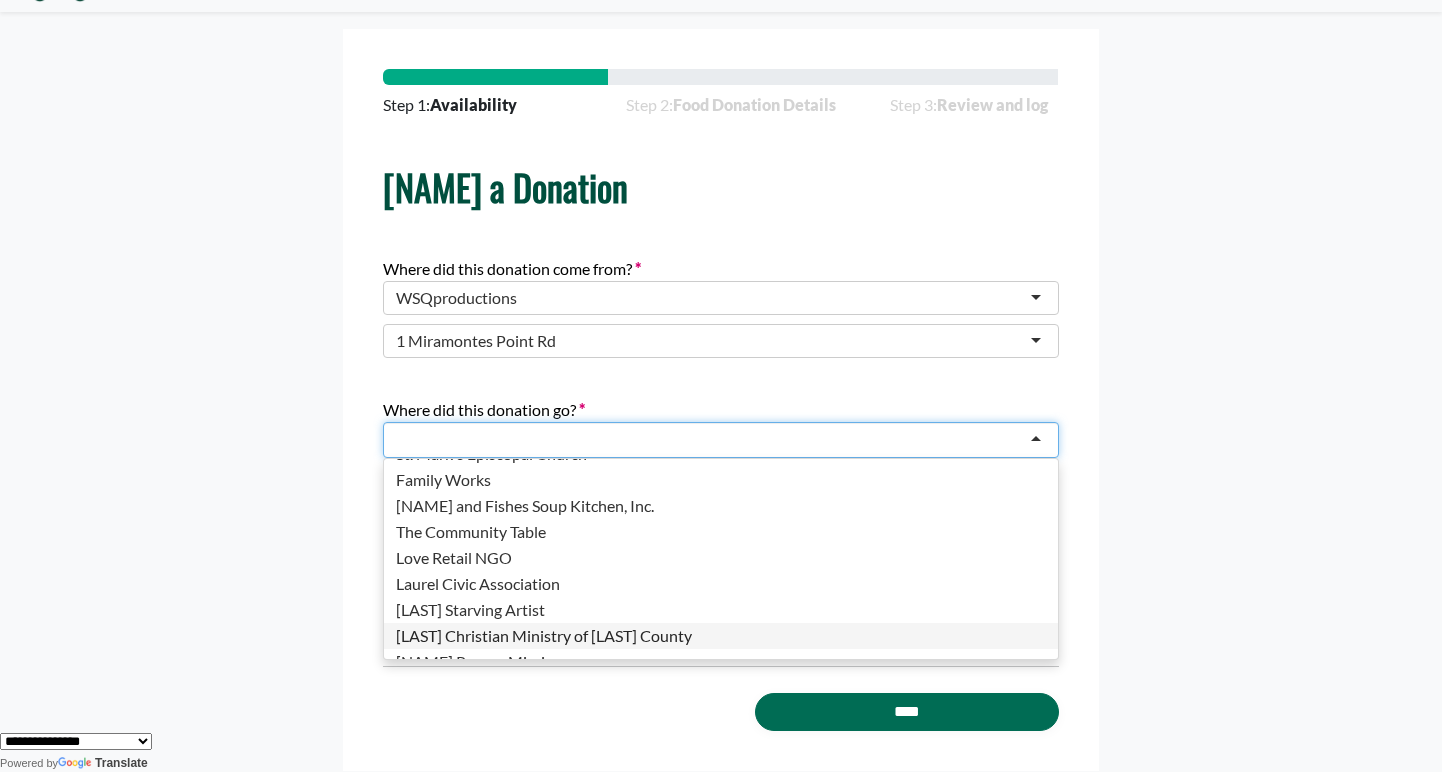 type on "*" 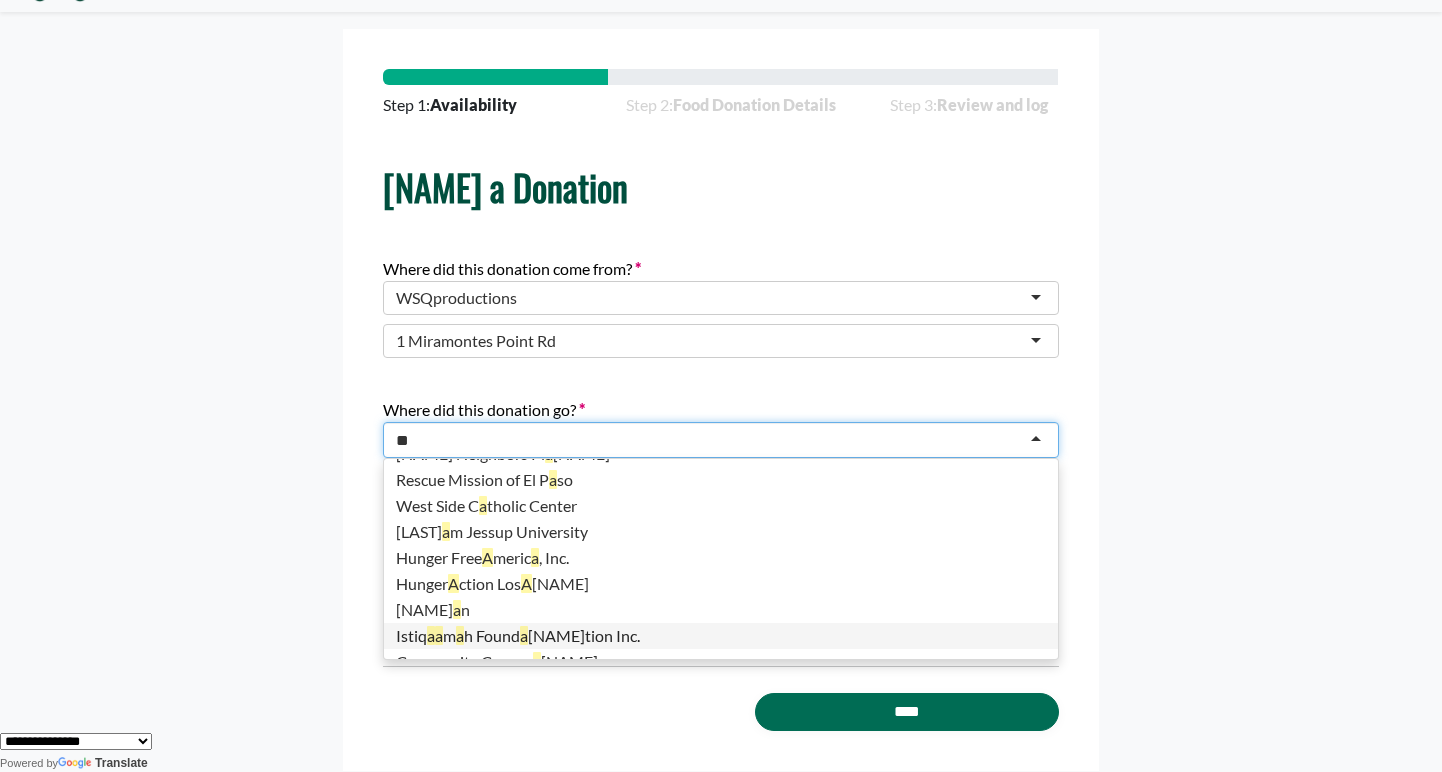 scroll, scrollTop: 5, scrollLeft: 0, axis: vertical 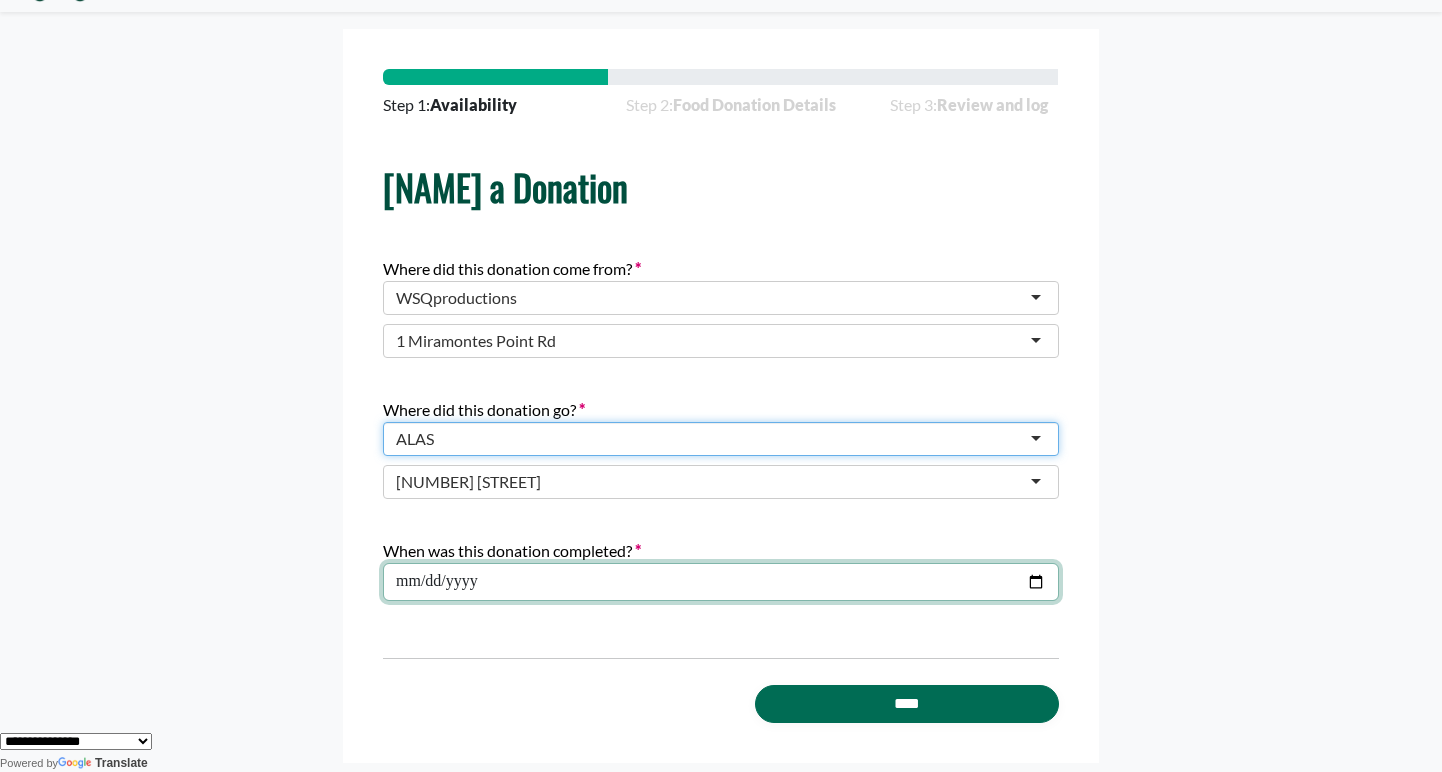click on "**********" at bounding box center [721, 582] 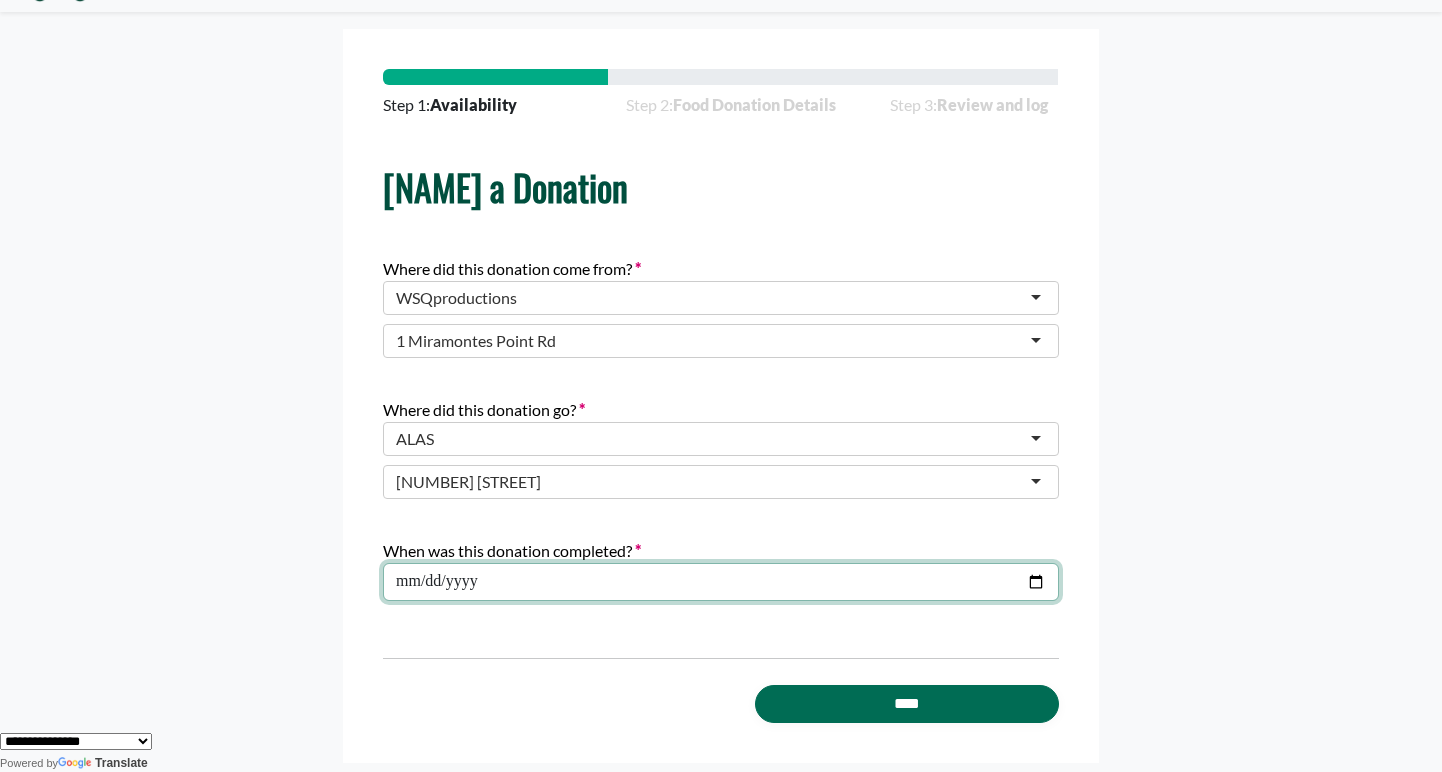 click on "**********" at bounding box center [721, 582] 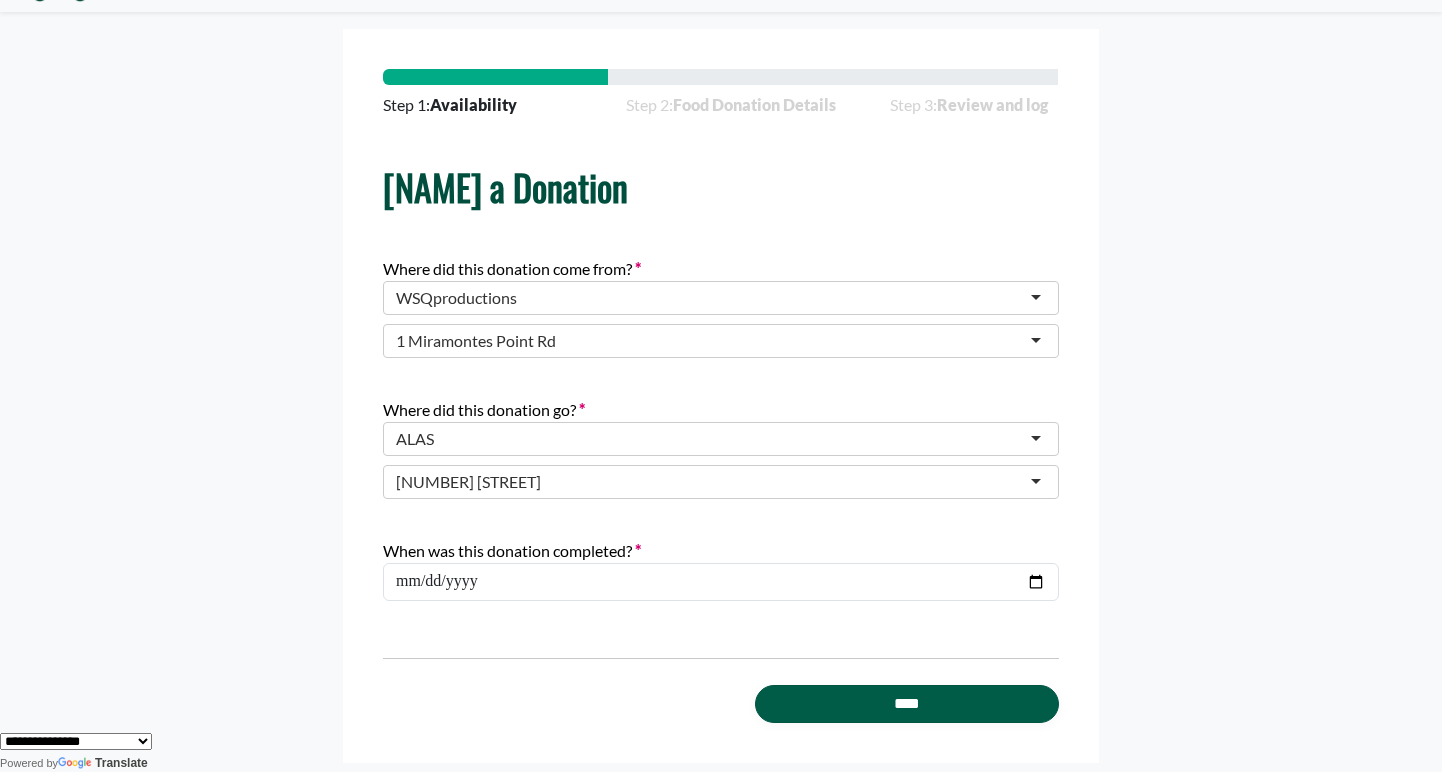 click on "****" at bounding box center [907, 704] 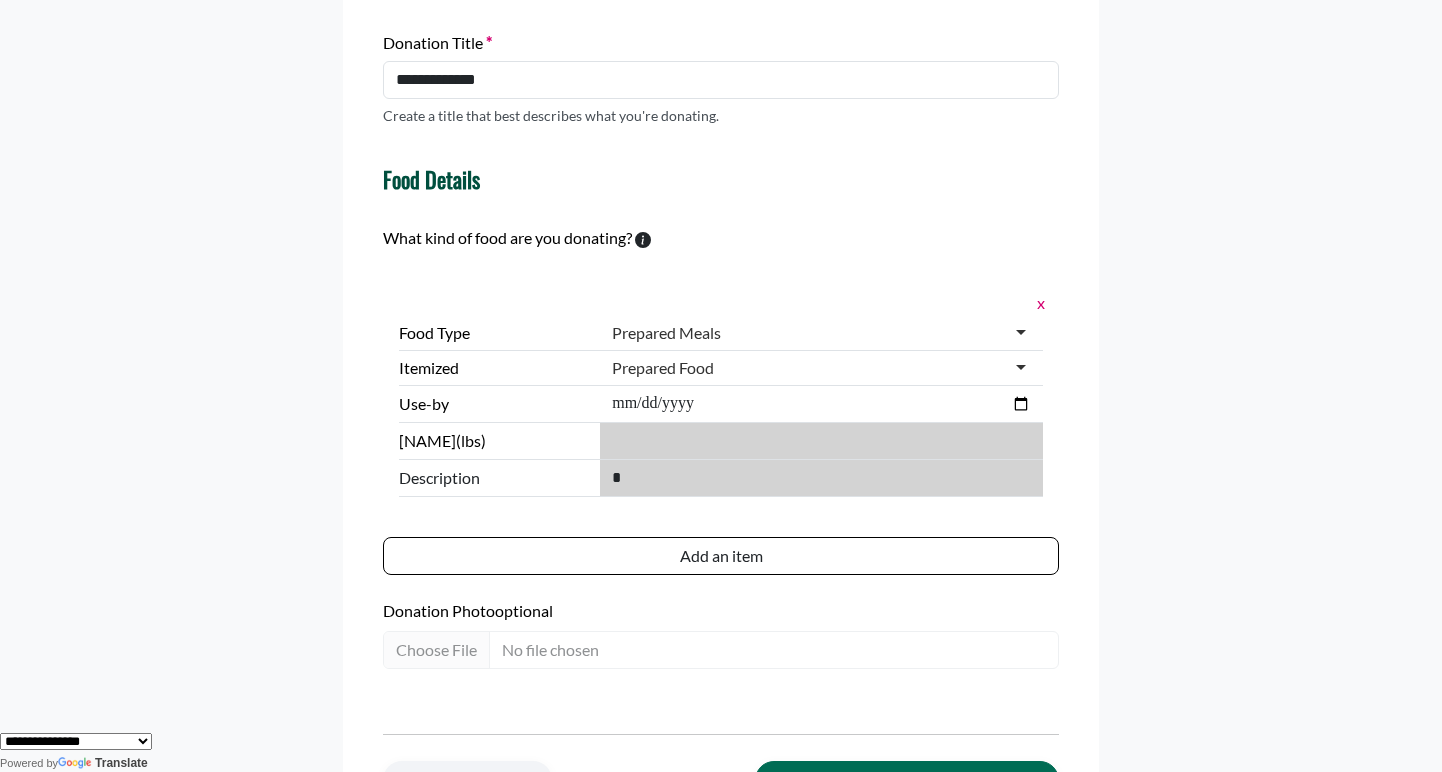 scroll, scrollTop: 367, scrollLeft: 0, axis: vertical 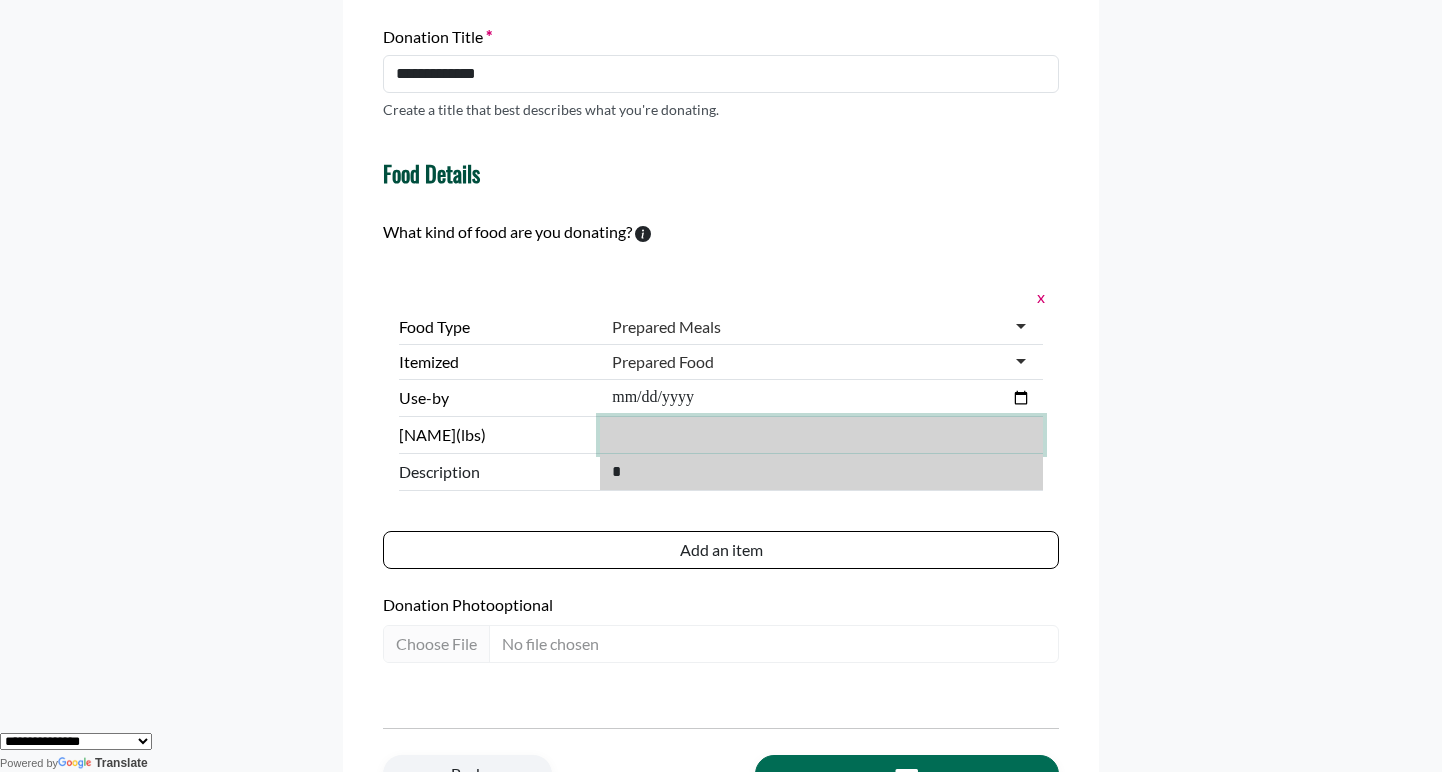 click on "****" at bounding box center [821, 435] 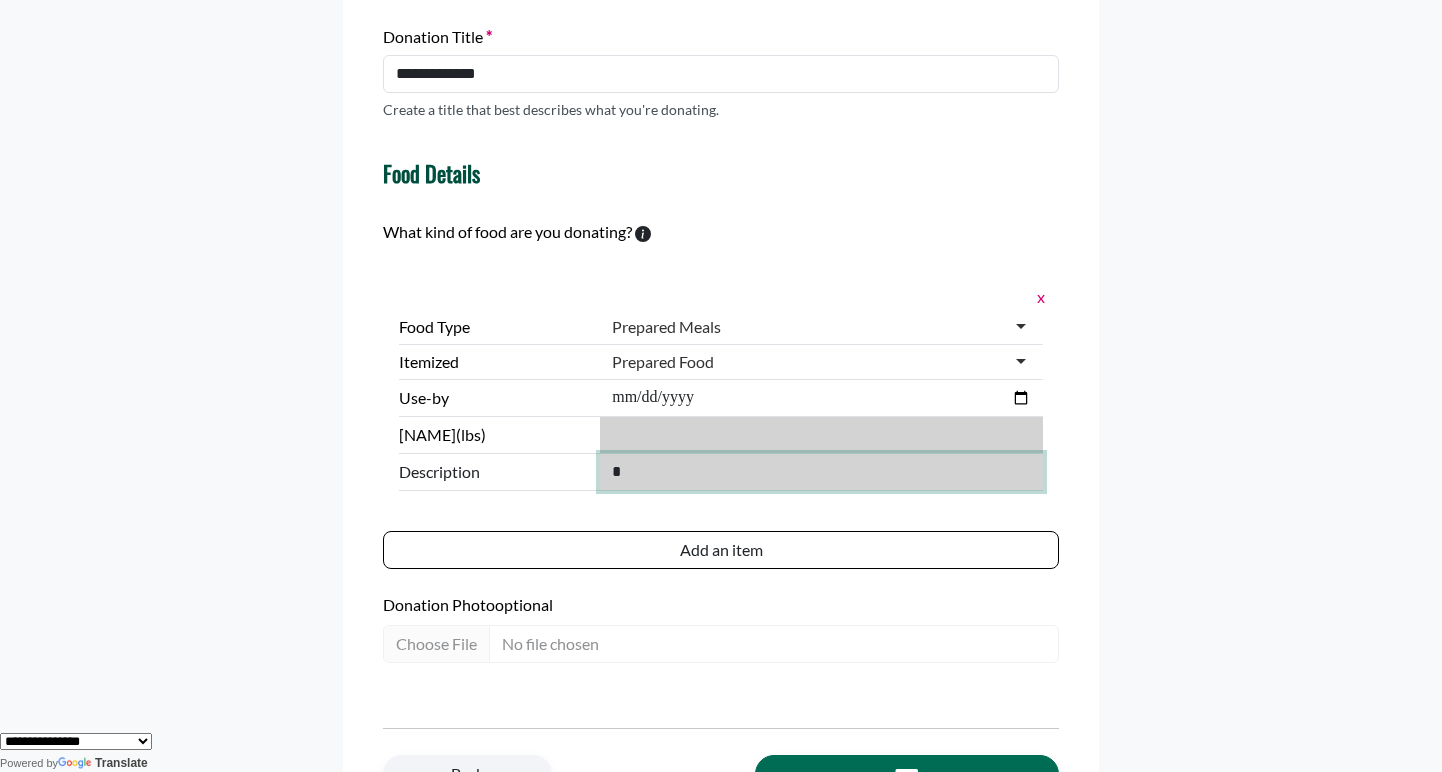 click on "*" at bounding box center (821, 472) 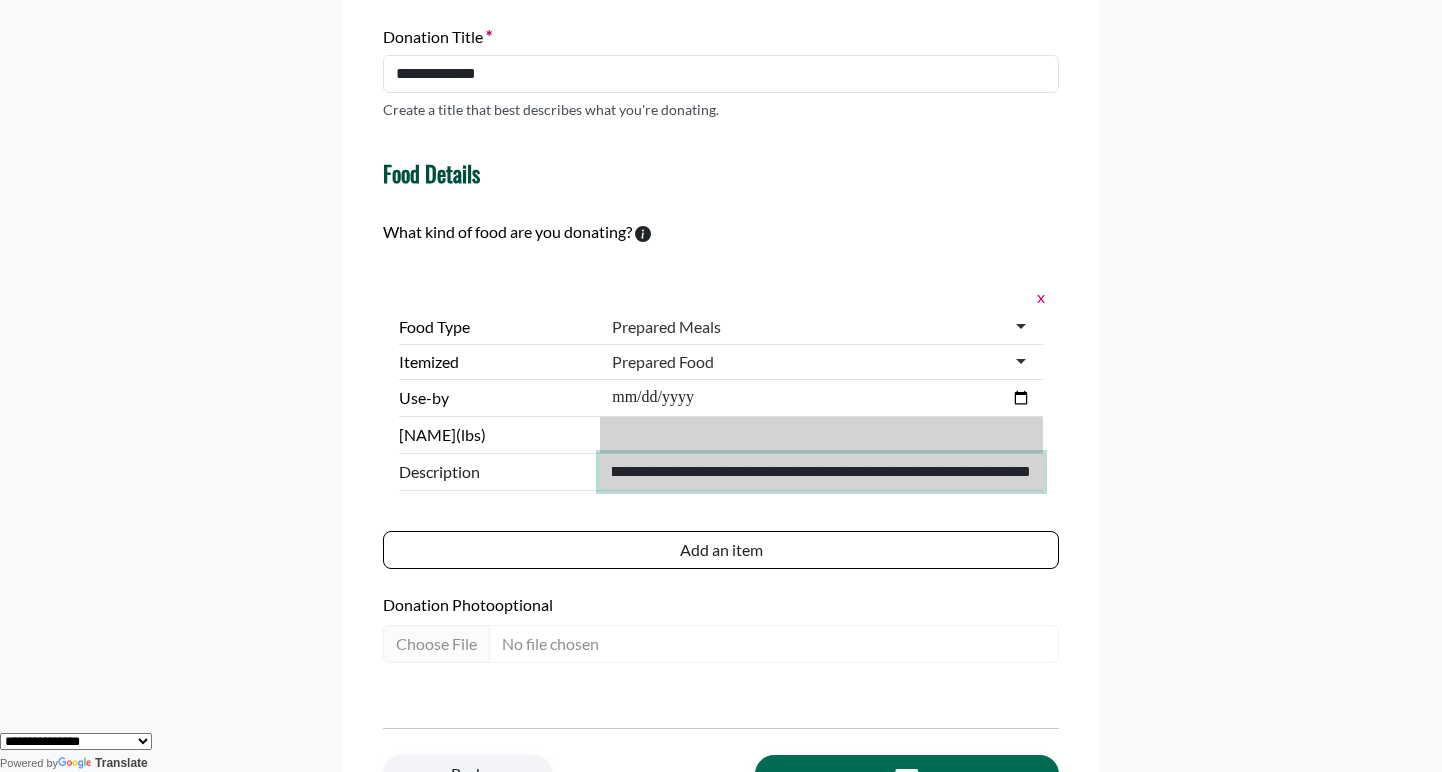 scroll, scrollTop: 0, scrollLeft: 76, axis: horizontal 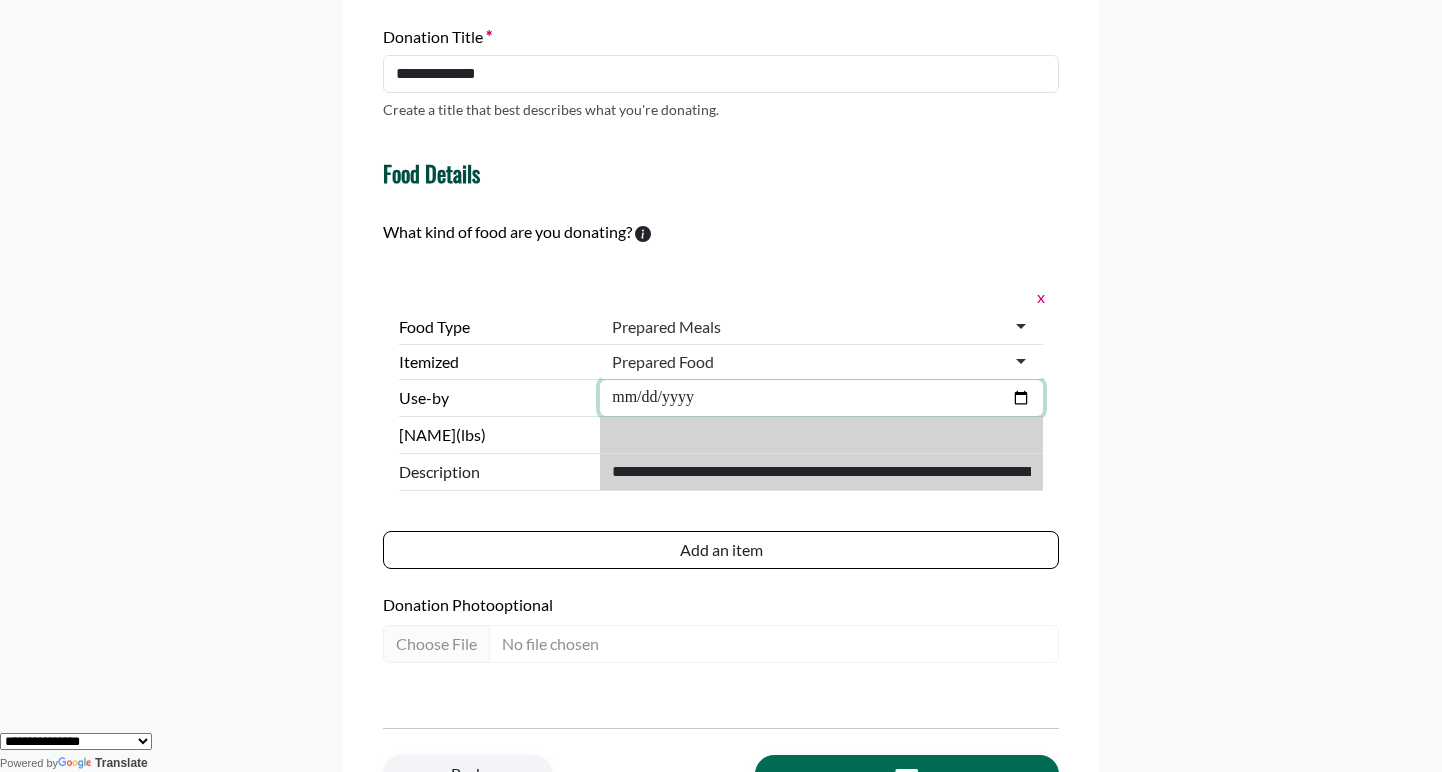 click on "**********" at bounding box center (821, 398) 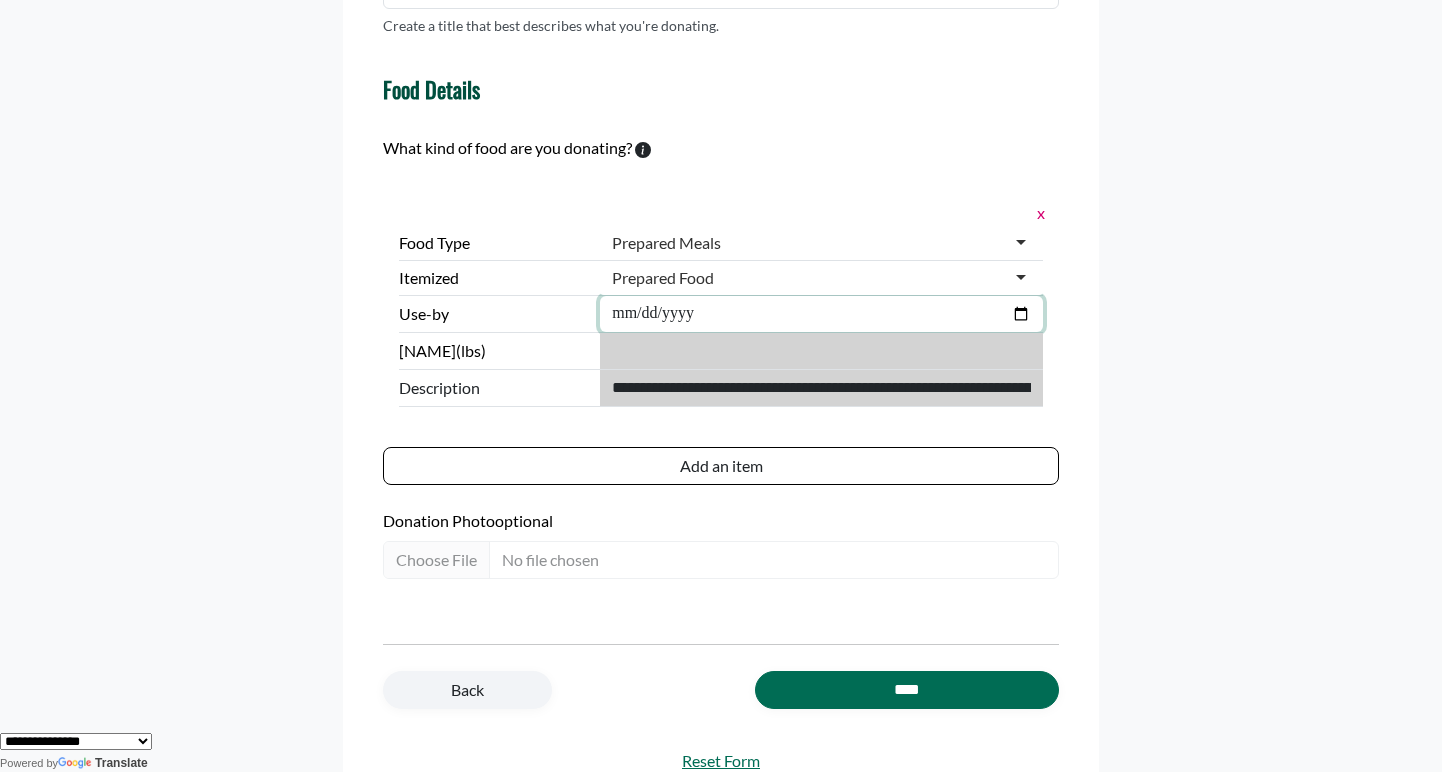 scroll, scrollTop: 484, scrollLeft: 0, axis: vertical 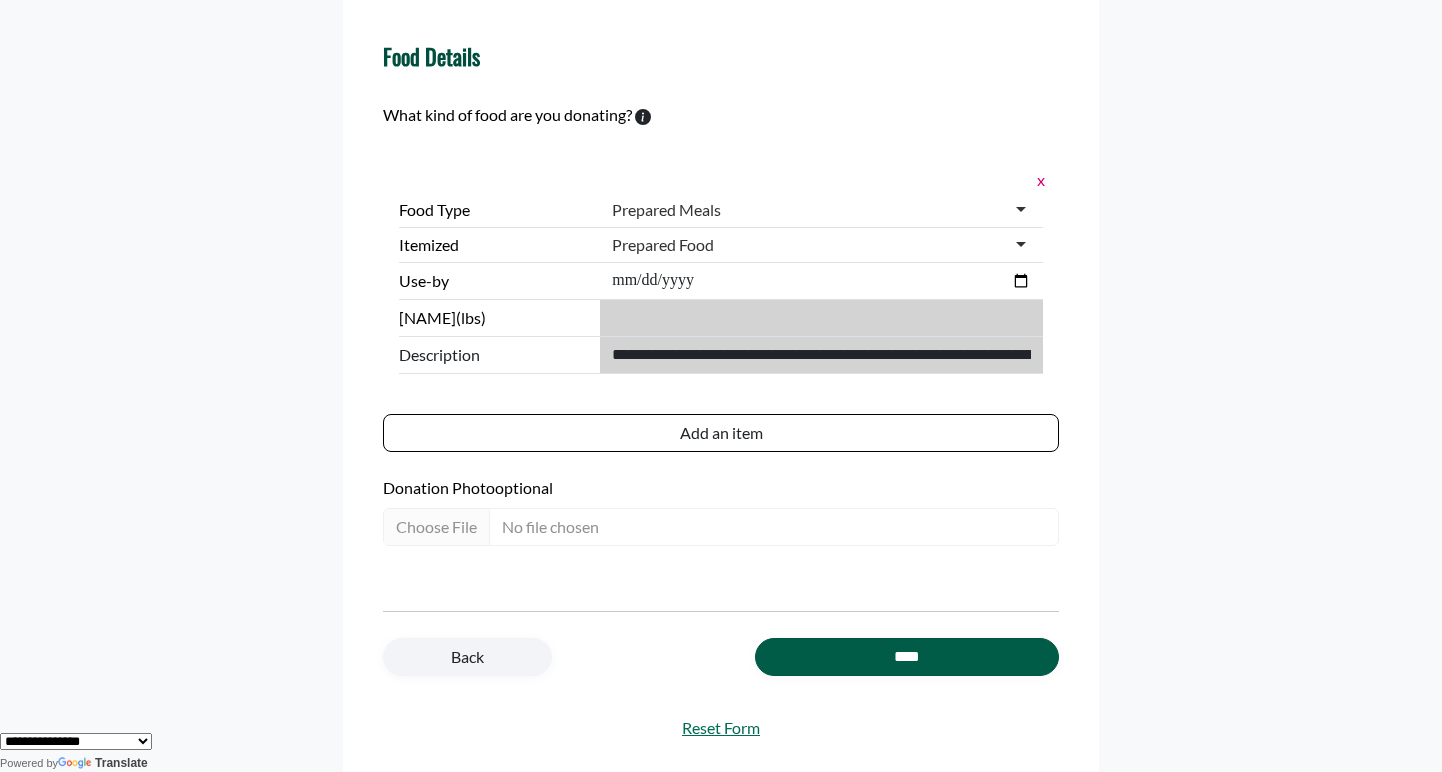 click on "****" at bounding box center [907, 657] 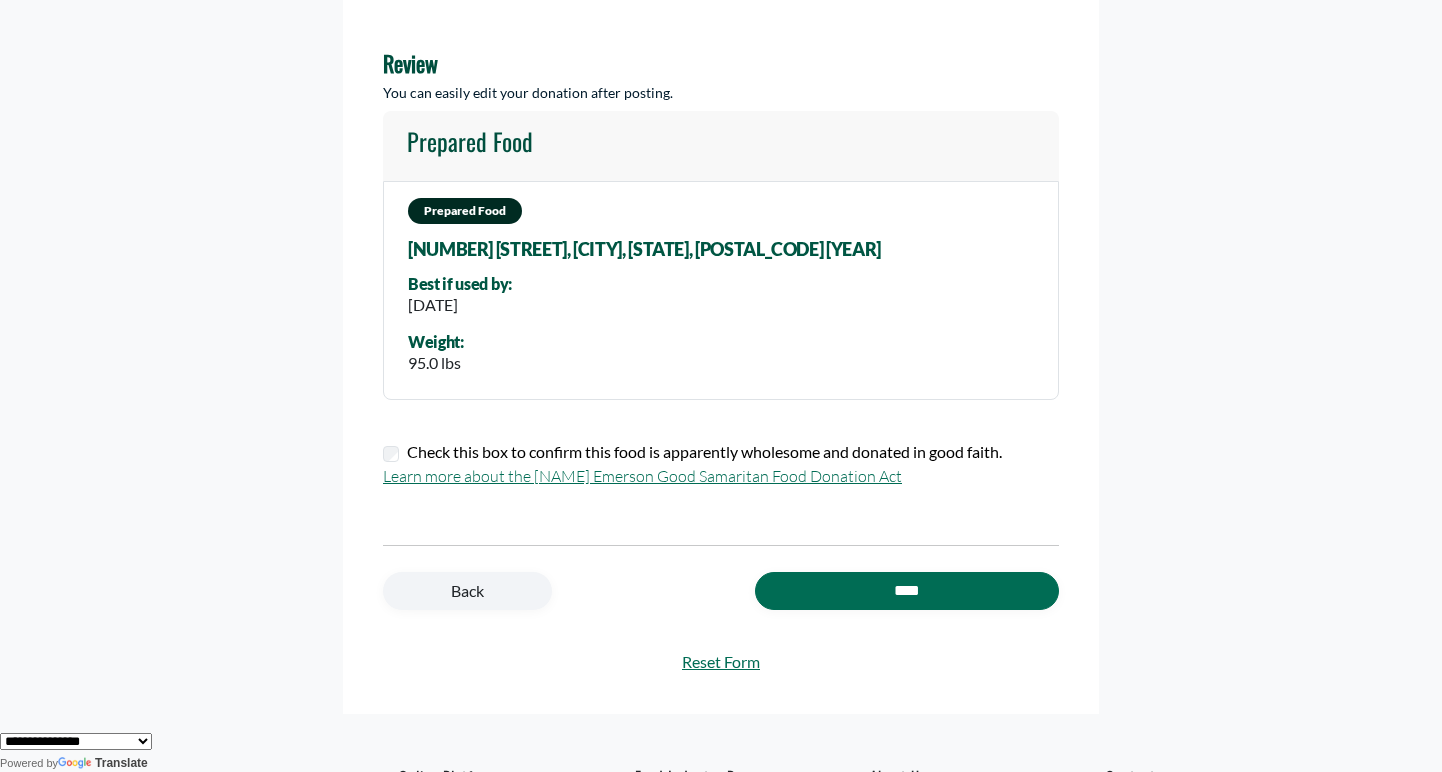 scroll, scrollTop: 267, scrollLeft: 0, axis: vertical 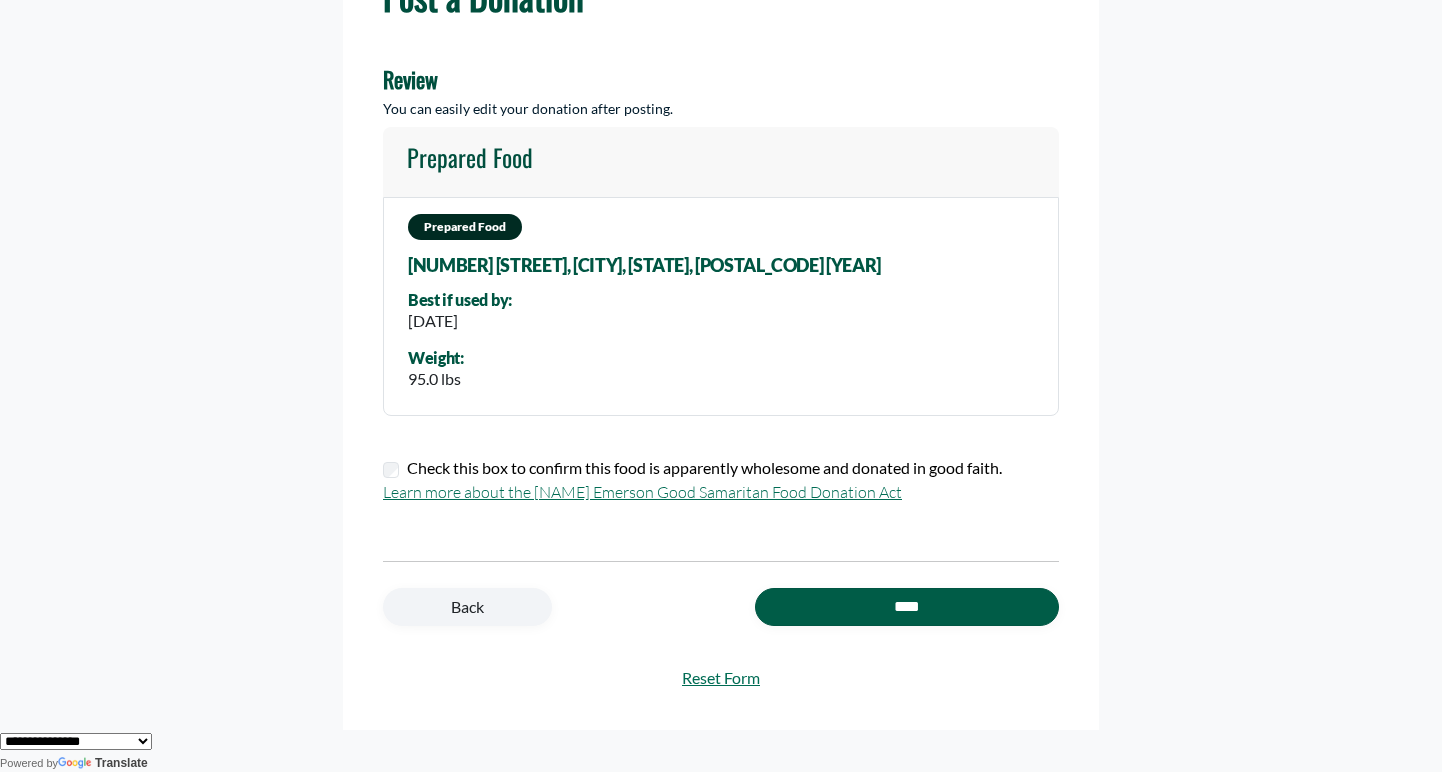 click on "****" at bounding box center [907, 607] 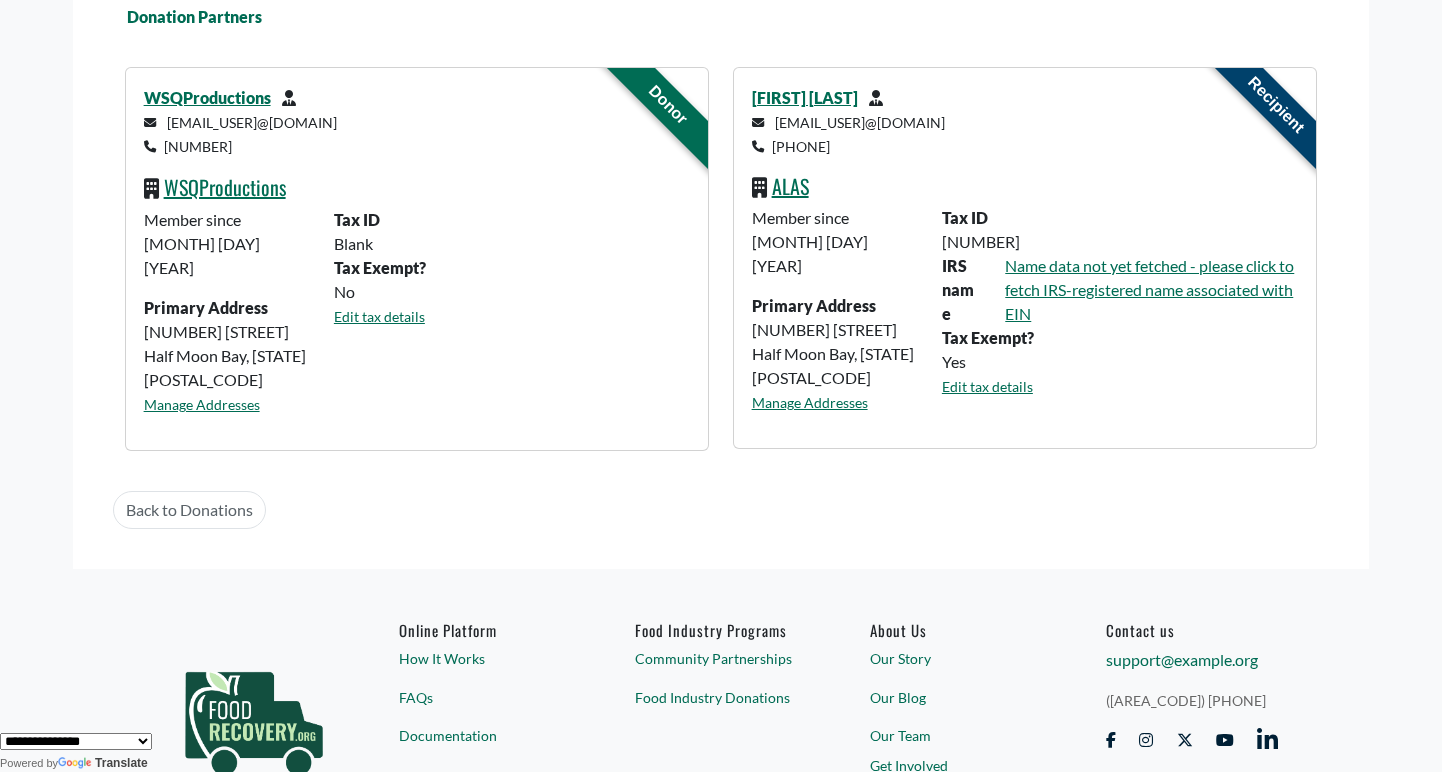 scroll, scrollTop: 925, scrollLeft: 0, axis: vertical 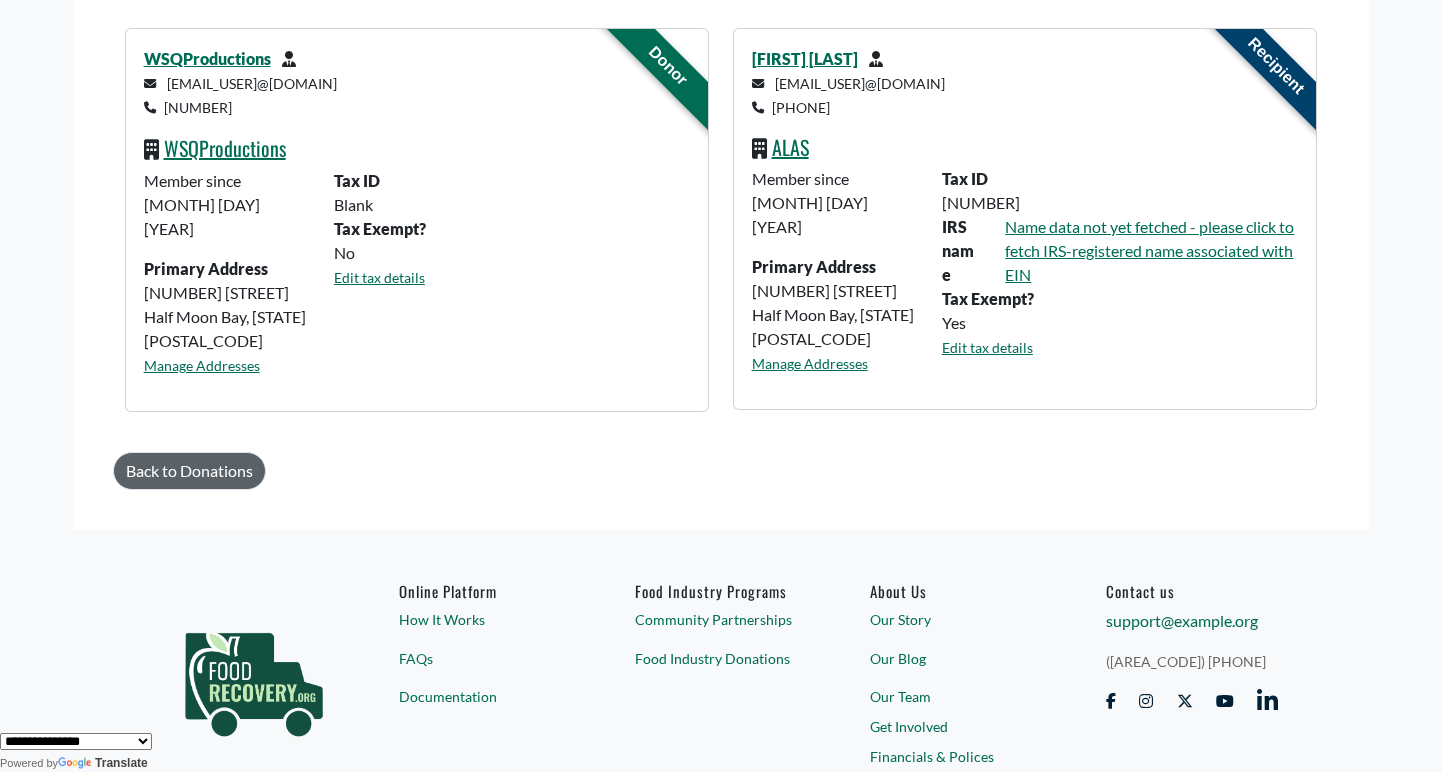 click on "Back to Donations" at bounding box center (189, 471) 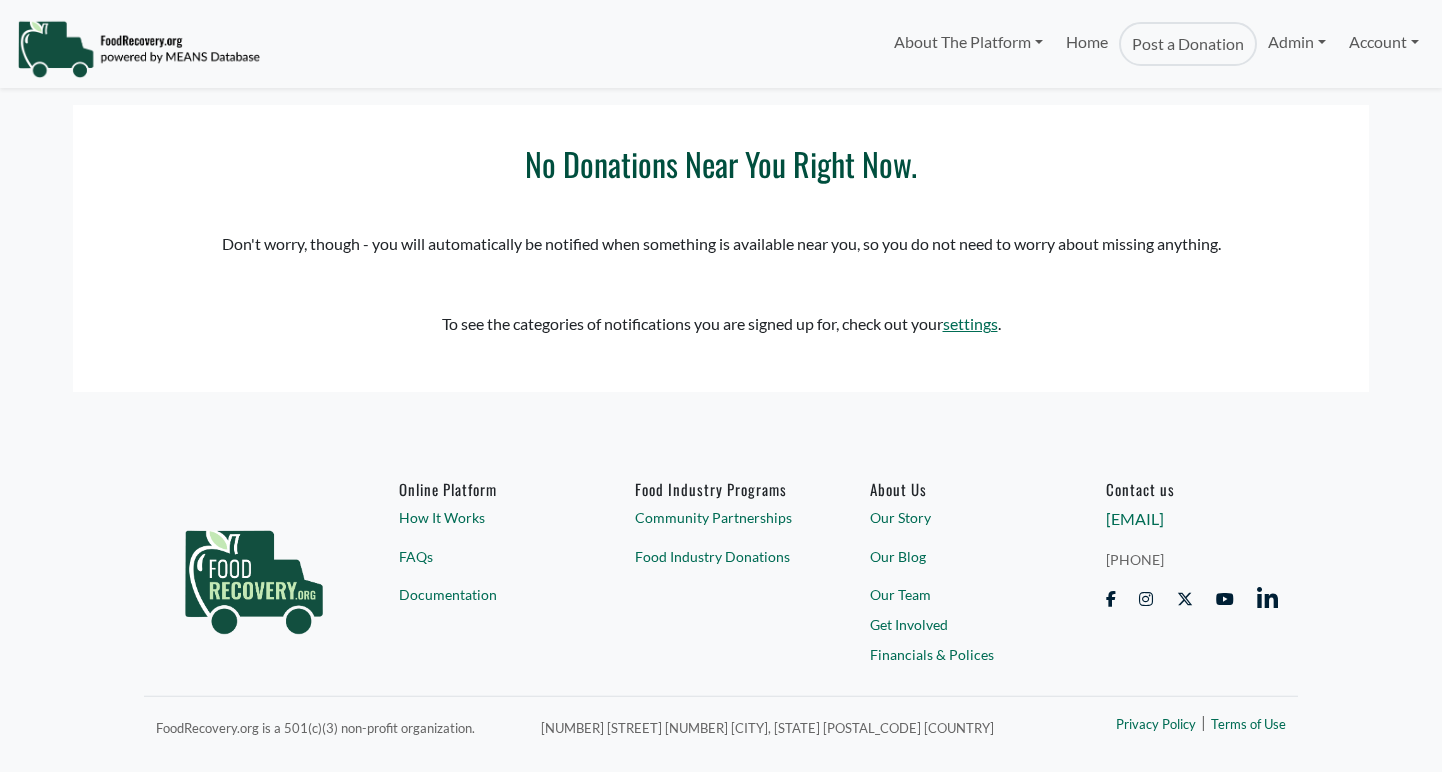 scroll, scrollTop: 0, scrollLeft: 0, axis: both 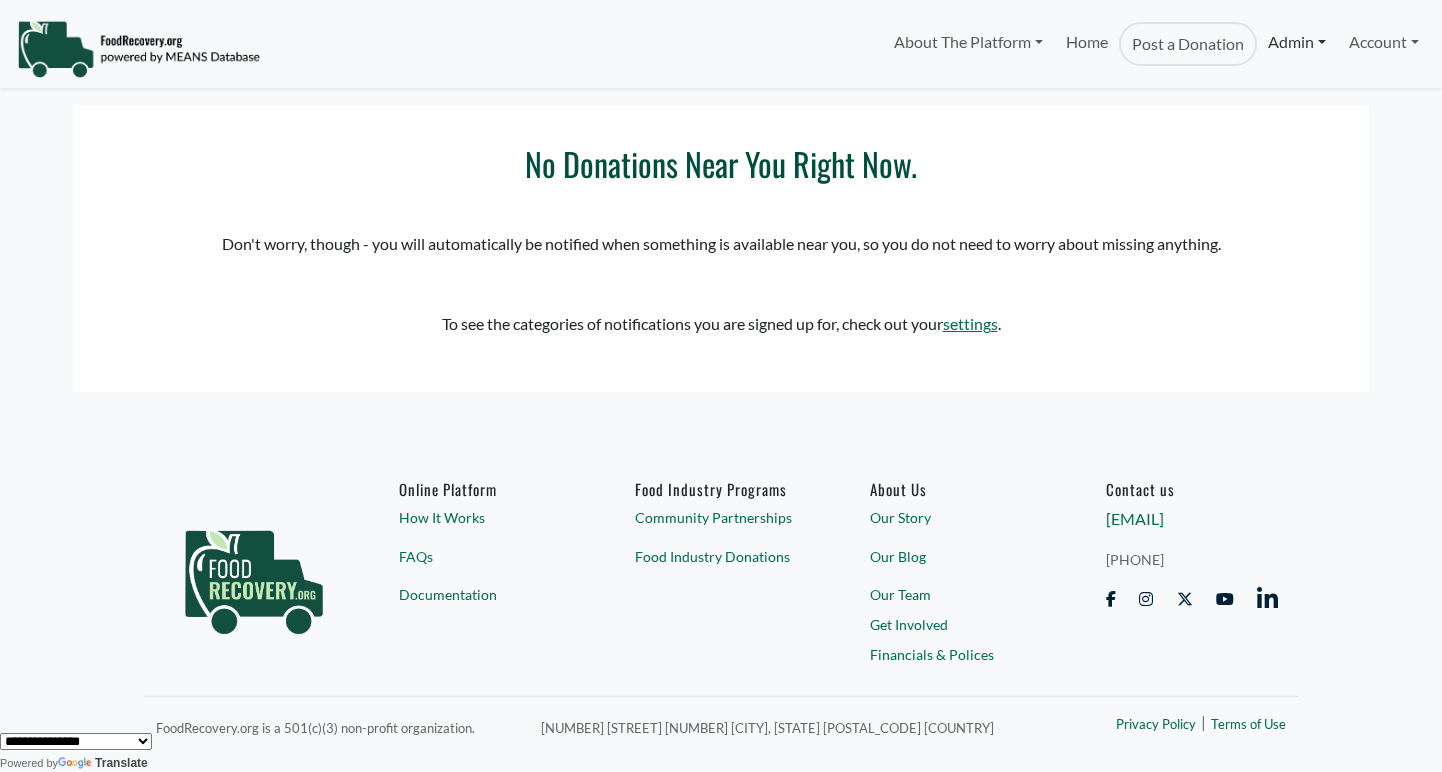 click on "Admin" at bounding box center (1297, 42) 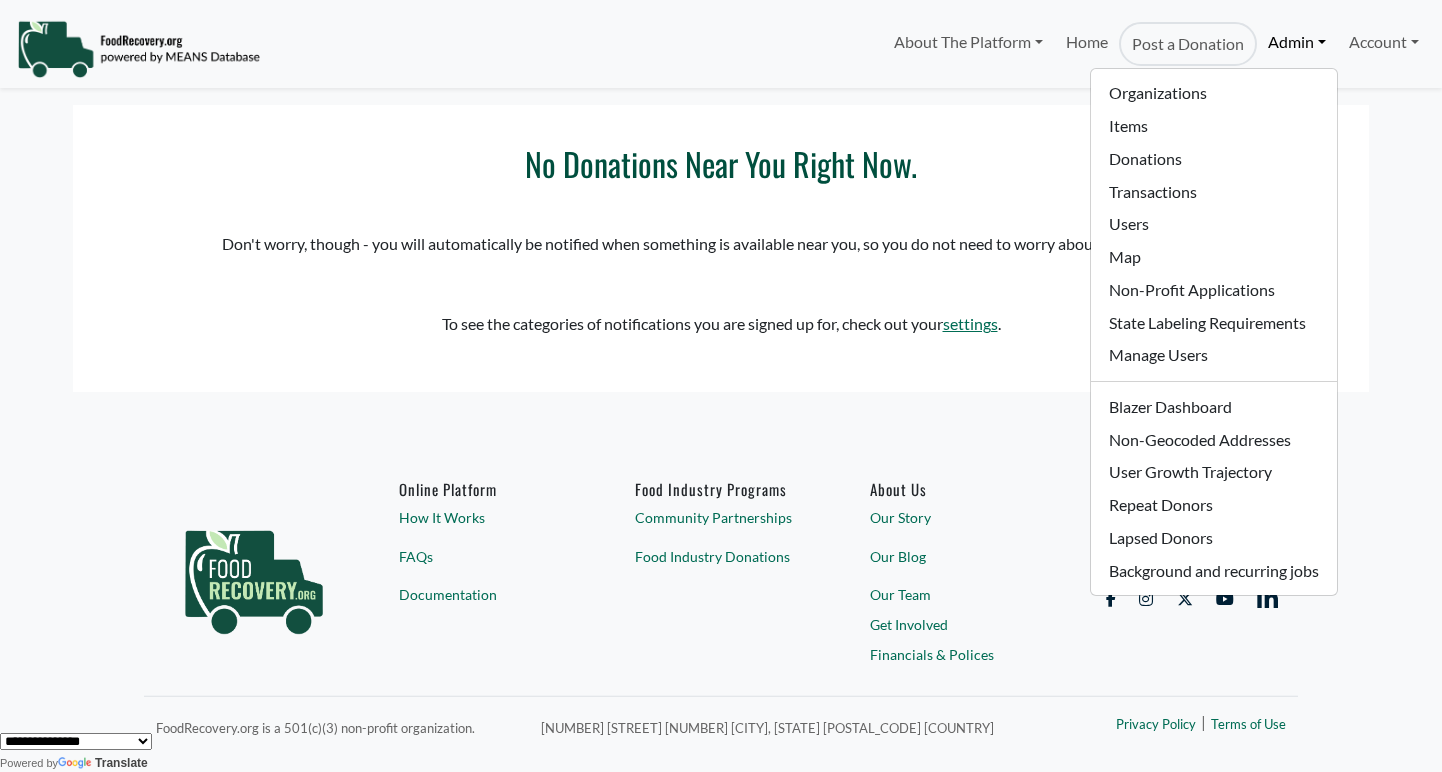 click at bounding box center (138, 49) 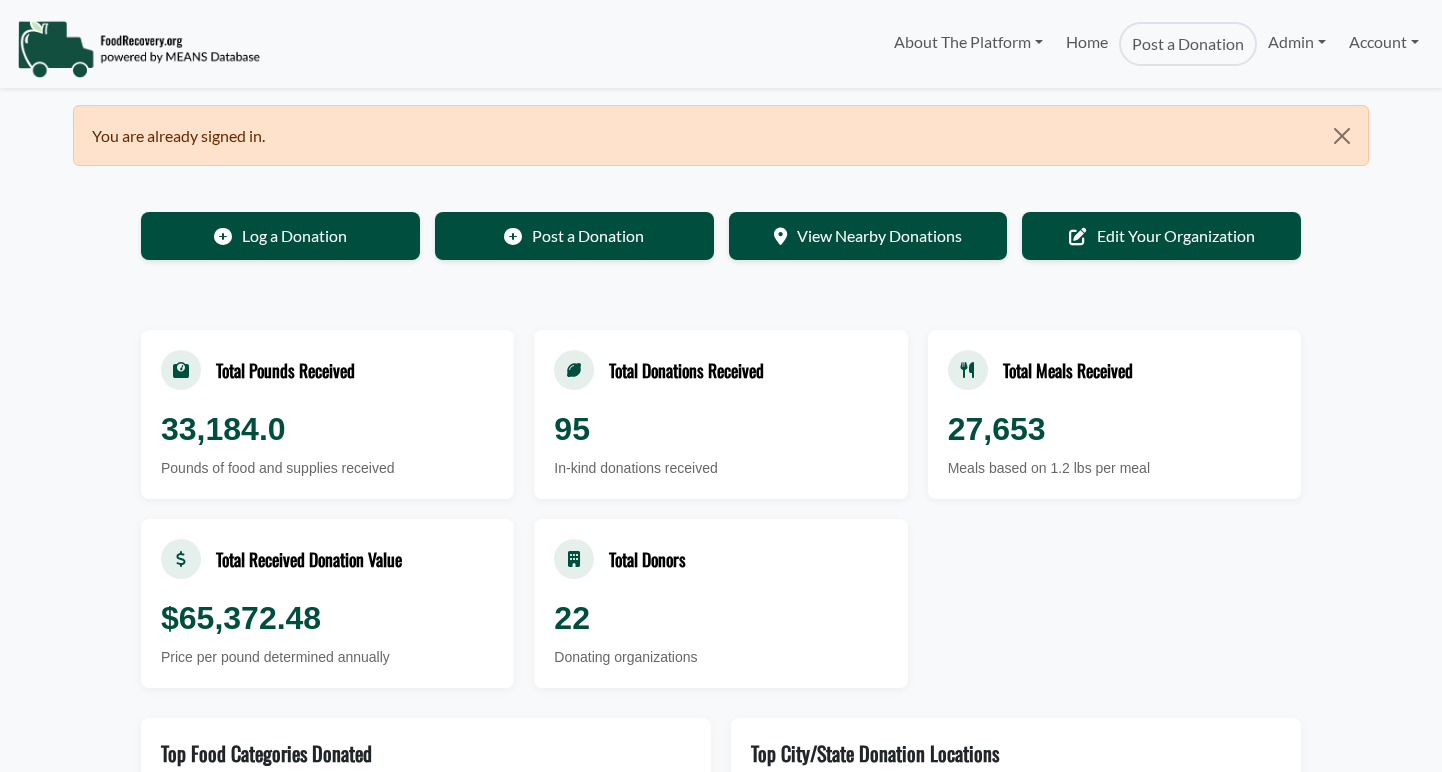 scroll, scrollTop: 0, scrollLeft: 0, axis: both 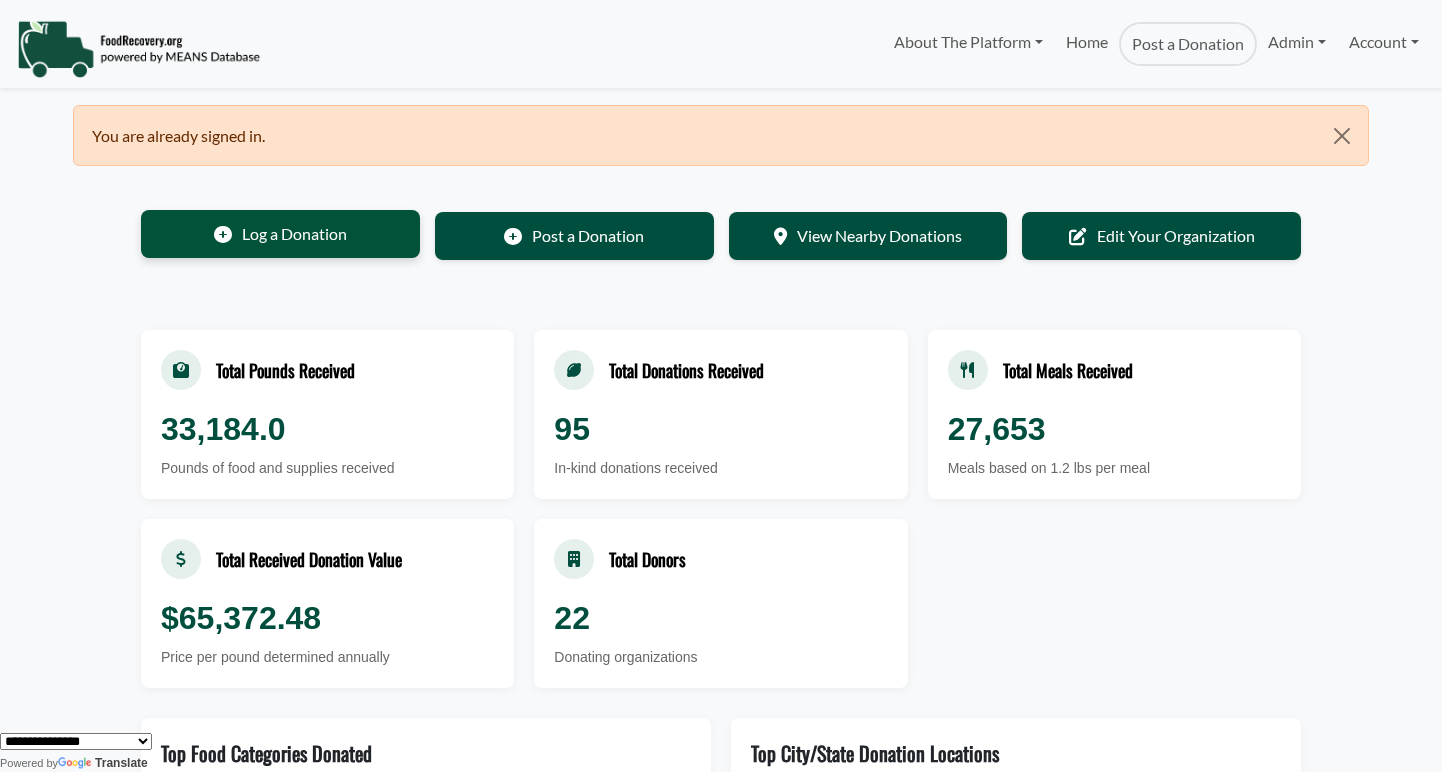 click on "Log a Donation" at bounding box center (280, 234) 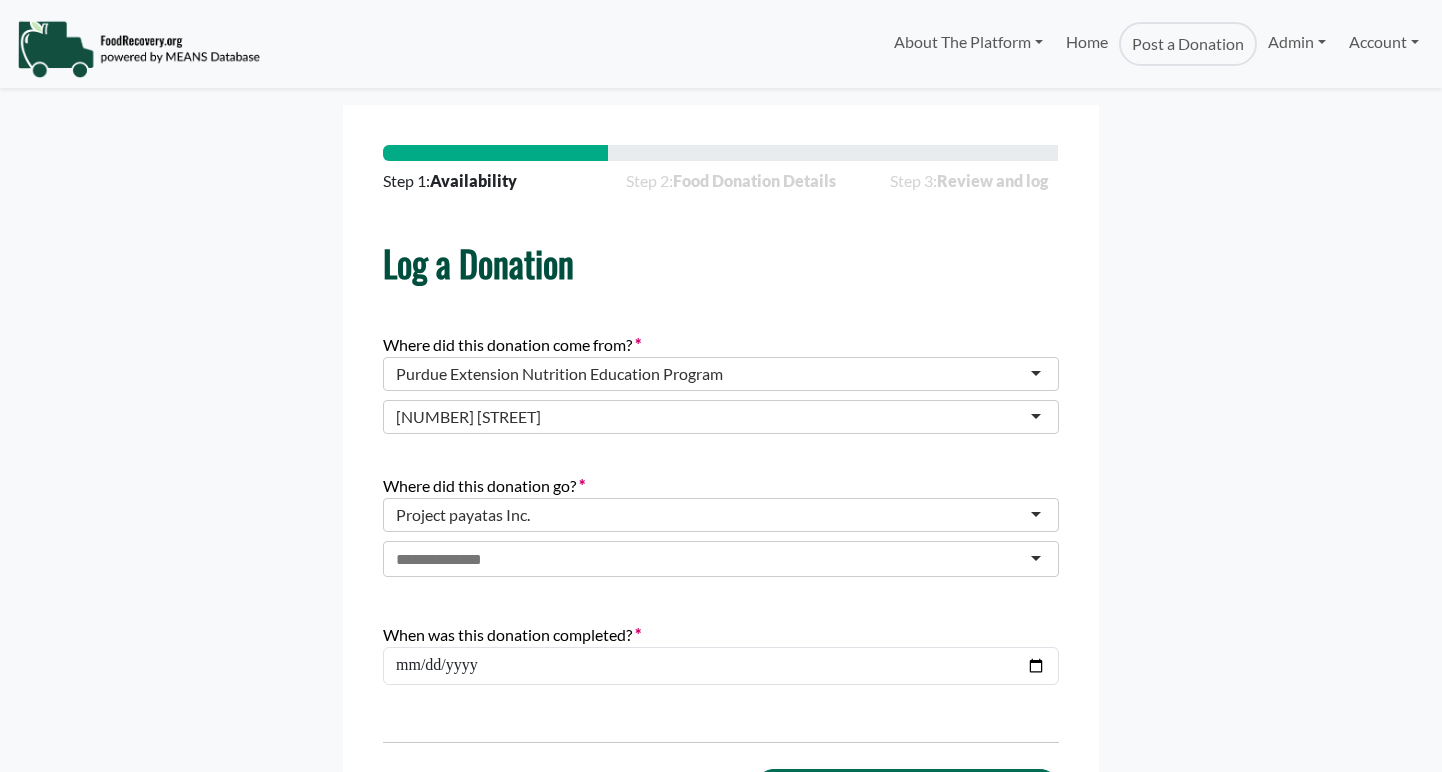 scroll, scrollTop: 0, scrollLeft: 0, axis: both 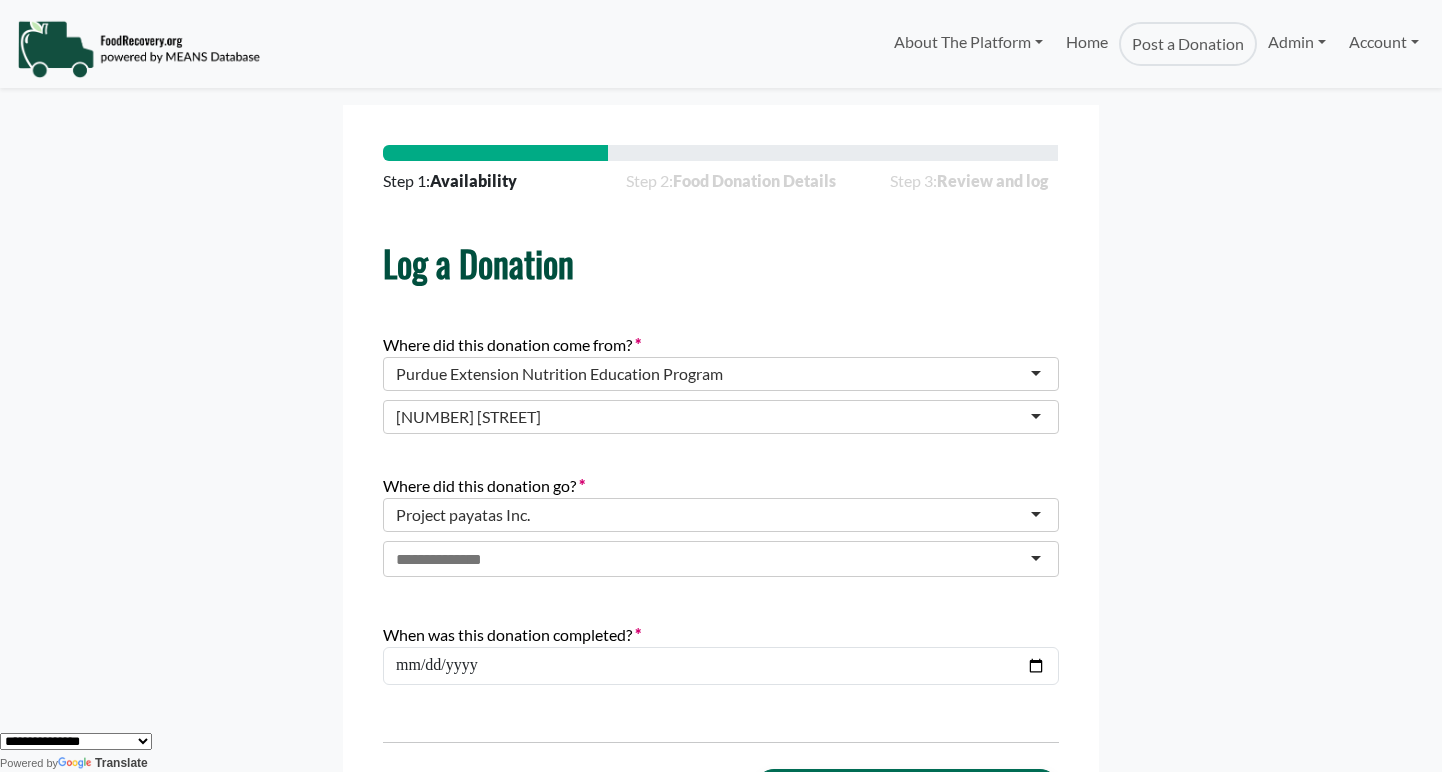 click on "Purdue Extension Nutrition Education Program" at bounding box center [721, 374] 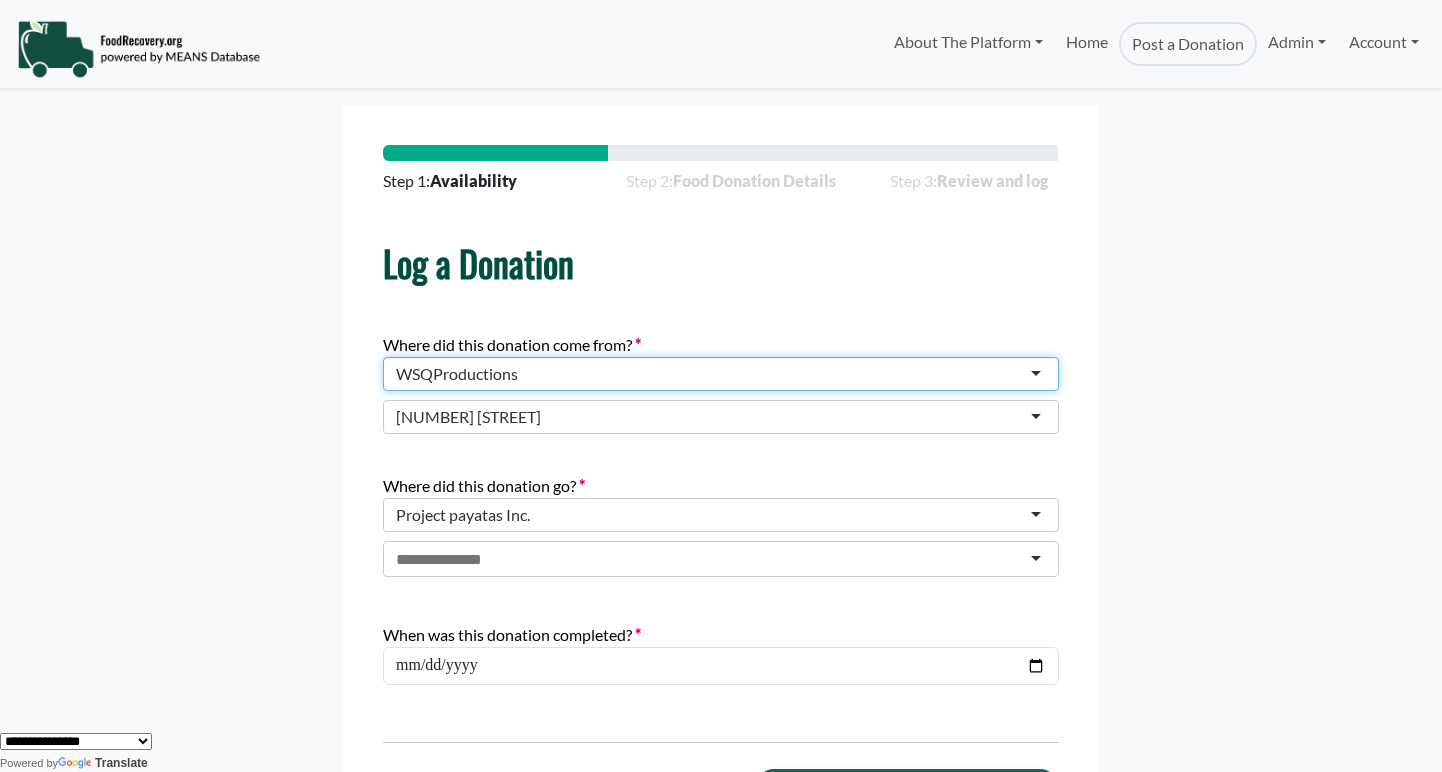 scroll, scrollTop: 0, scrollLeft: 0, axis: both 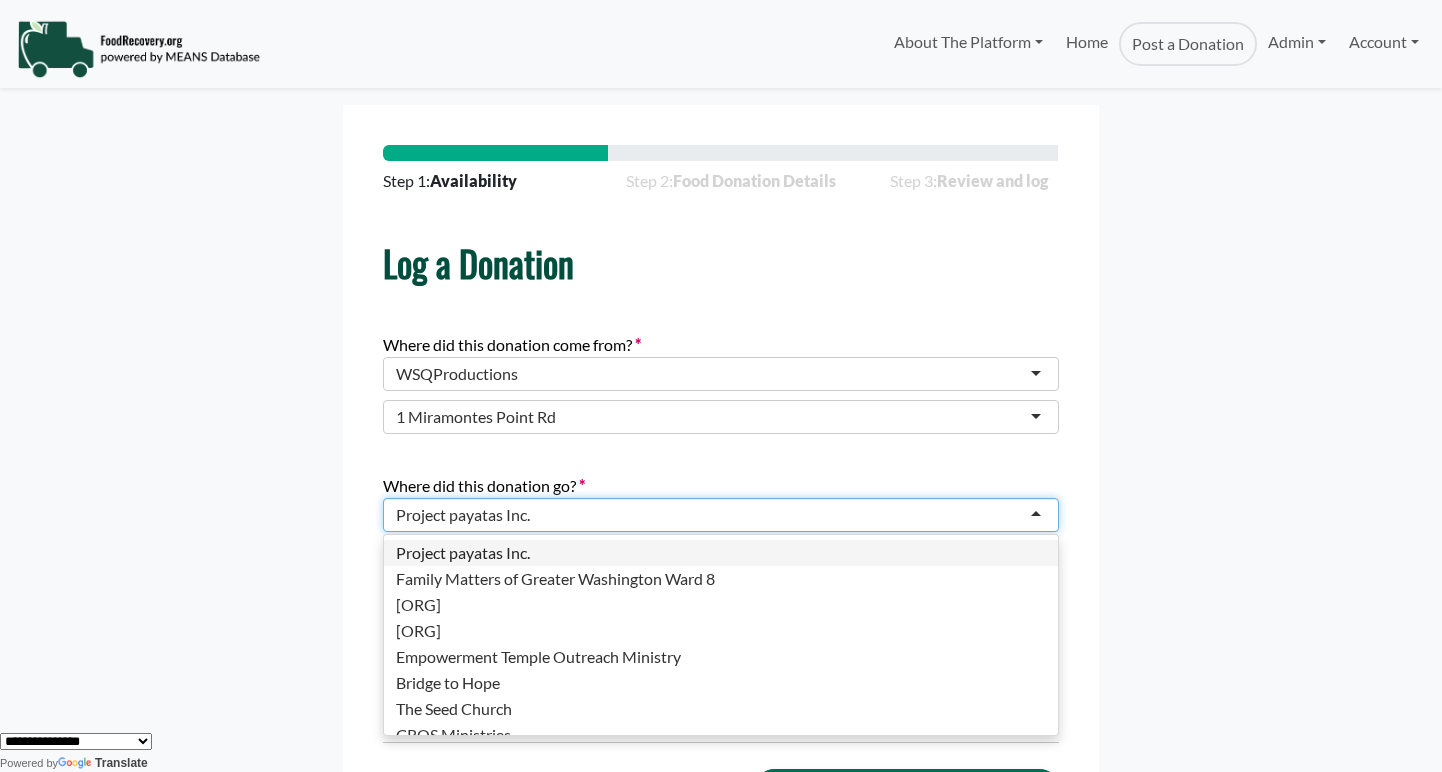 click on "Project payatas Inc." at bounding box center (463, 515) 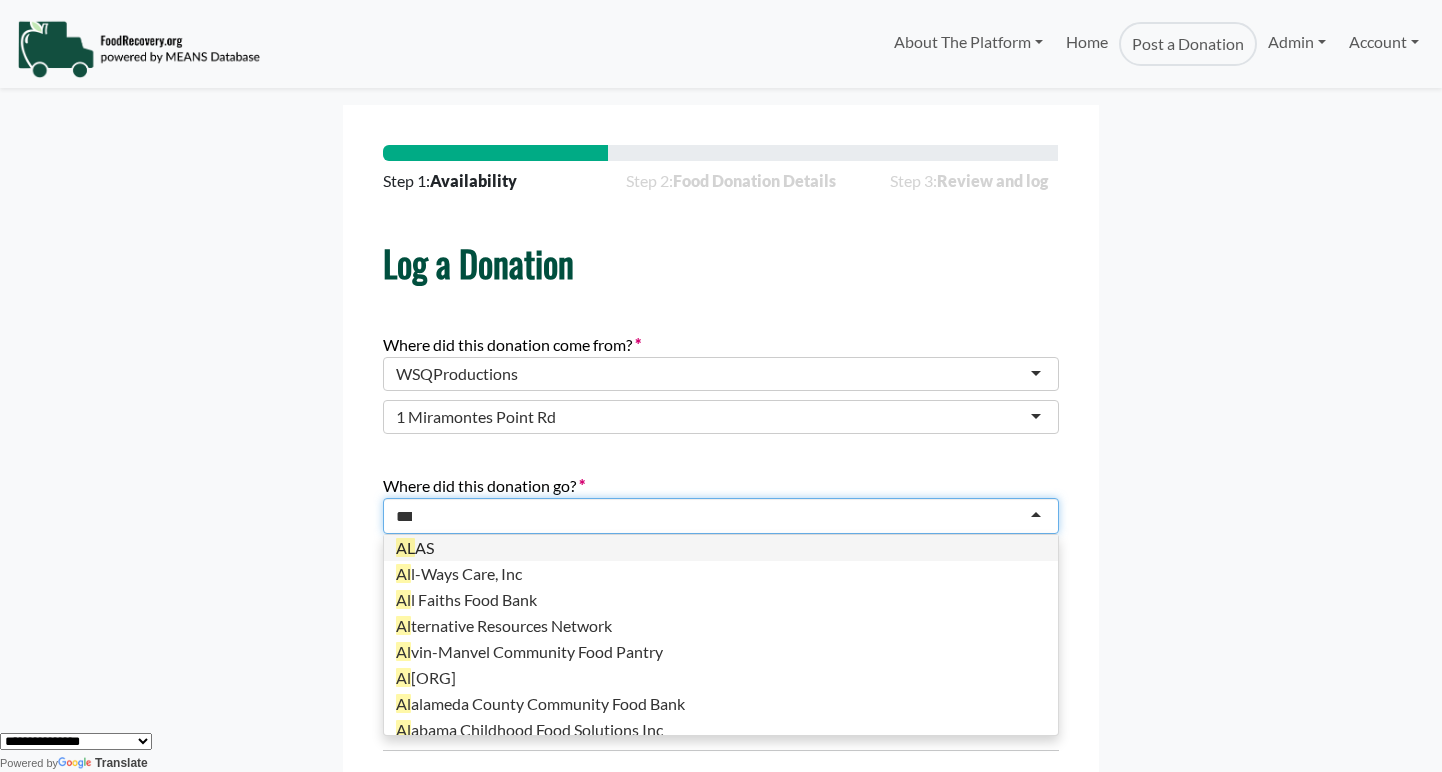 scroll, scrollTop: 0, scrollLeft: 0, axis: both 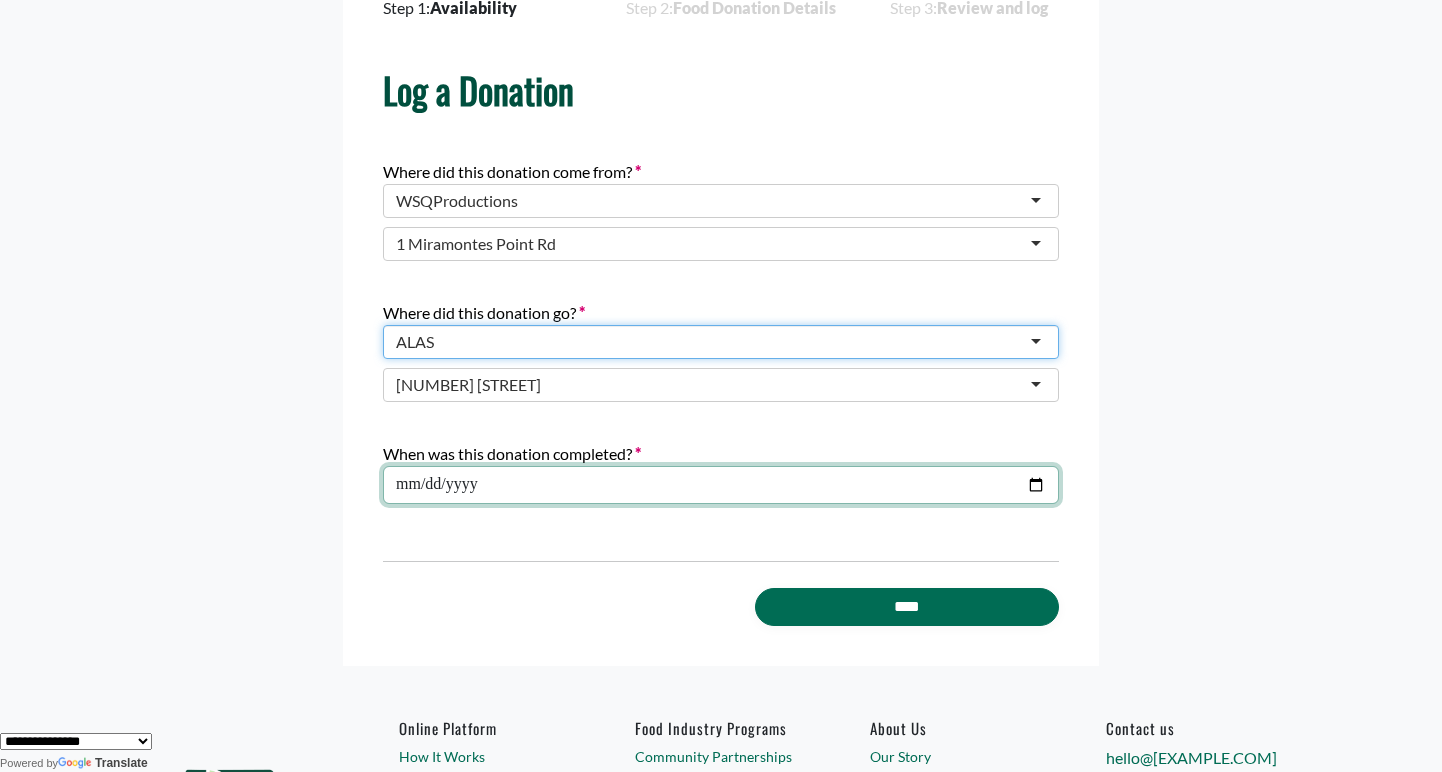 click on "**********" at bounding box center (721, 485) 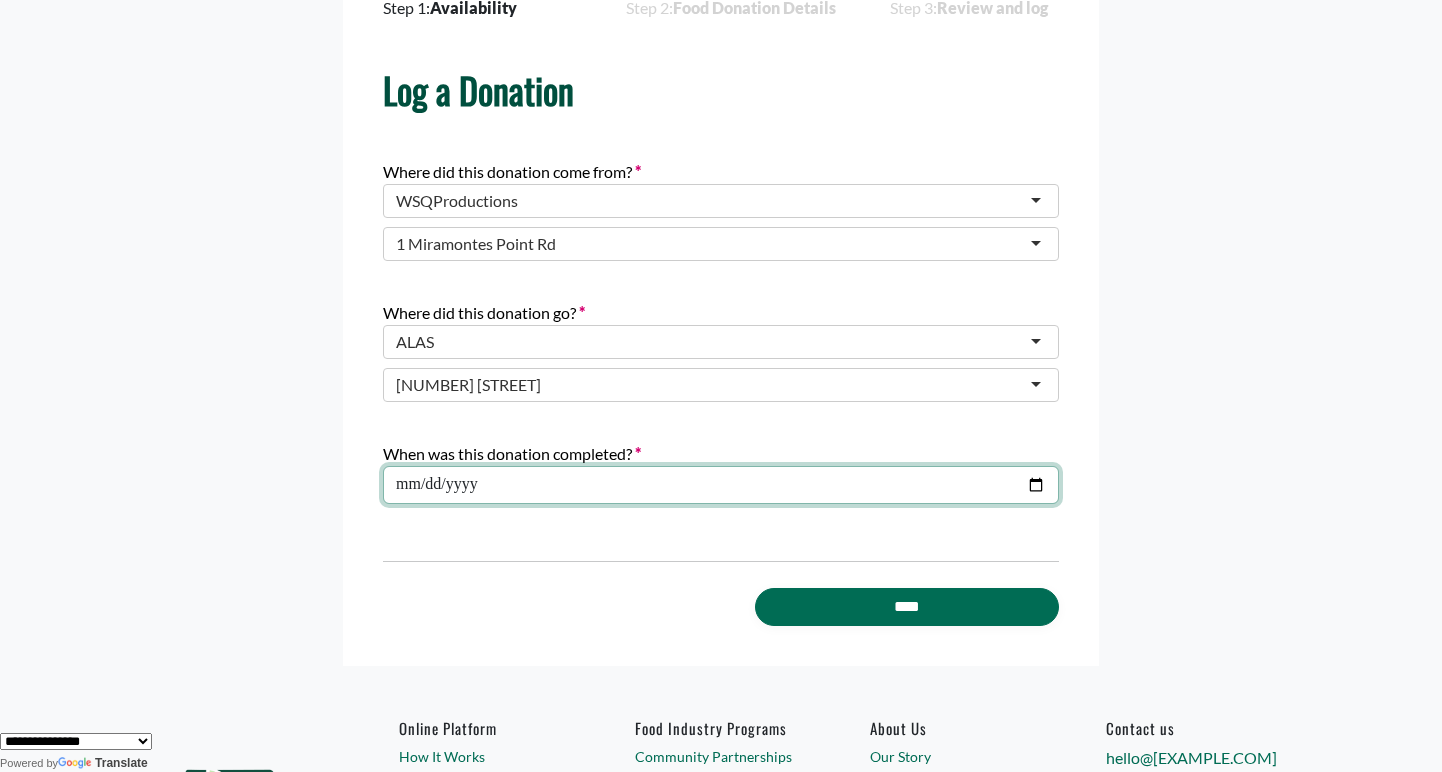 click on "**********" at bounding box center [721, 485] 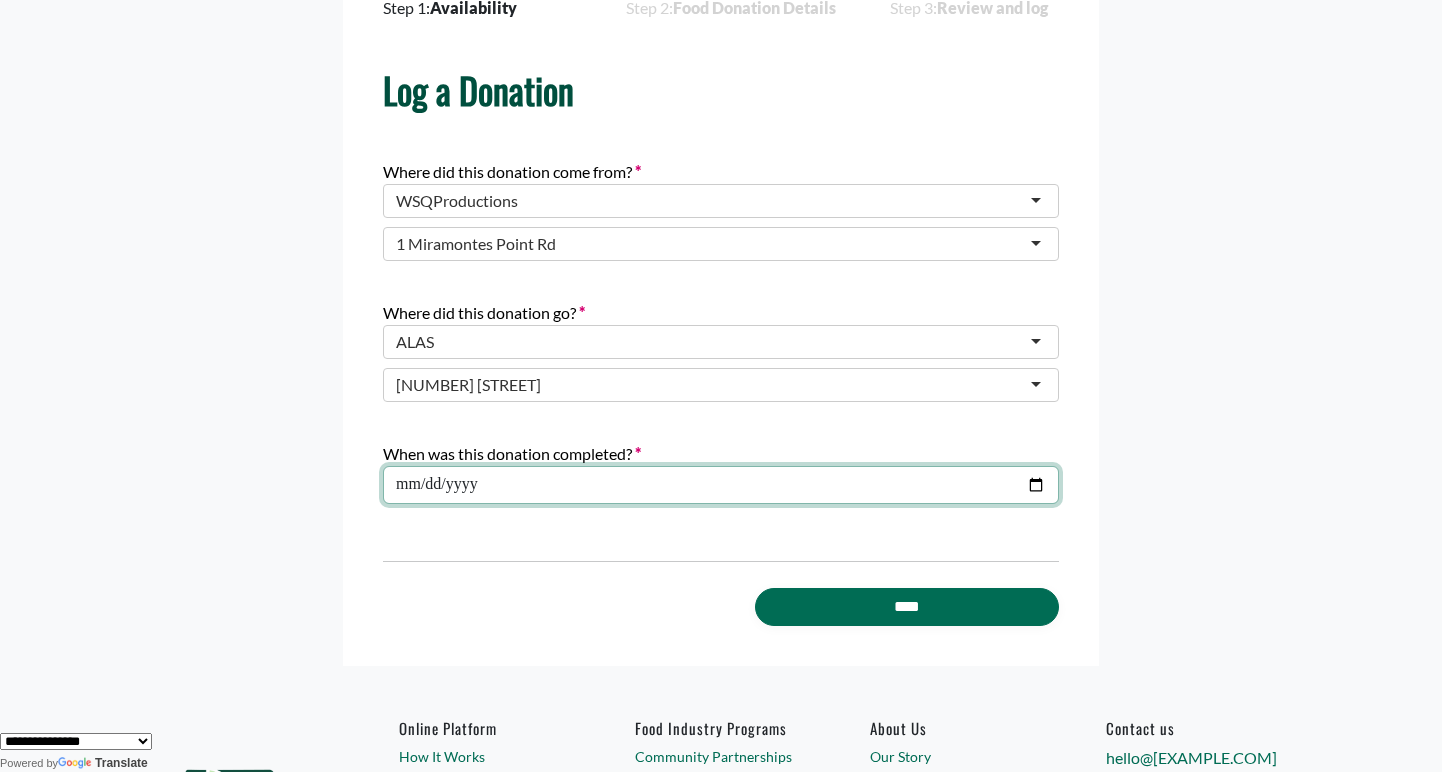 type on "**********" 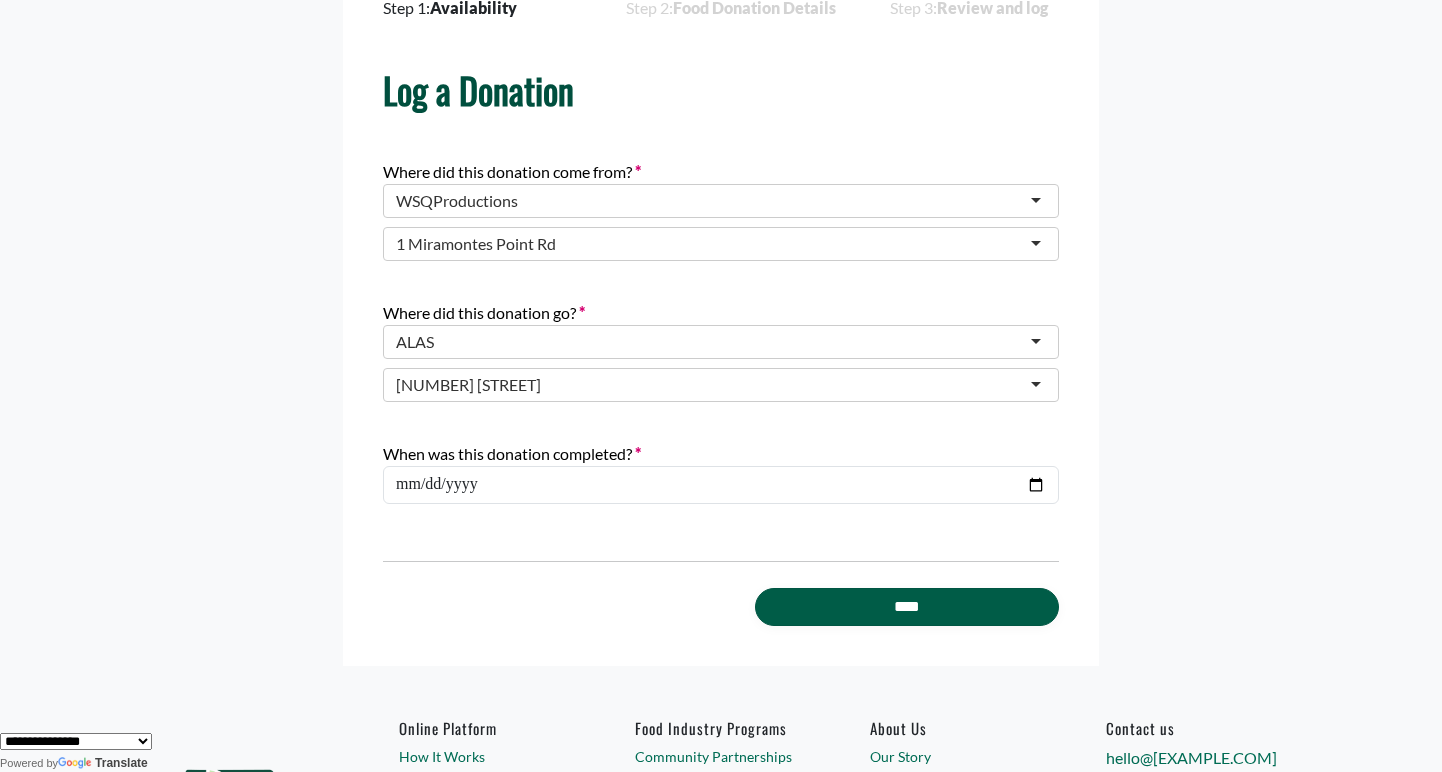click on "****" at bounding box center [907, 607] 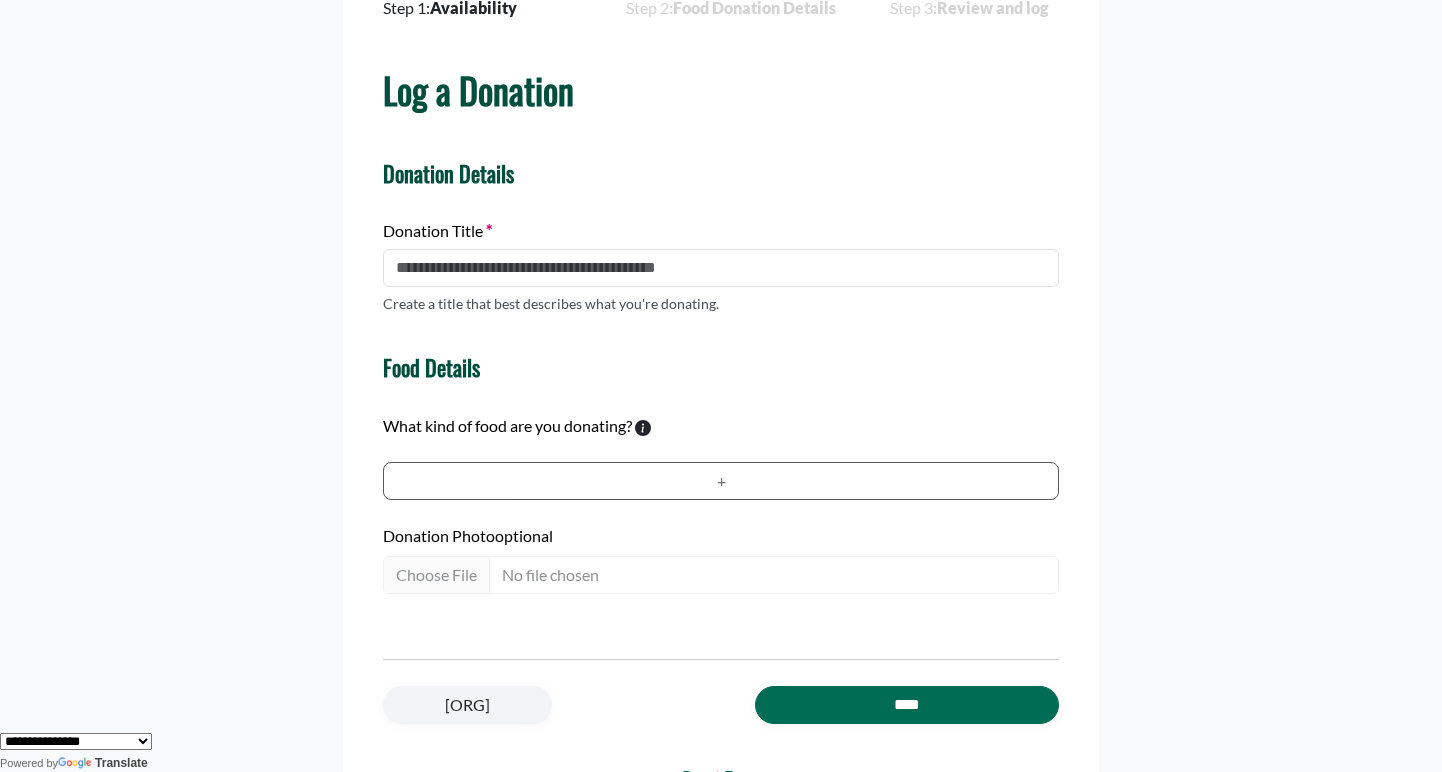 click on "Food Details
What kind of food are you donating?
+
Donation Photo  optional" at bounding box center [721, 477] 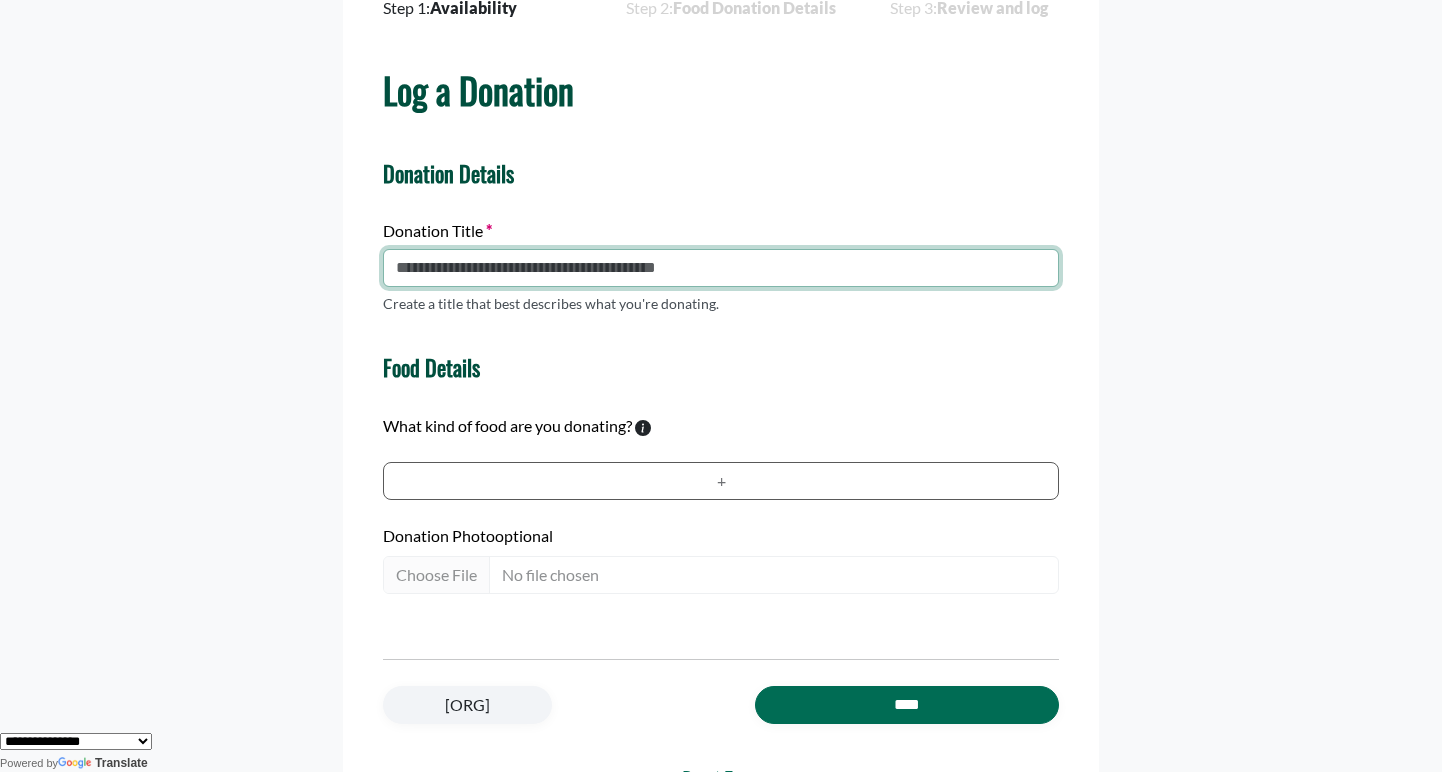 click at bounding box center [721, 268] 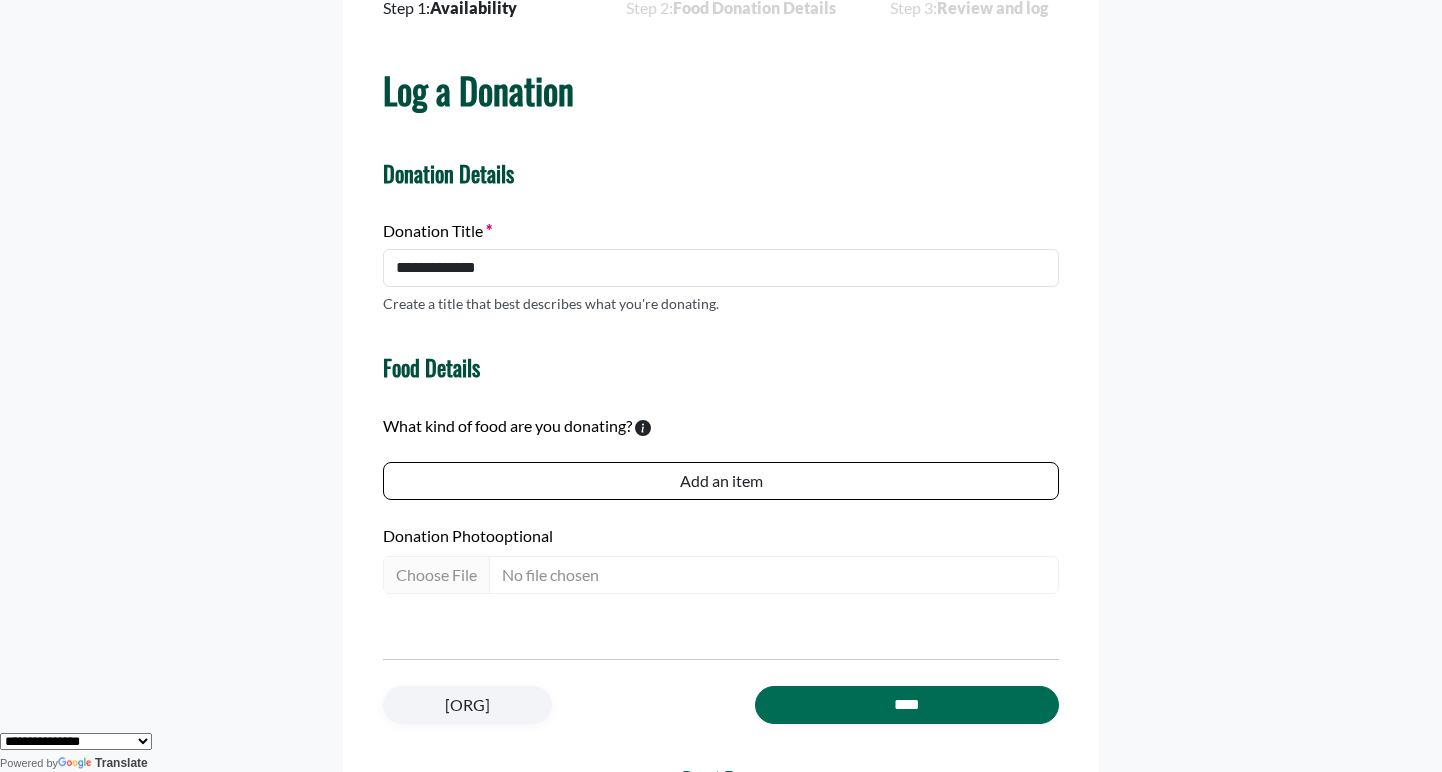 click on "Add an item" at bounding box center (721, 481) 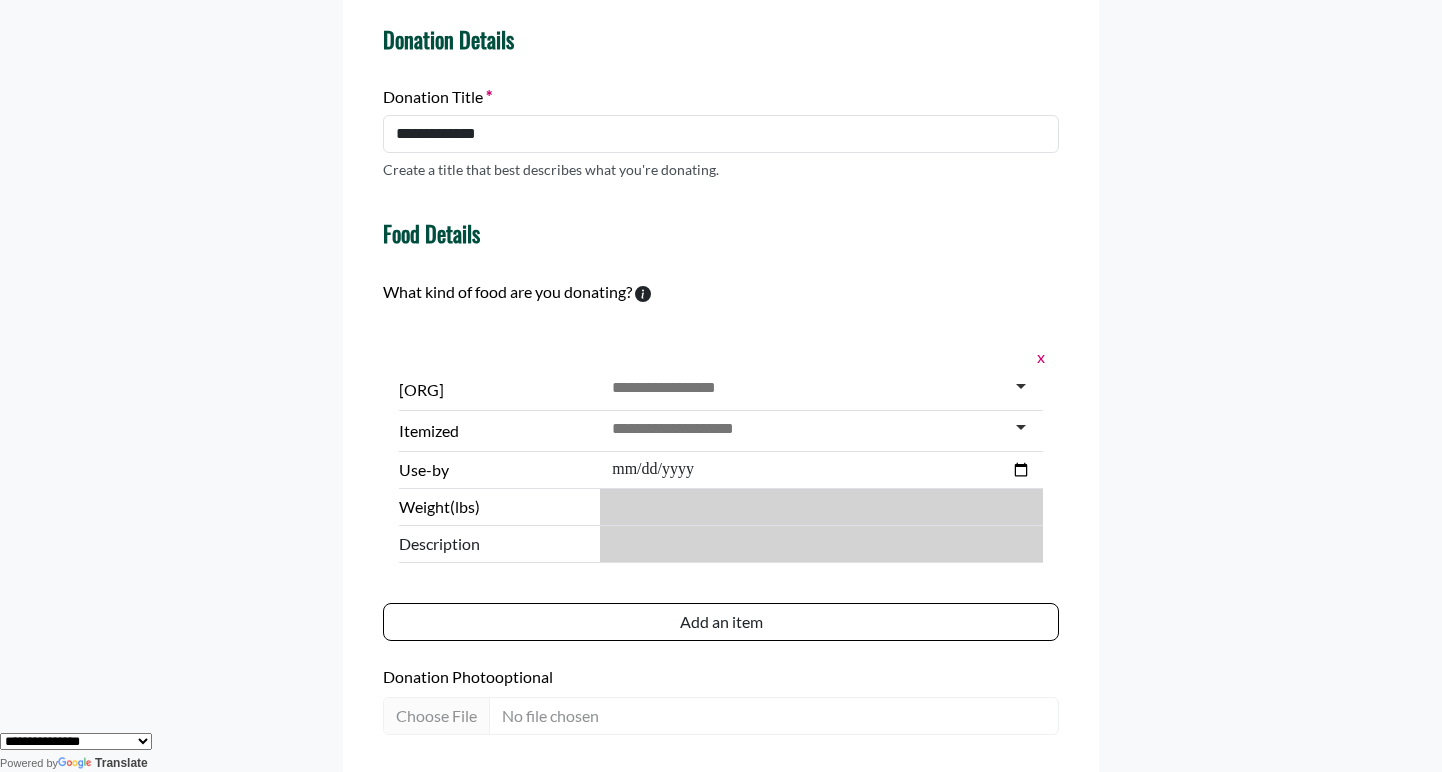 scroll, scrollTop: 331, scrollLeft: 0, axis: vertical 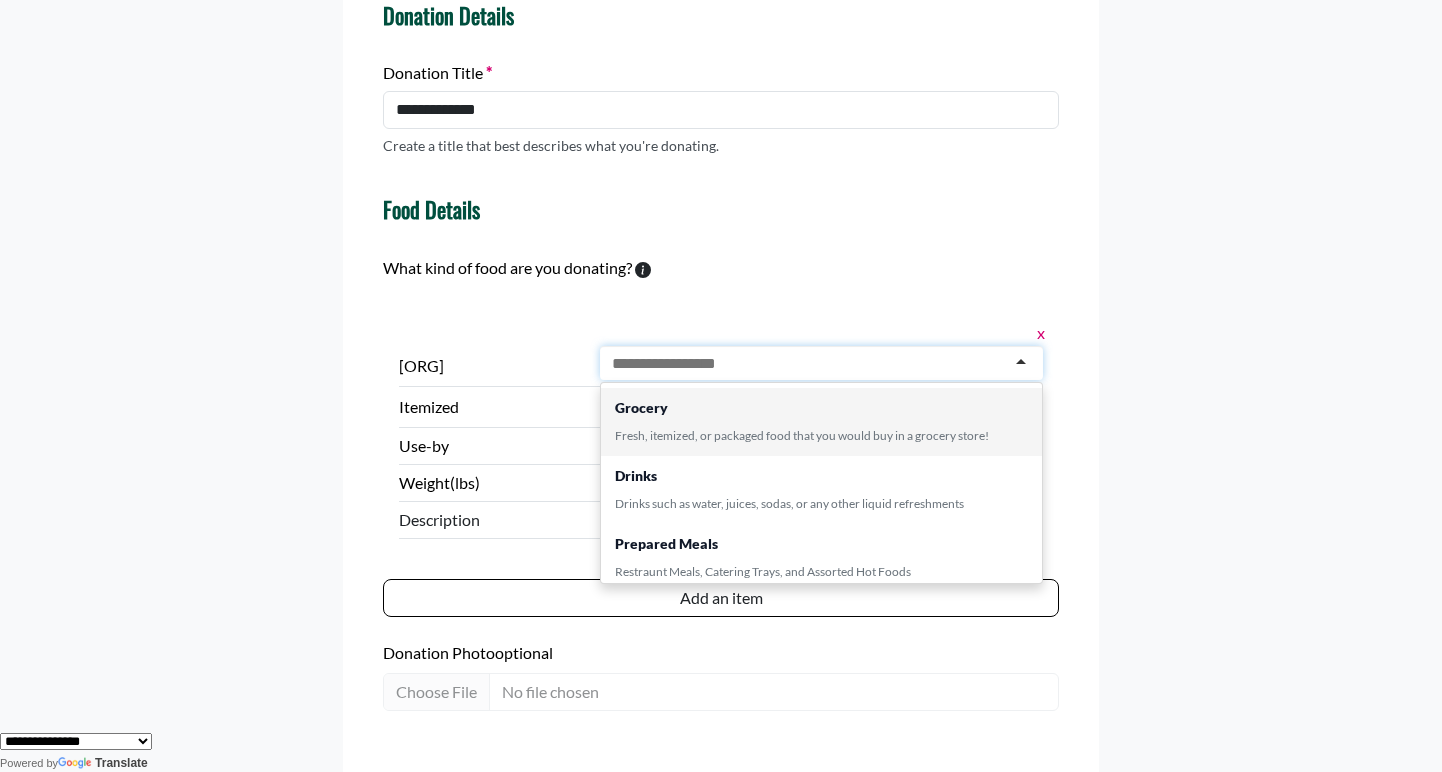 click at bounding box center (675, 364) 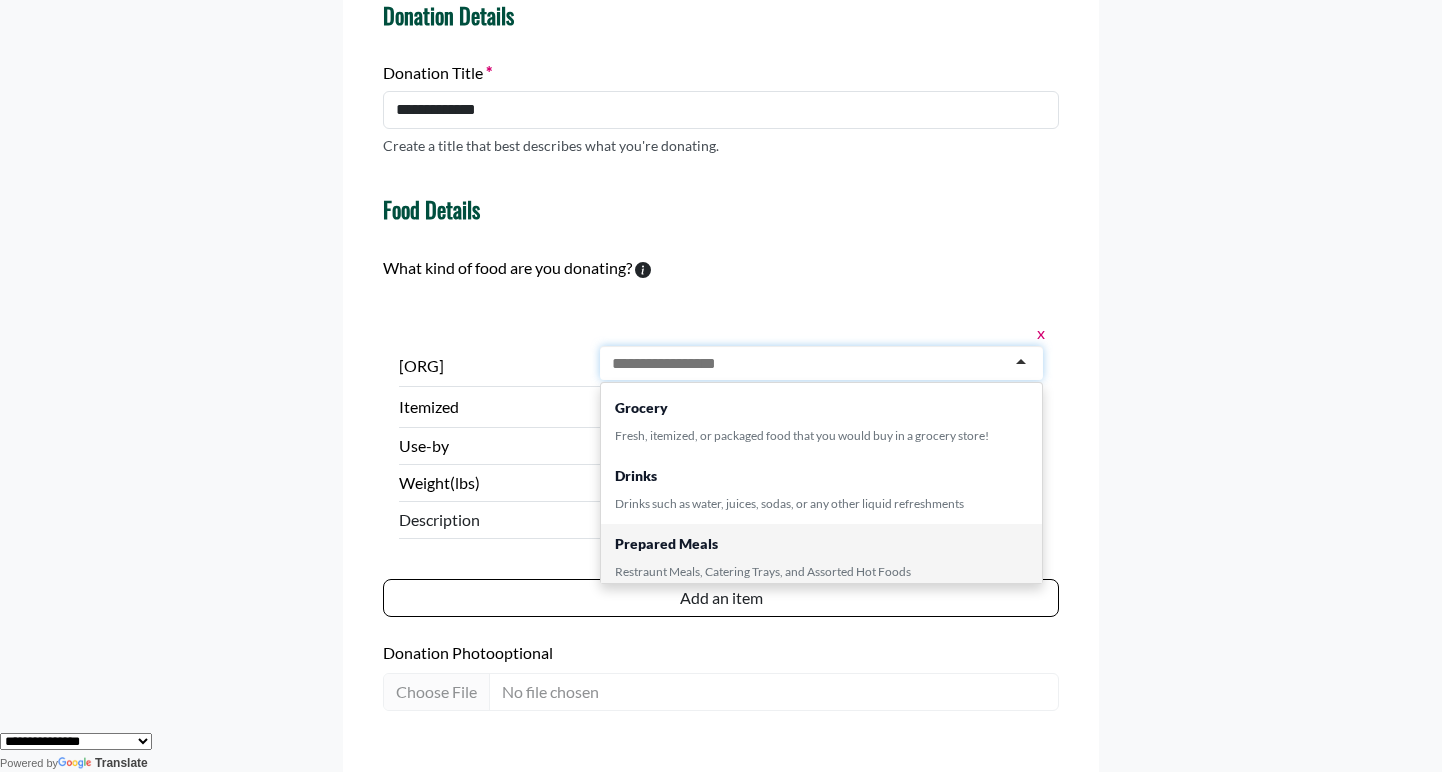 scroll, scrollTop: 0, scrollLeft: 0, axis: both 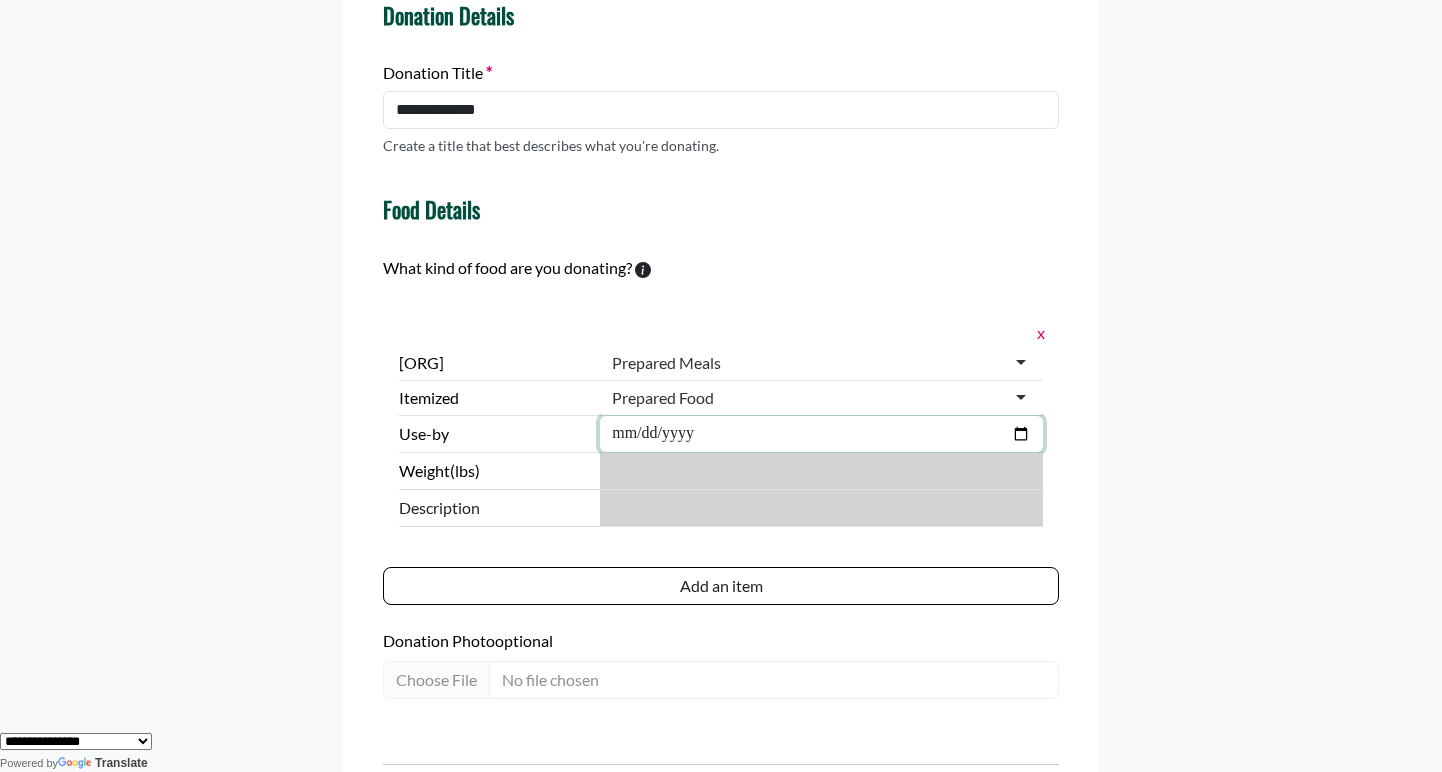 click at bounding box center (821, 434) 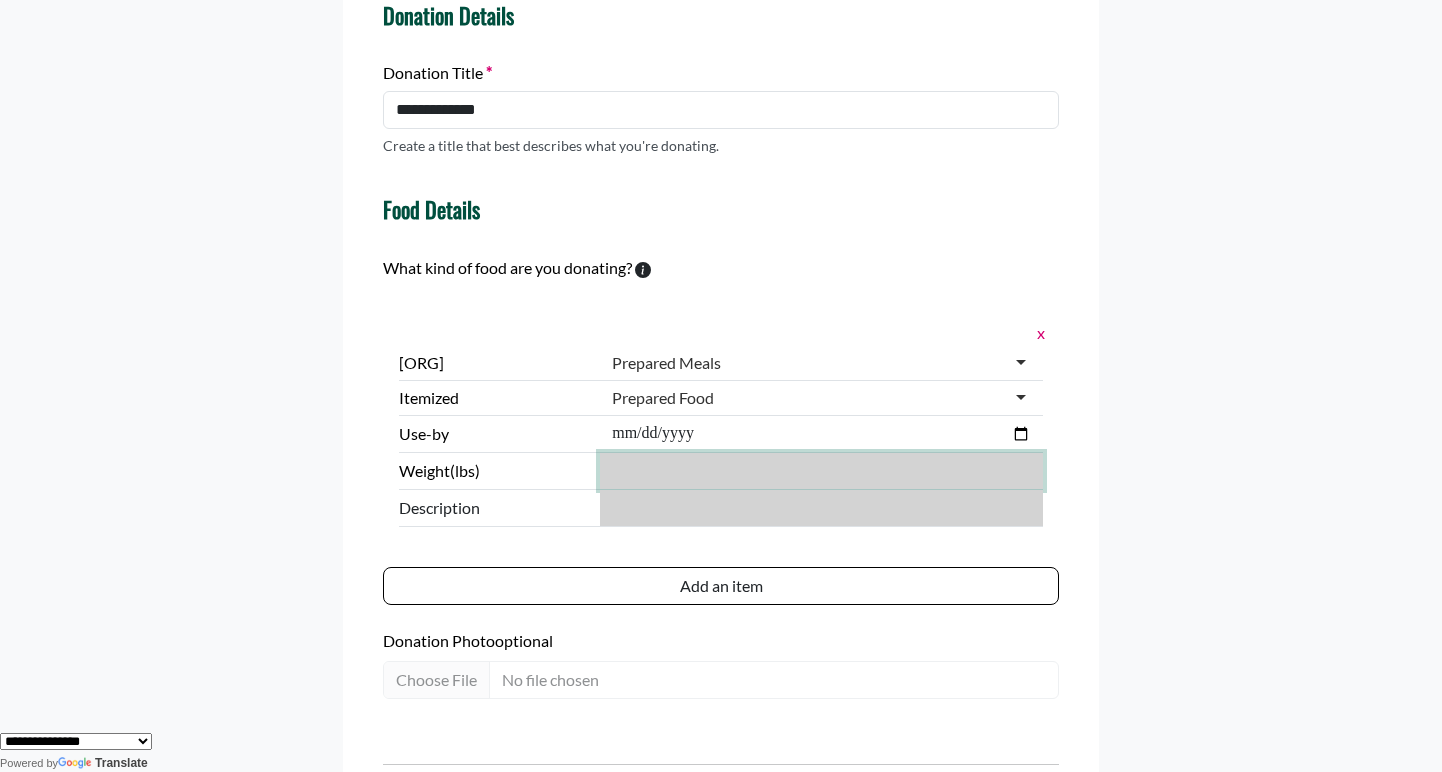 click on "***" at bounding box center [821, 471] 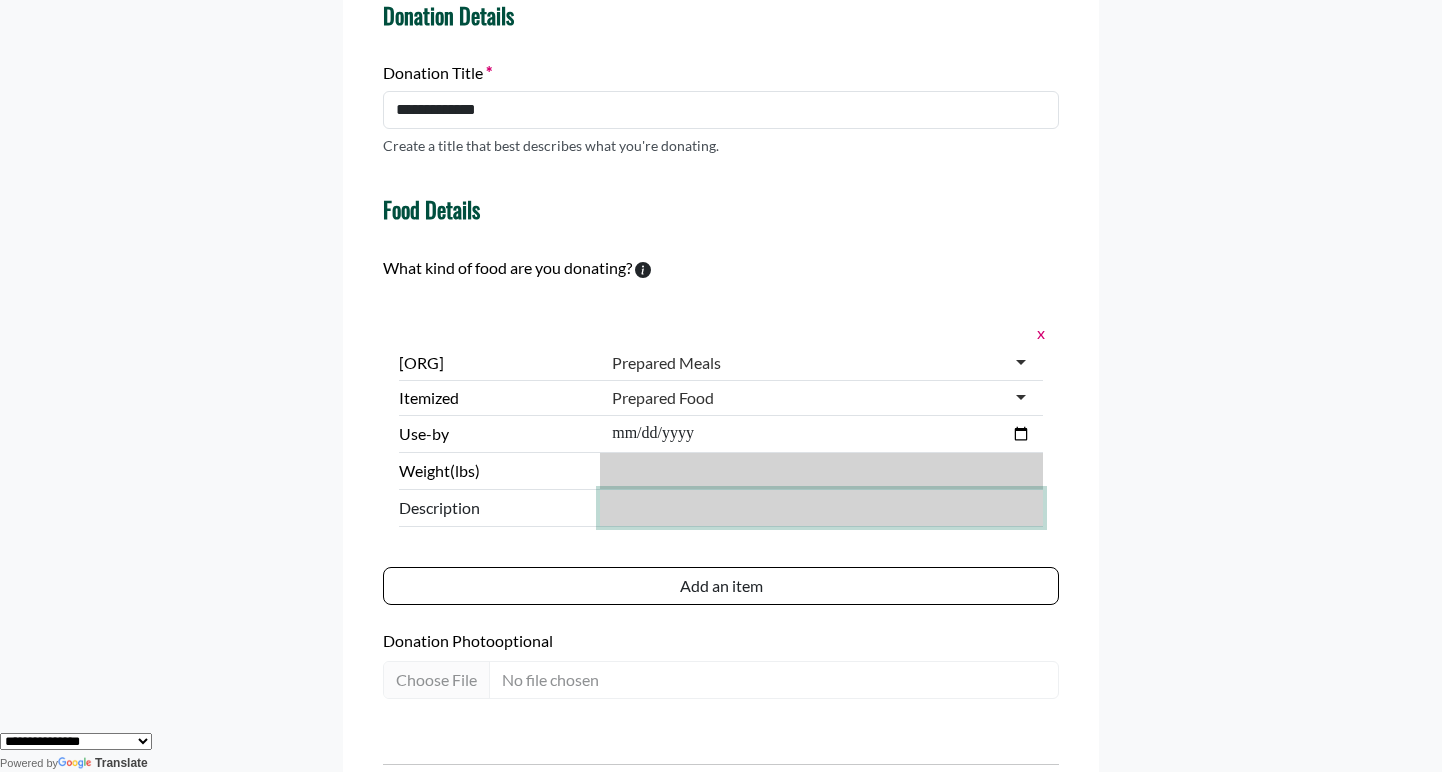click at bounding box center (821, 508) 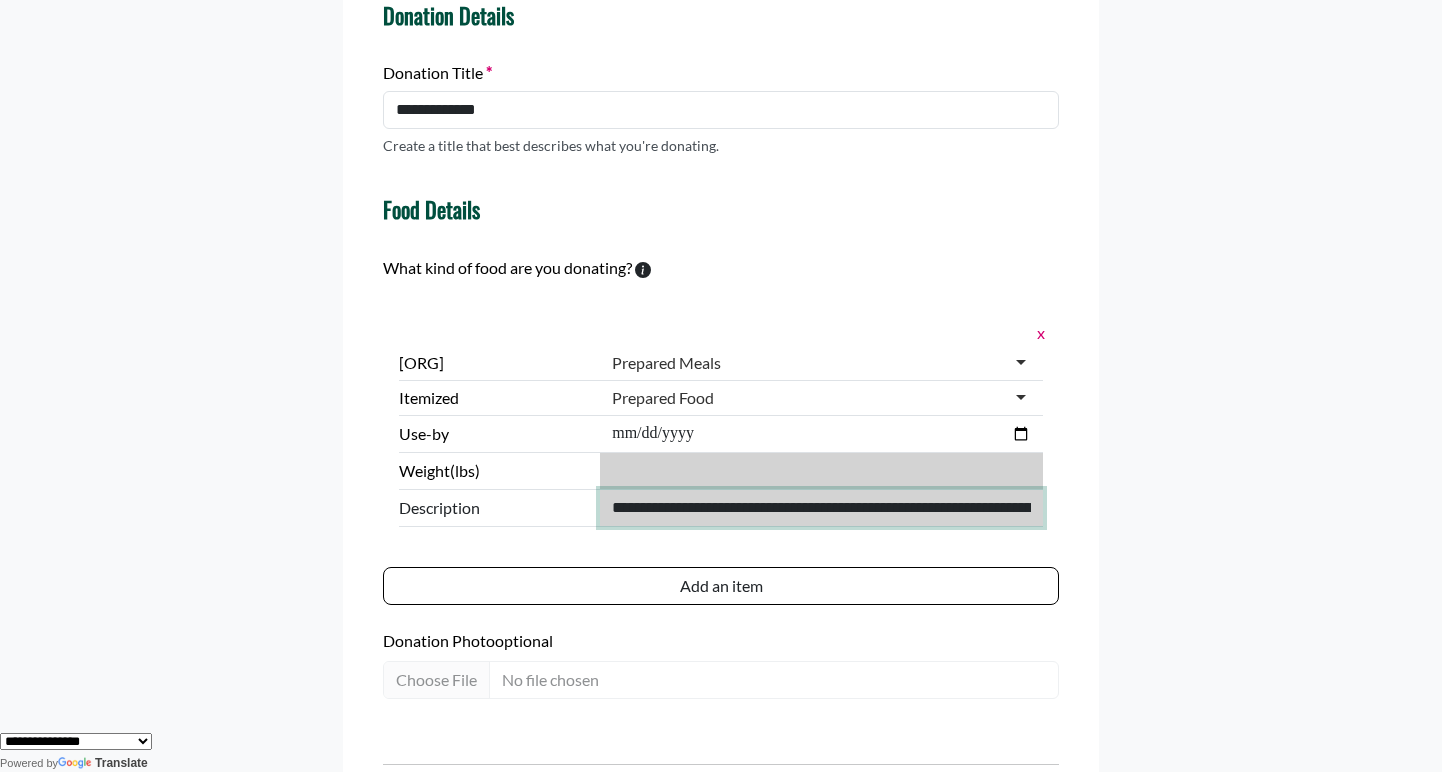 scroll, scrollTop: 0, scrollLeft: 112, axis: horizontal 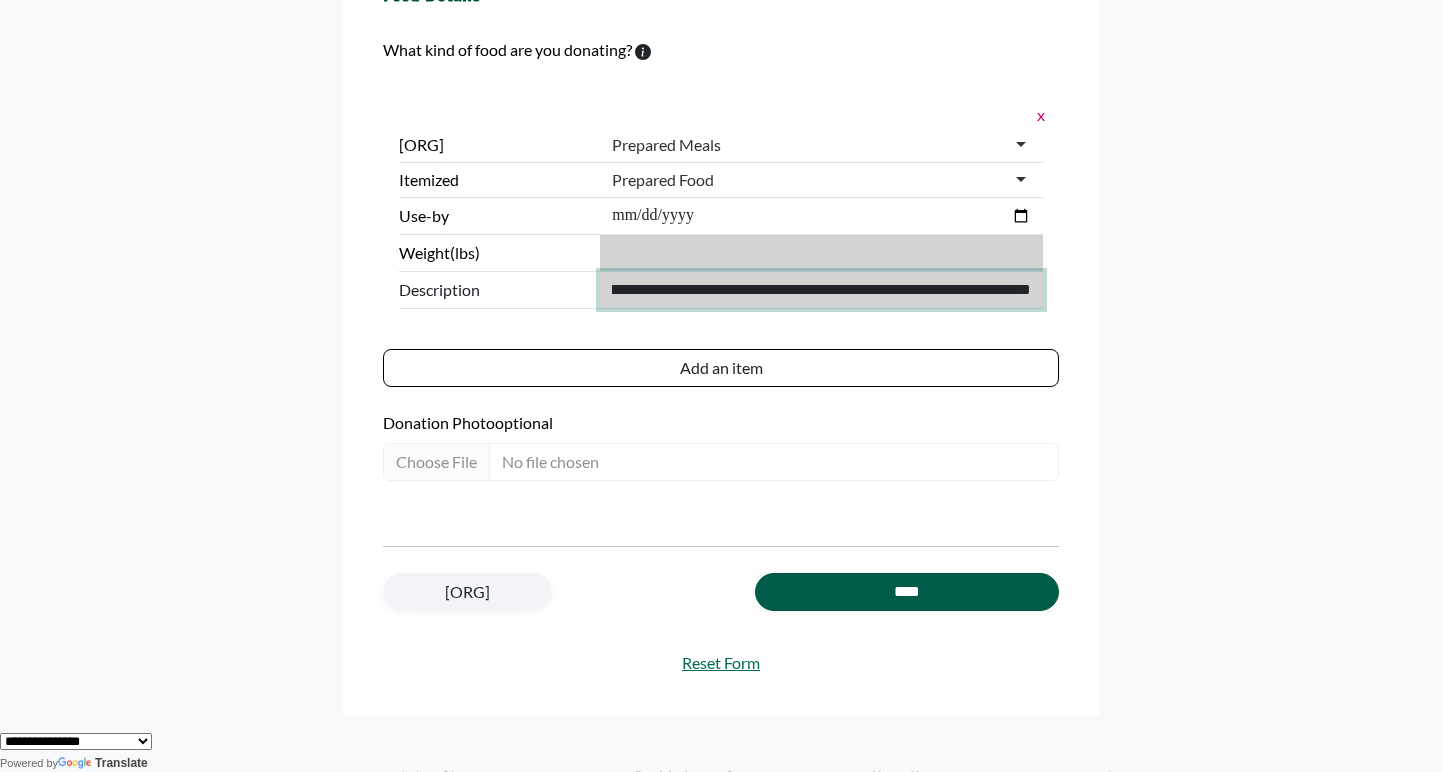 type on "**********" 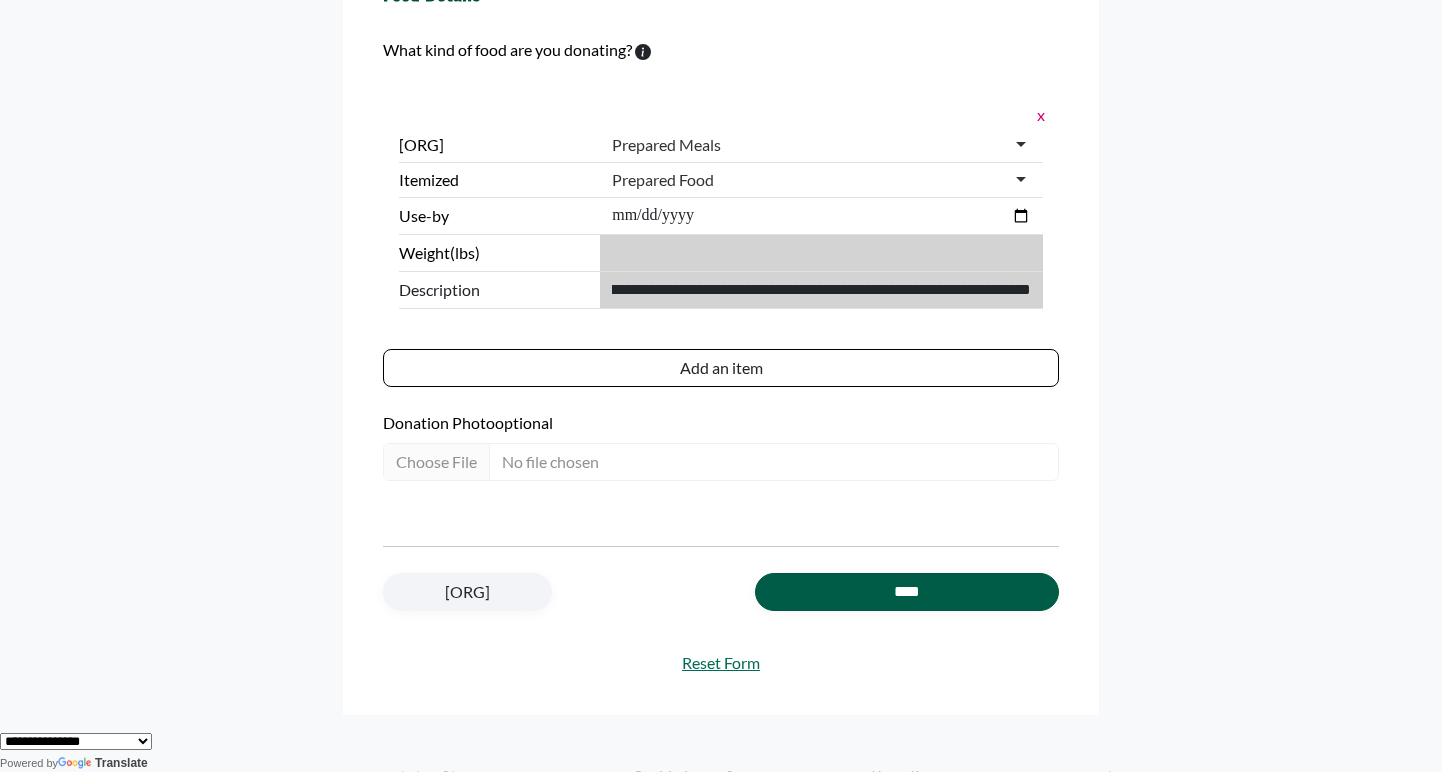 scroll, scrollTop: 0, scrollLeft: 0, axis: both 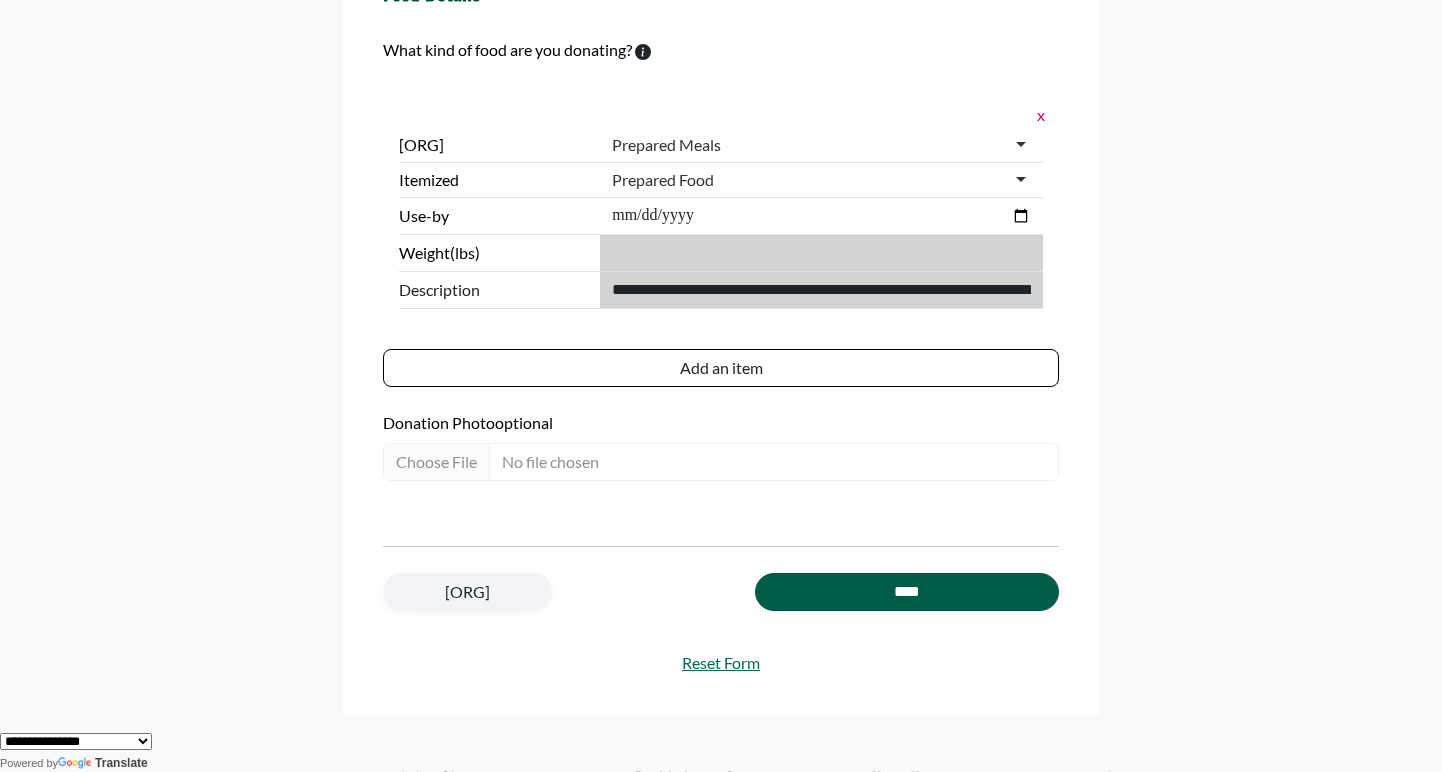 click on "****" at bounding box center (907, 592) 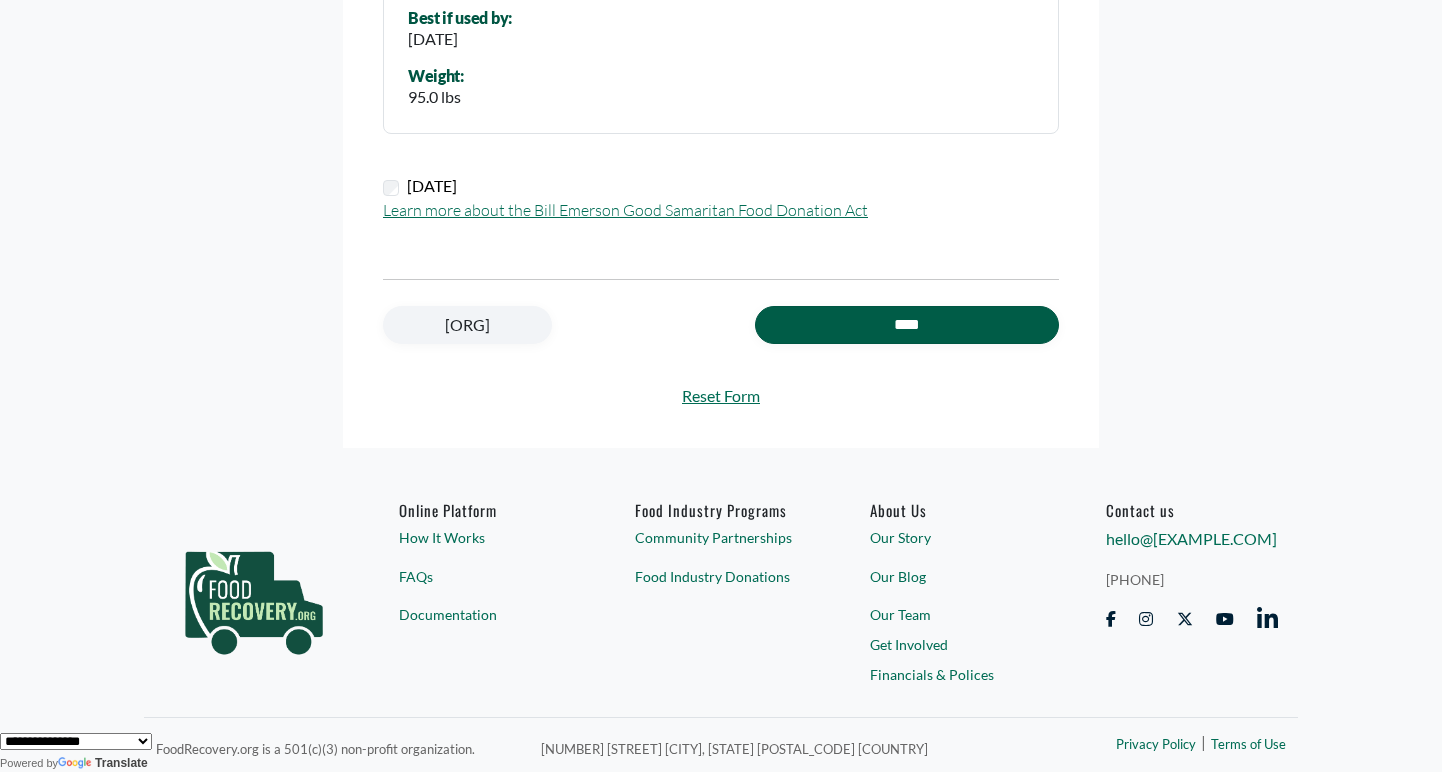 click on "****" at bounding box center [907, 325] 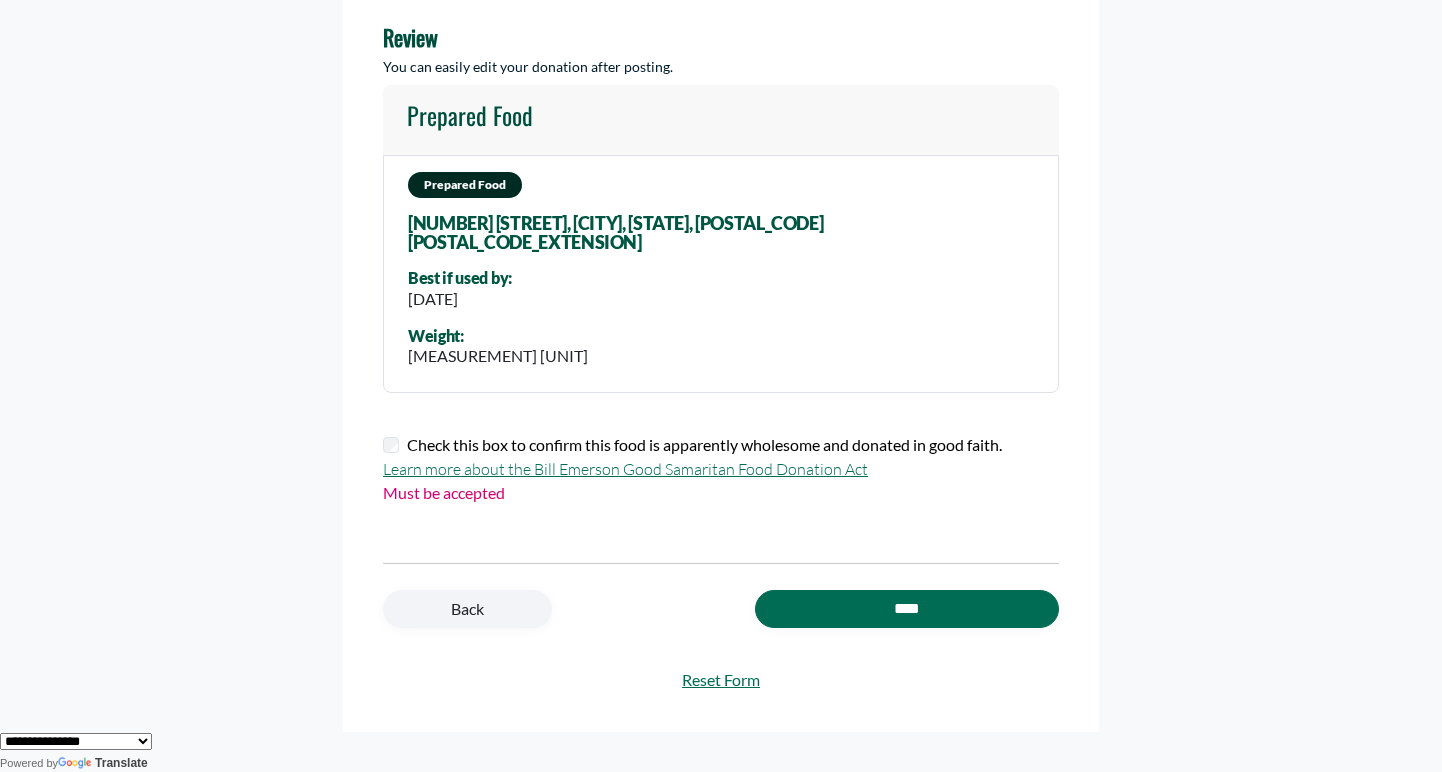 scroll, scrollTop: 311, scrollLeft: 0, axis: vertical 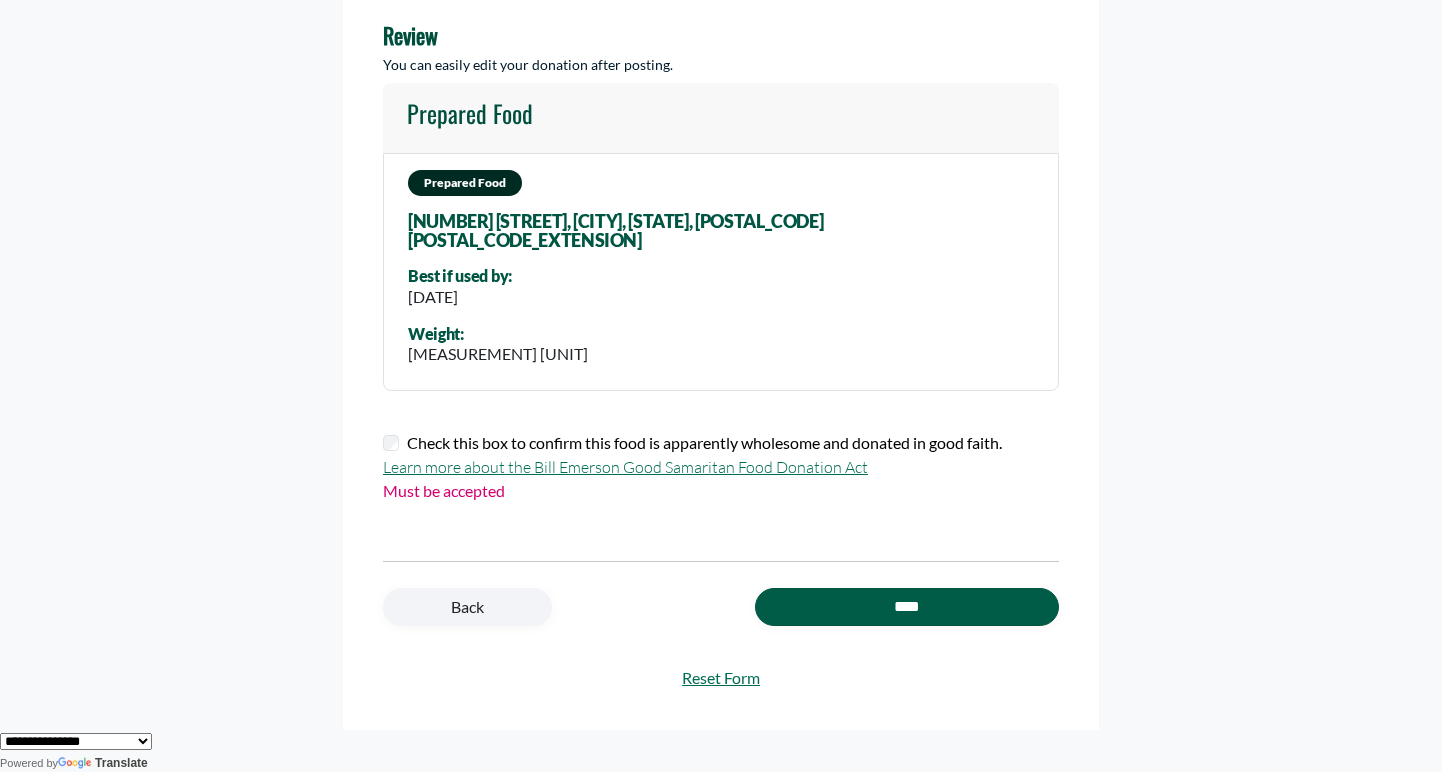 click on "****" at bounding box center (907, 607) 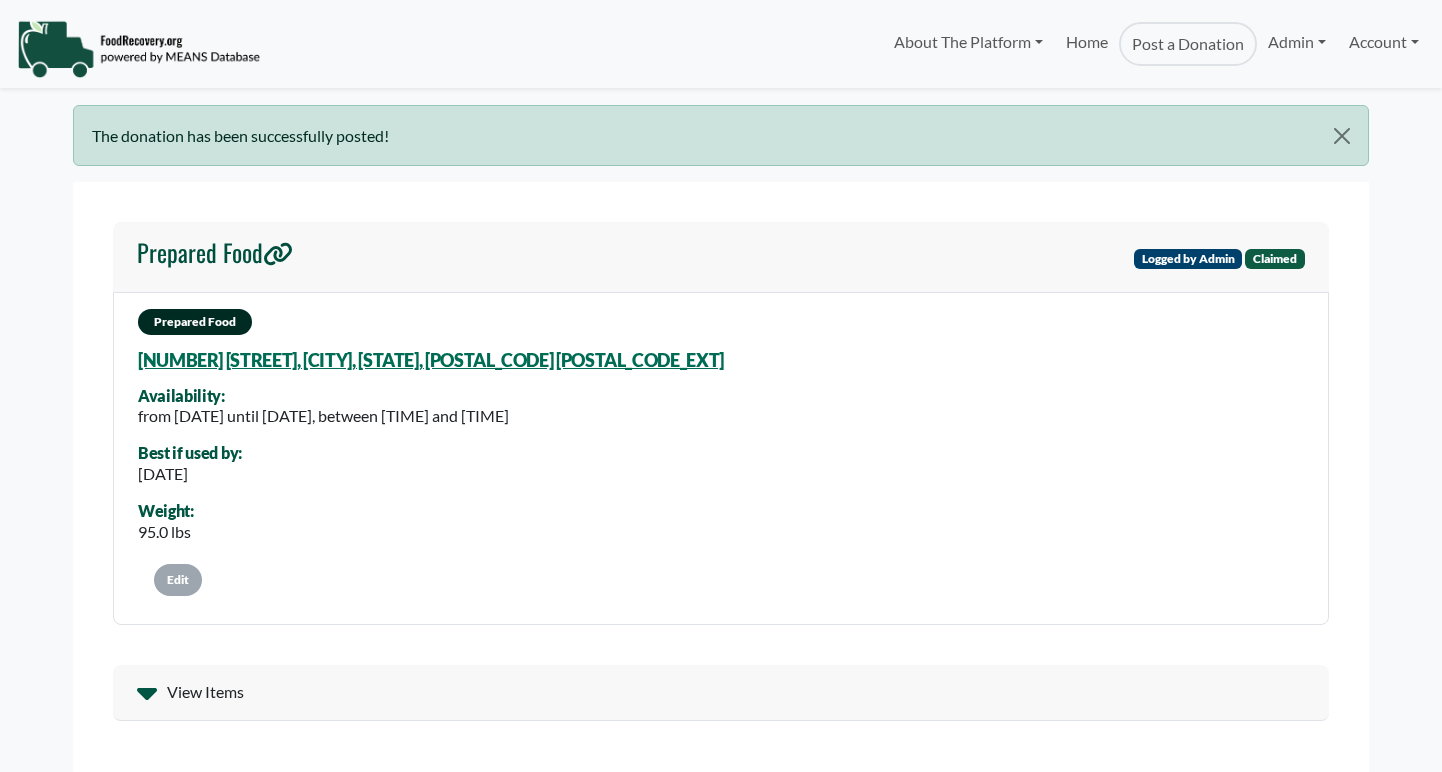 scroll, scrollTop: 0, scrollLeft: 0, axis: both 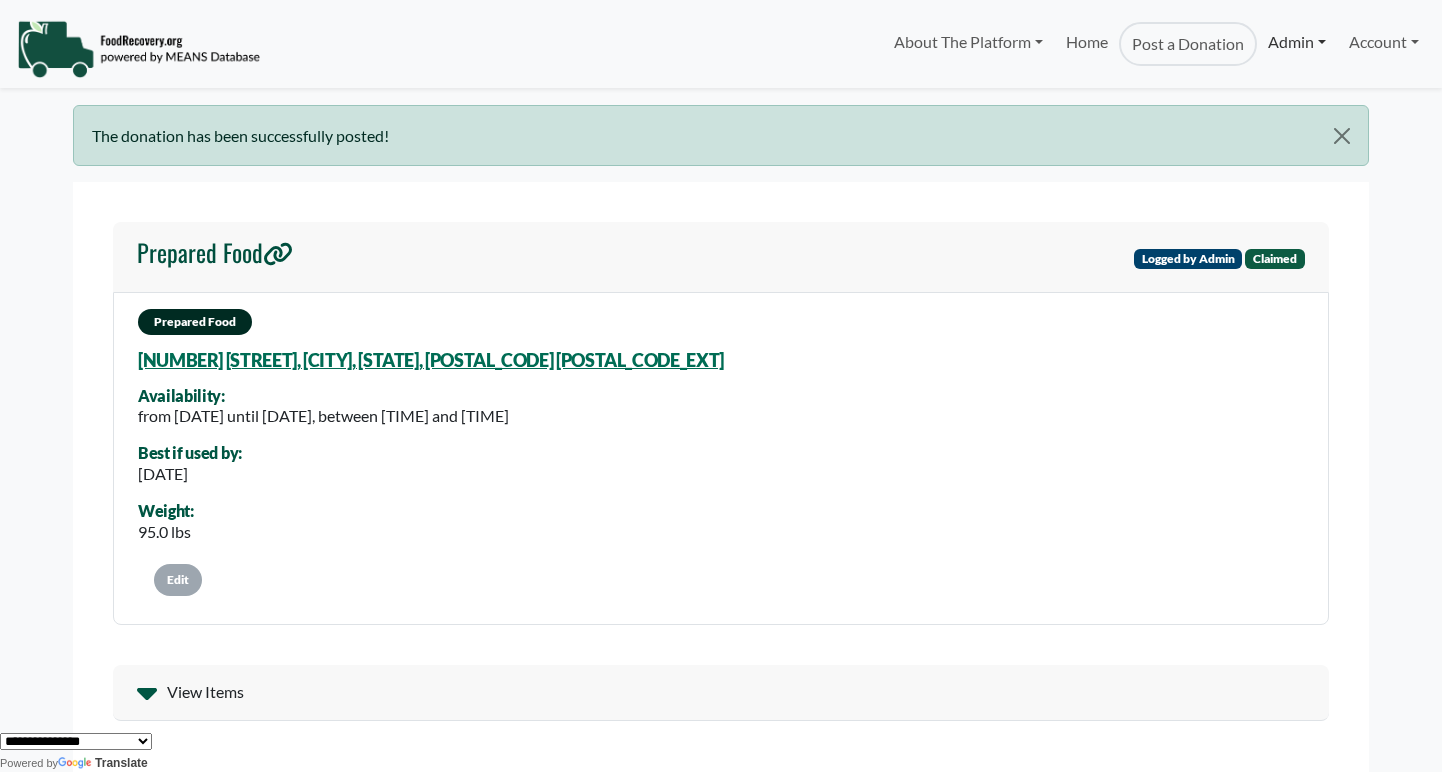 click on "Admin" at bounding box center (1297, 42) 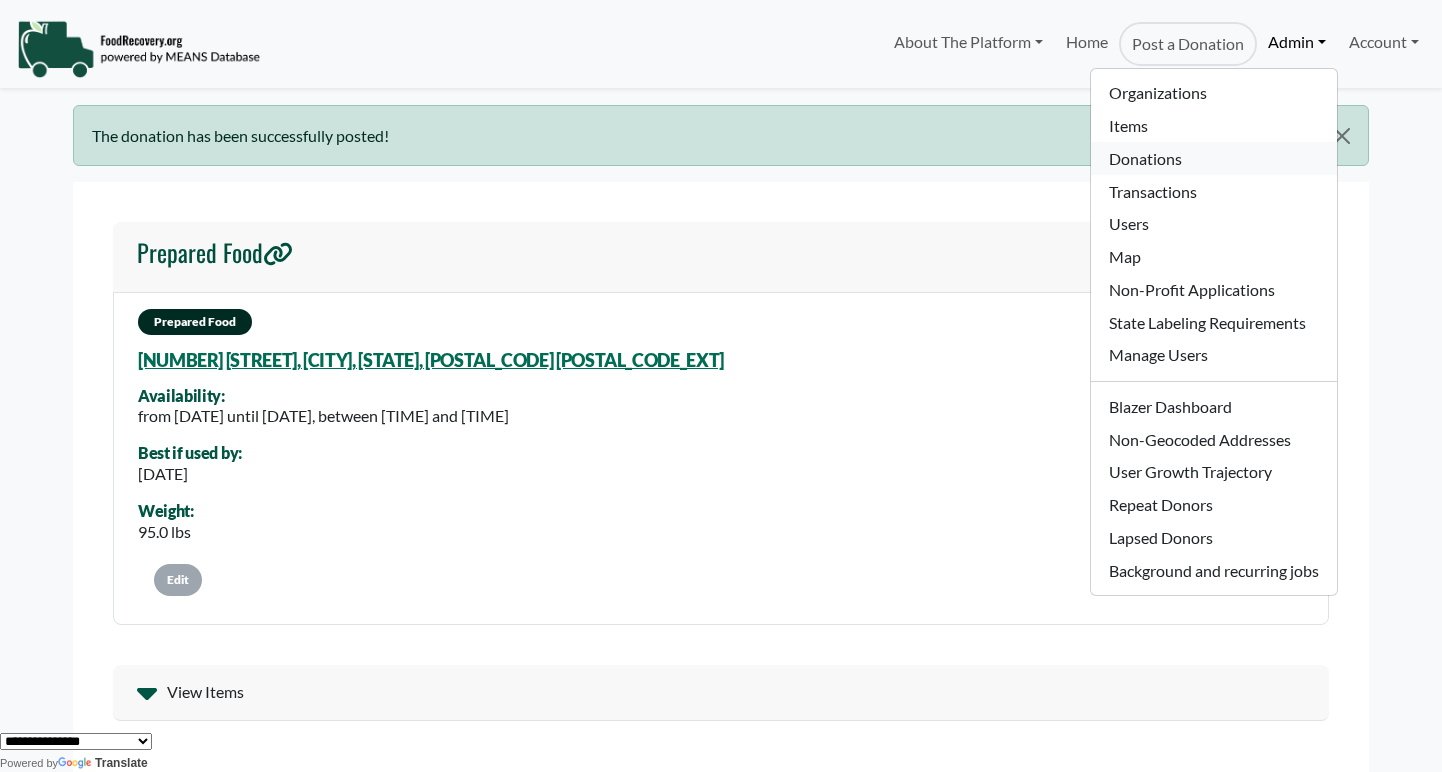 click on "Donations" at bounding box center (1213, 158) 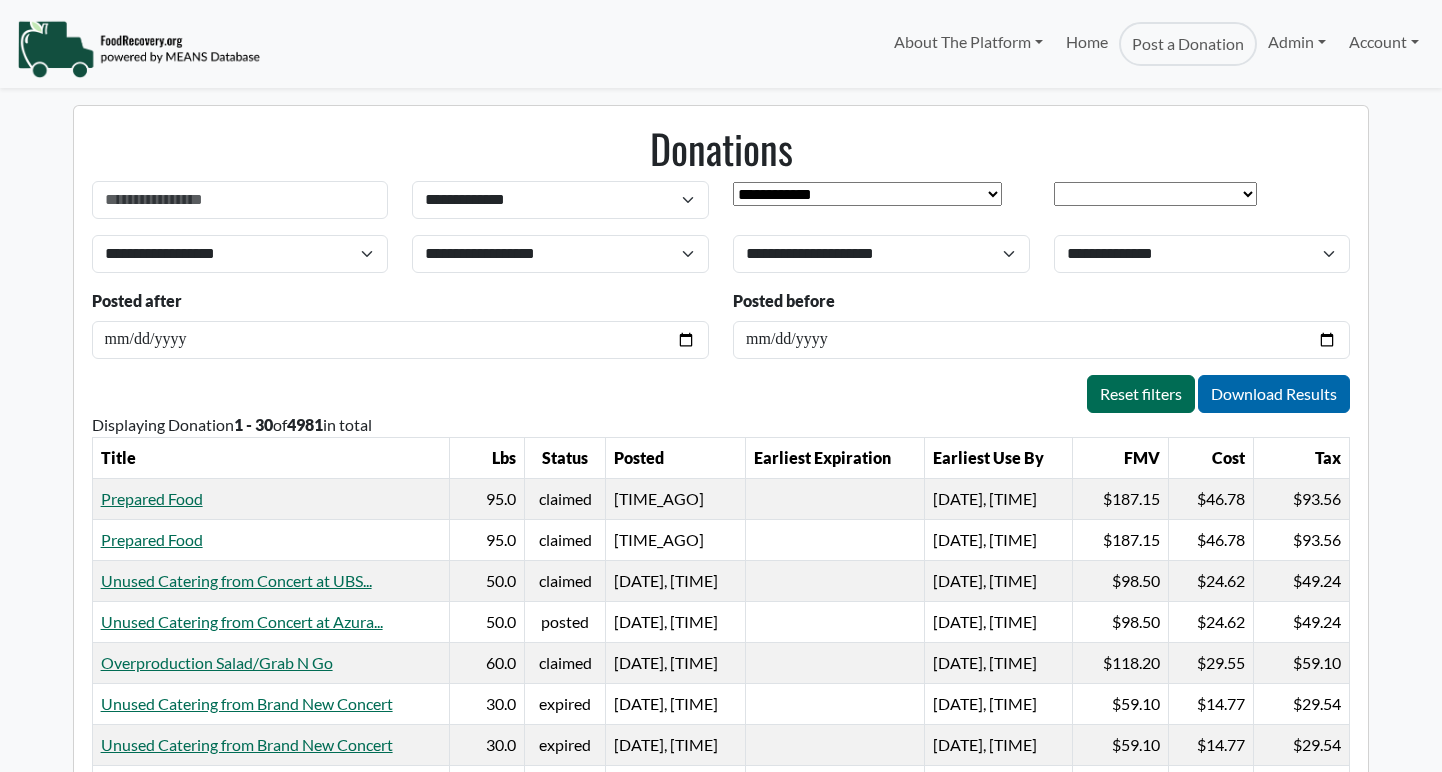 scroll, scrollTop: 0, scrollLeft: 0, axis: both 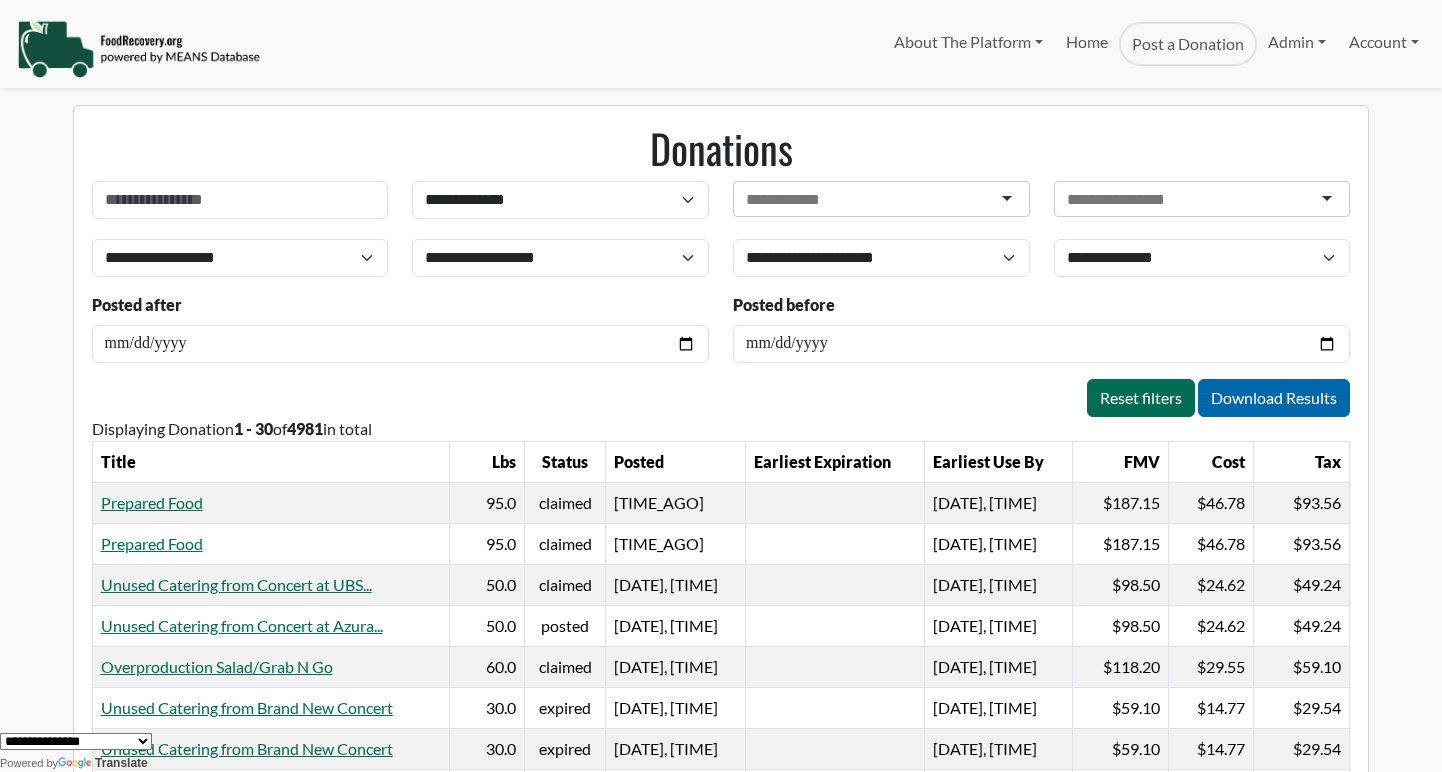 click at bounding box center [138, 49] 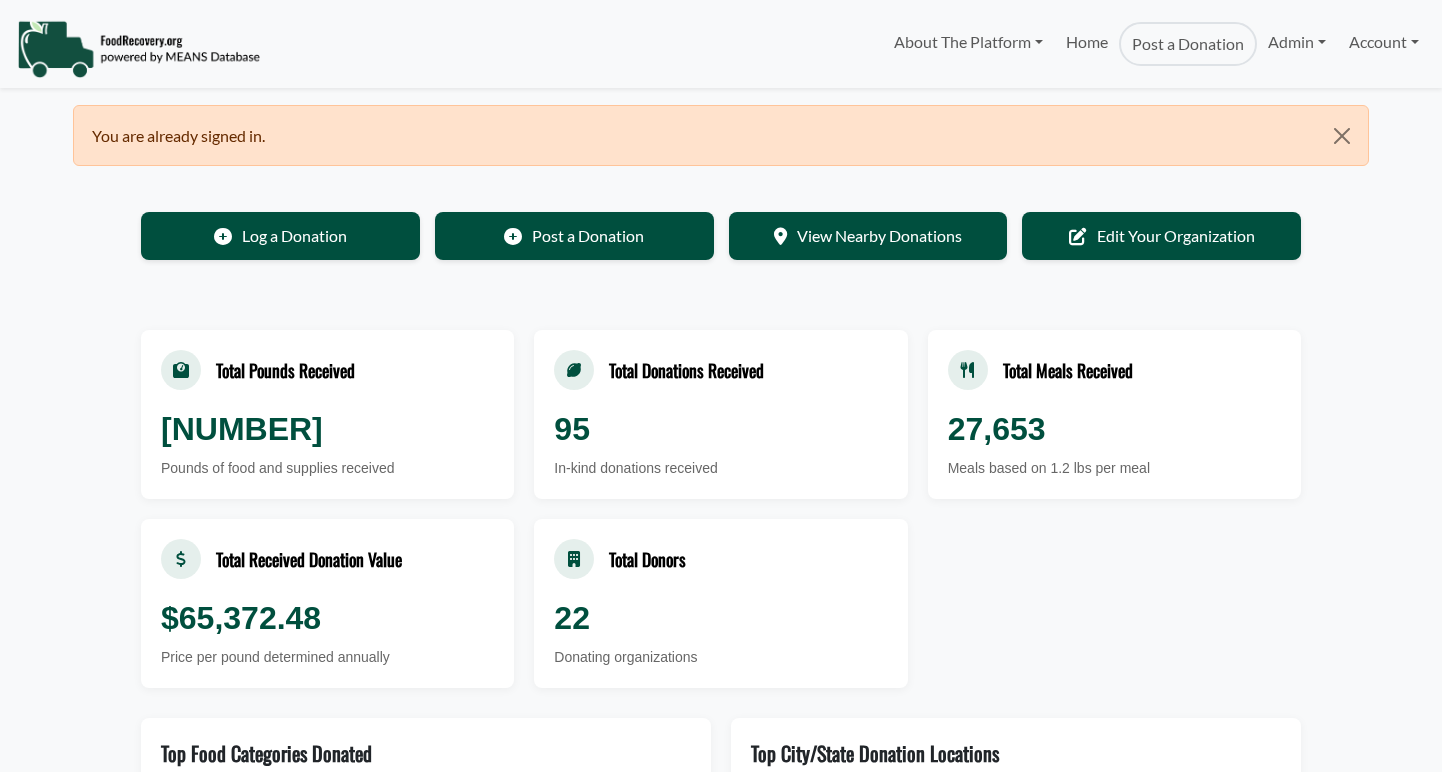 scroll, scrollTop: 0, scrollLeft: 0, axis: both 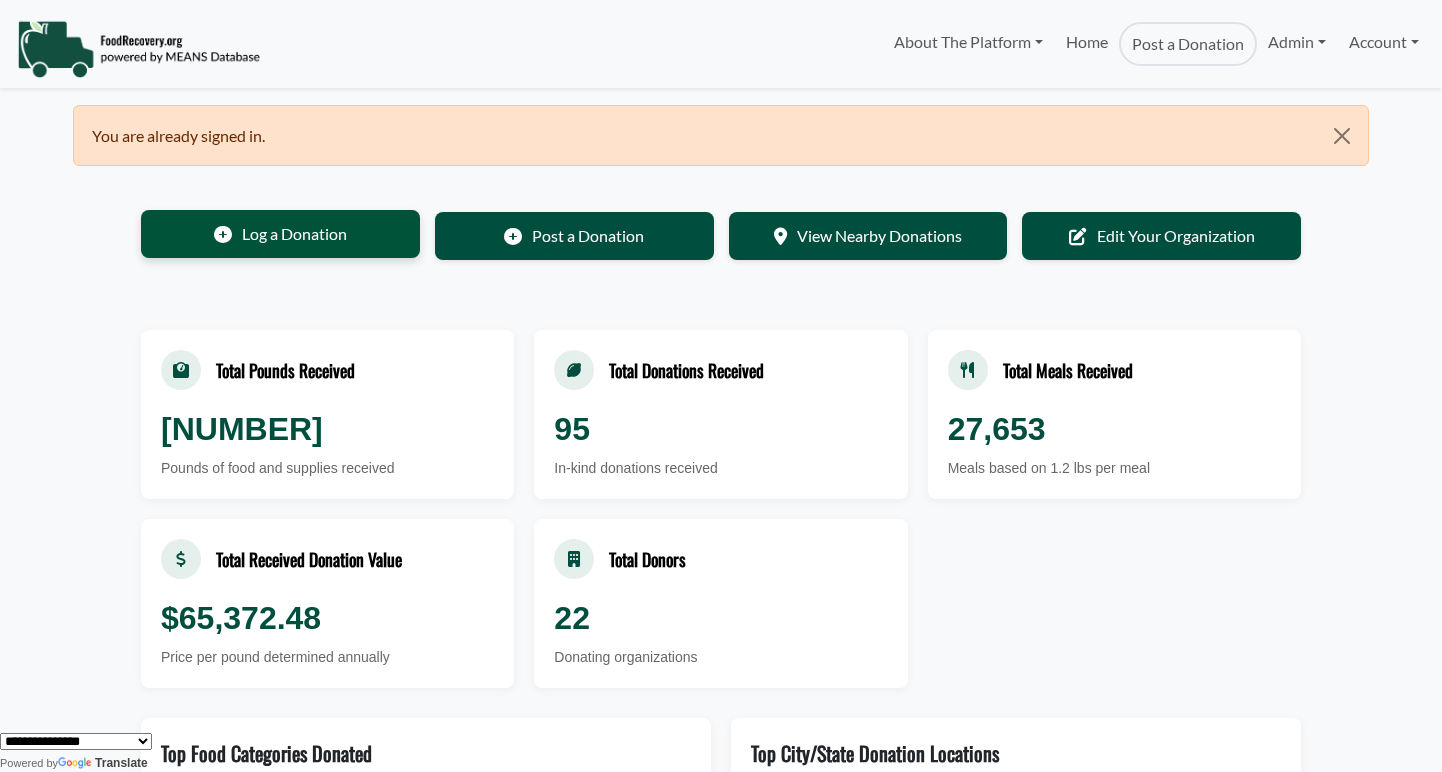 click on "Log a Donation" at bounding box center (280, 234) 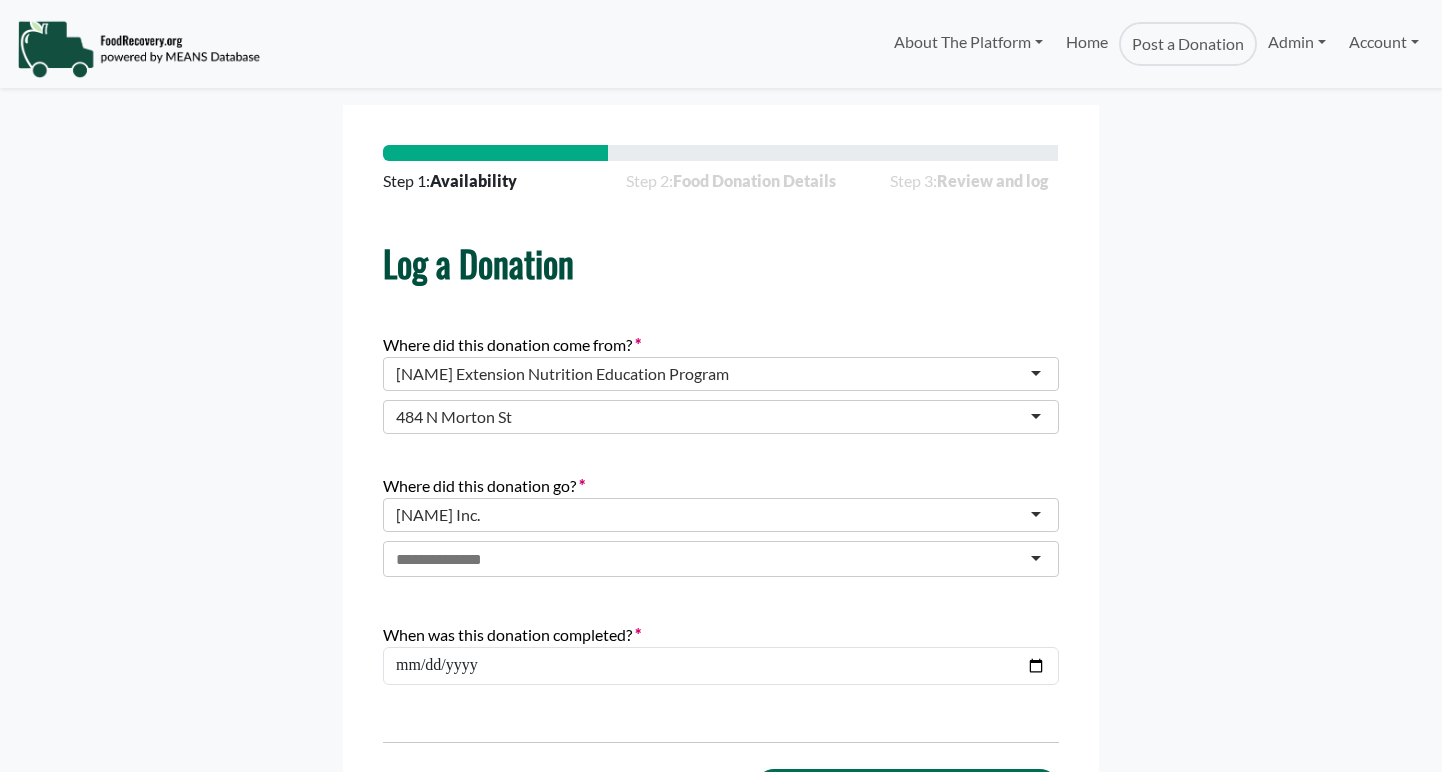 scroll, scrollTop: 0, scrollLeft: 0, axis: both 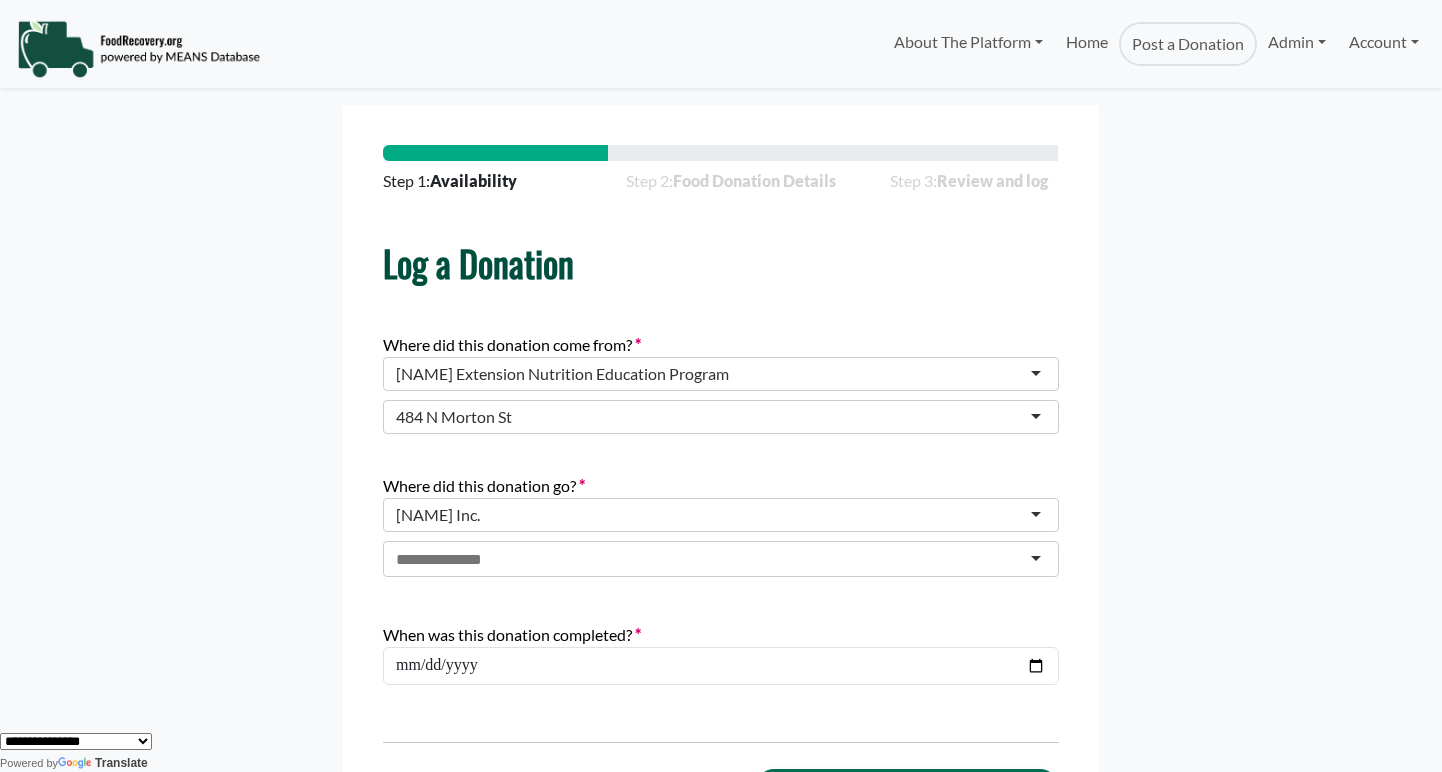 click on "[NAME] Extension Nutrition Education Program" at bounding box center (562, 374) 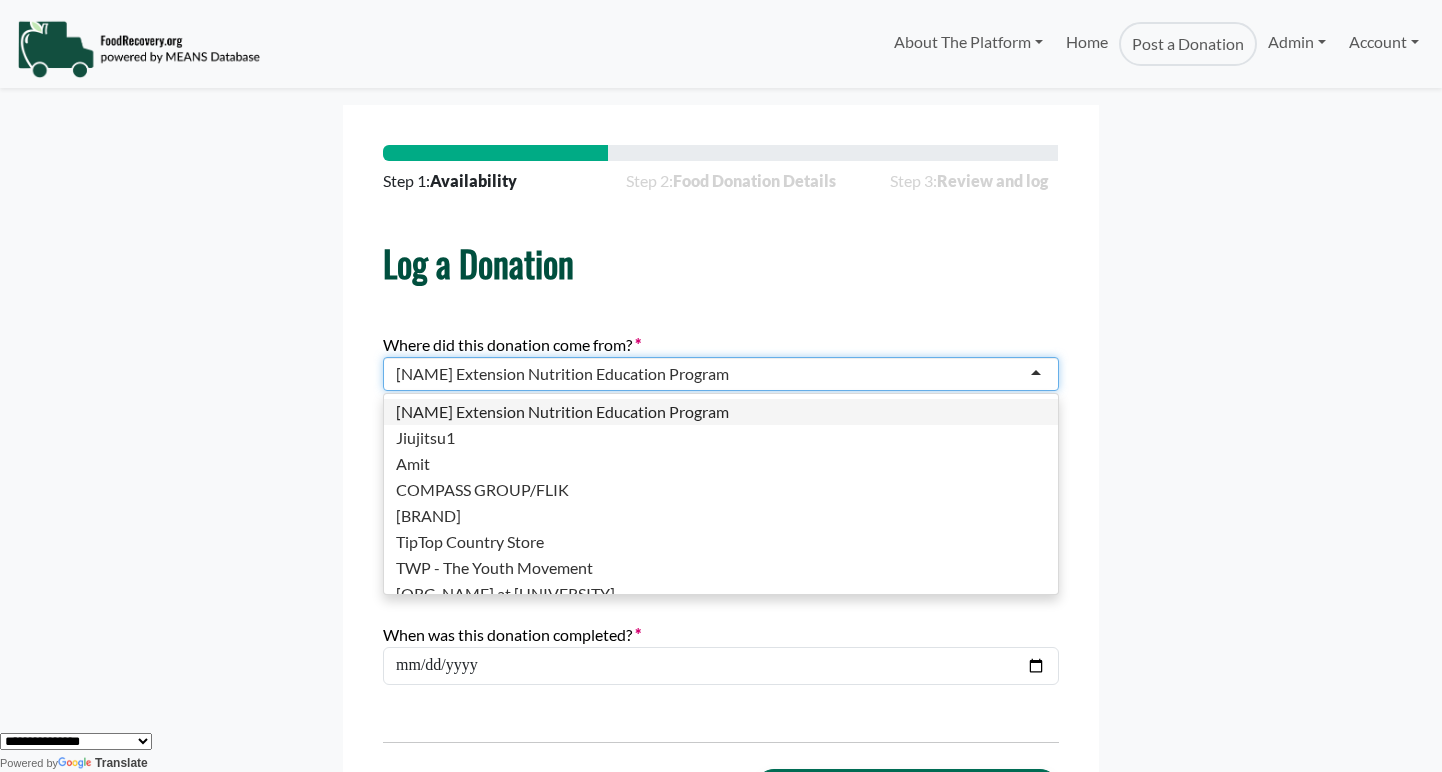 click on "[LAST] Extension Nutrition Education Program" at bounding box center (562, 374) 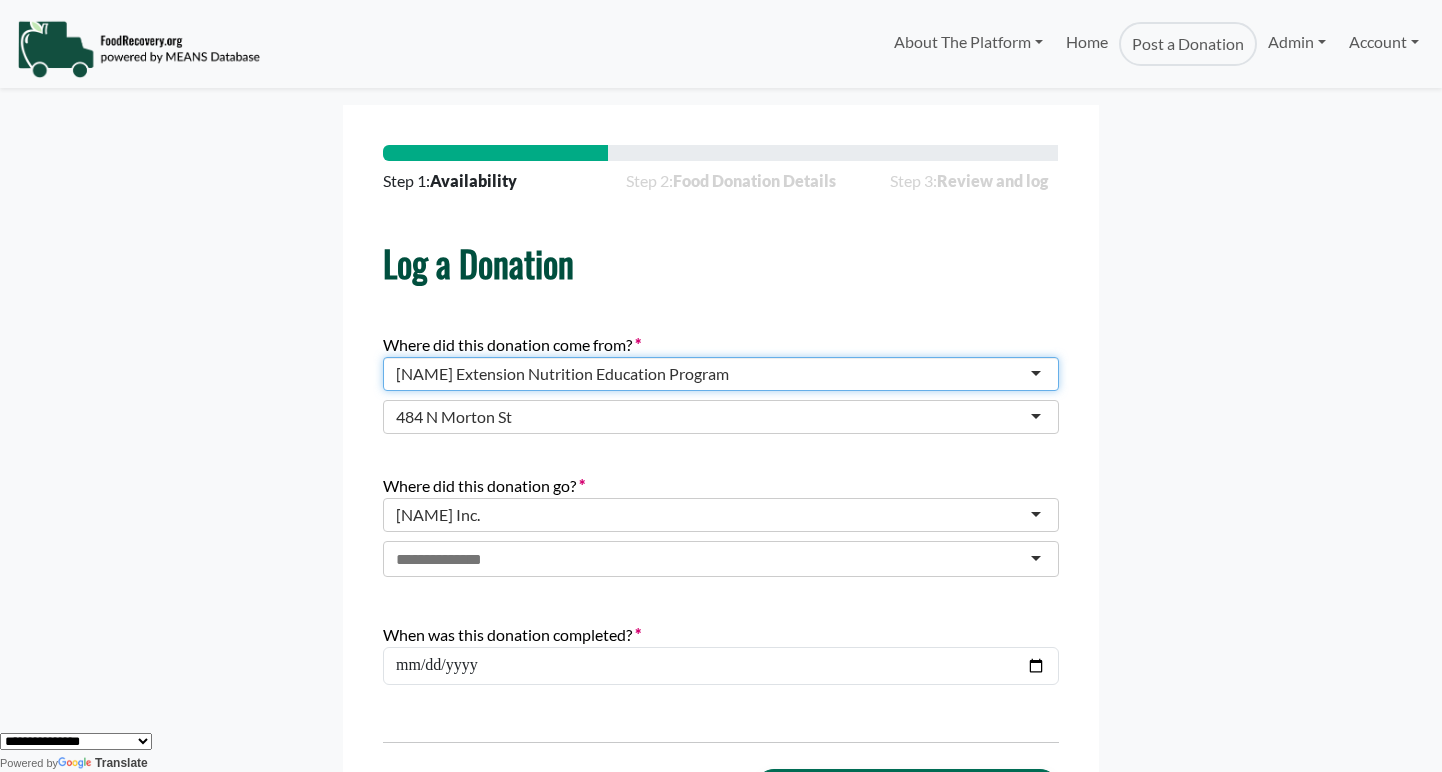 click on "[LAST] Extension Nutrition Education Program" at bounding box center [562, 374] 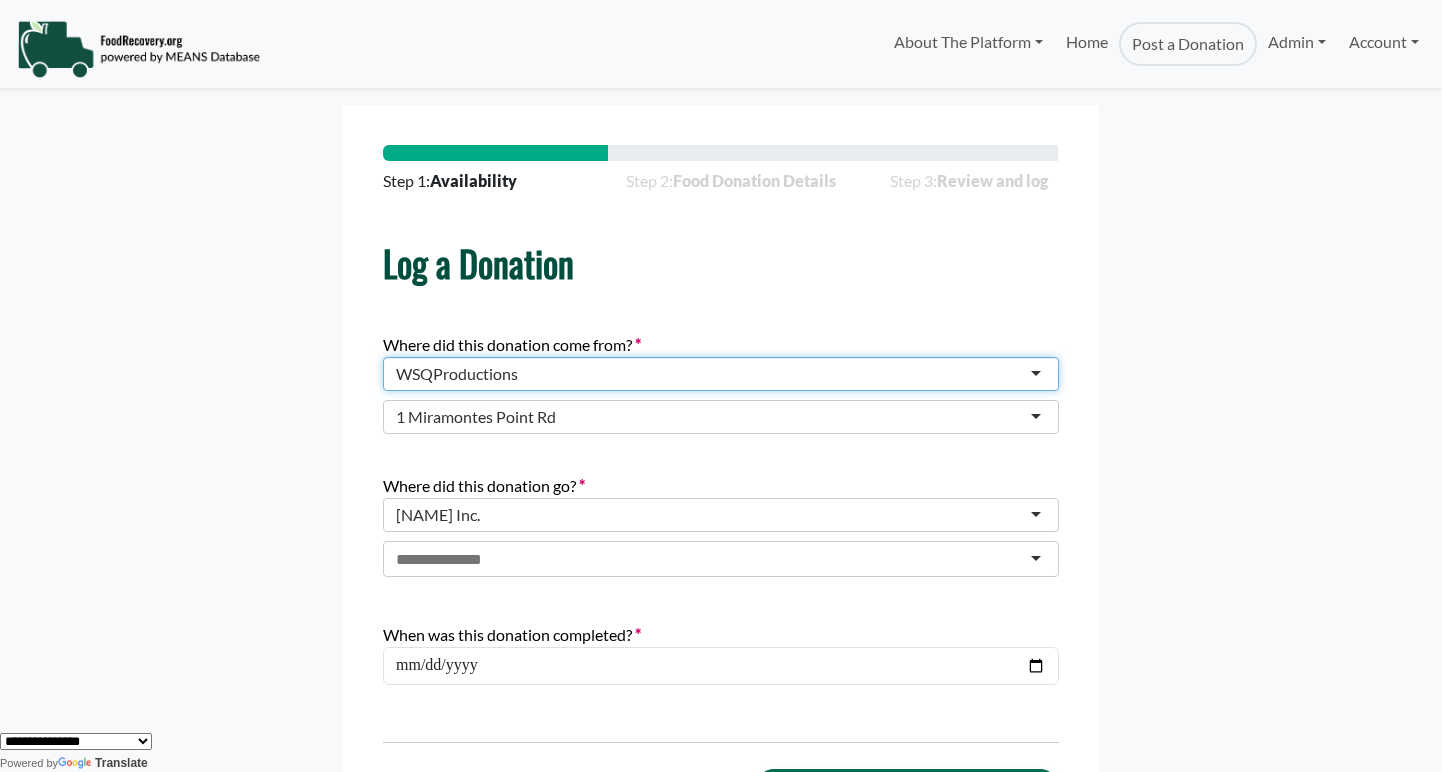 scroll, scrollTop: 0, scrollLeft: 0, axis: both 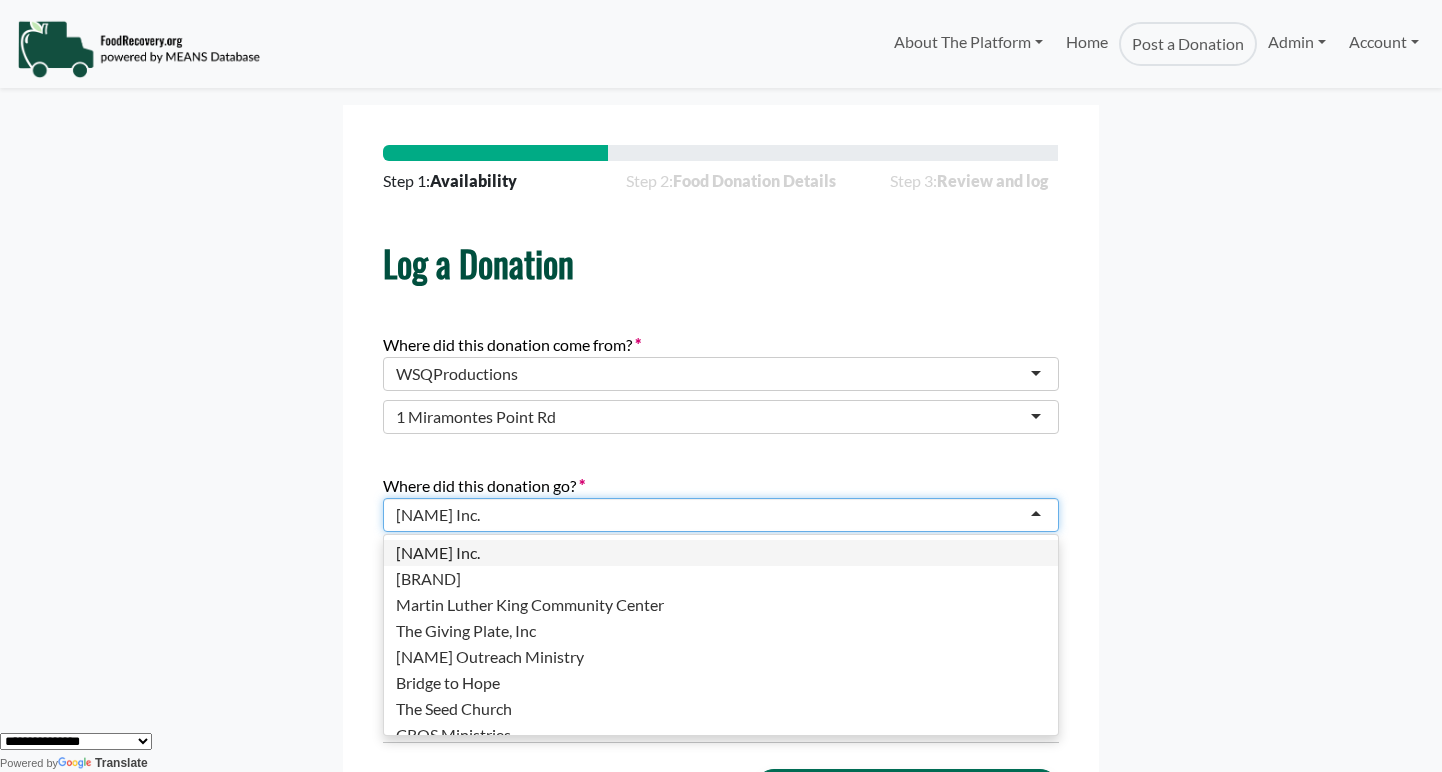 click on "Project payatas Inc." at bounding box center (438, 515) 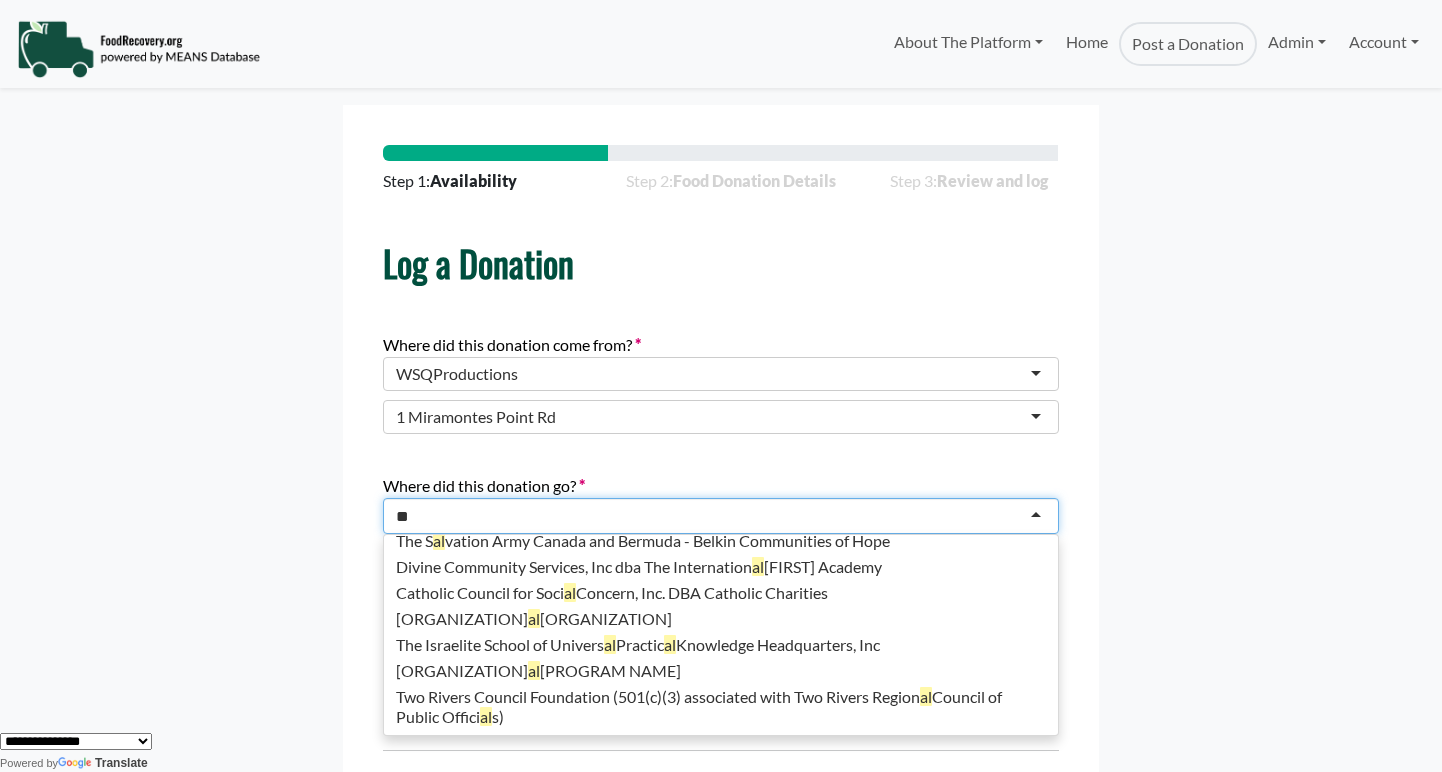 scroll, scrollTop: 5, scrollLeft: 0, axis: vertical 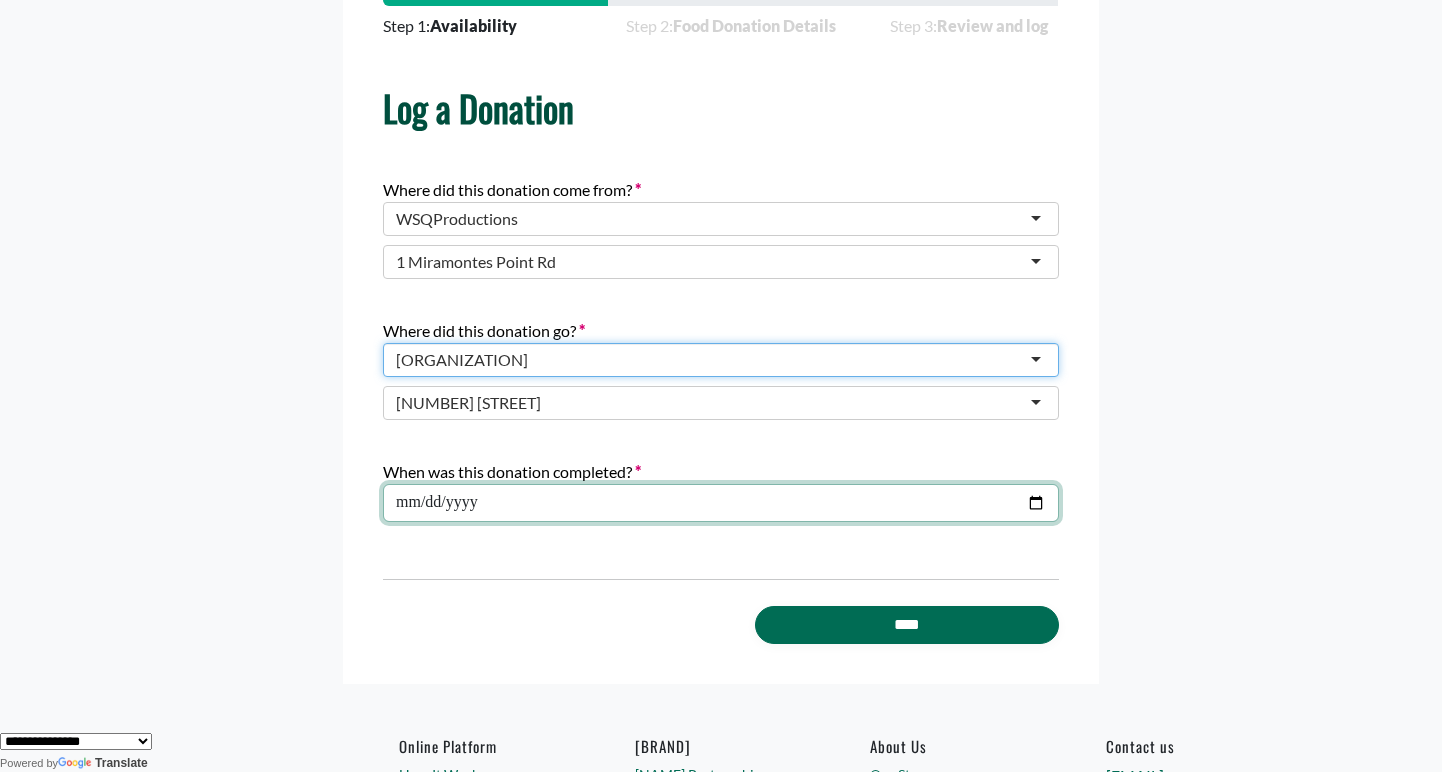 click on "**********" at bounding box center (721, 503) 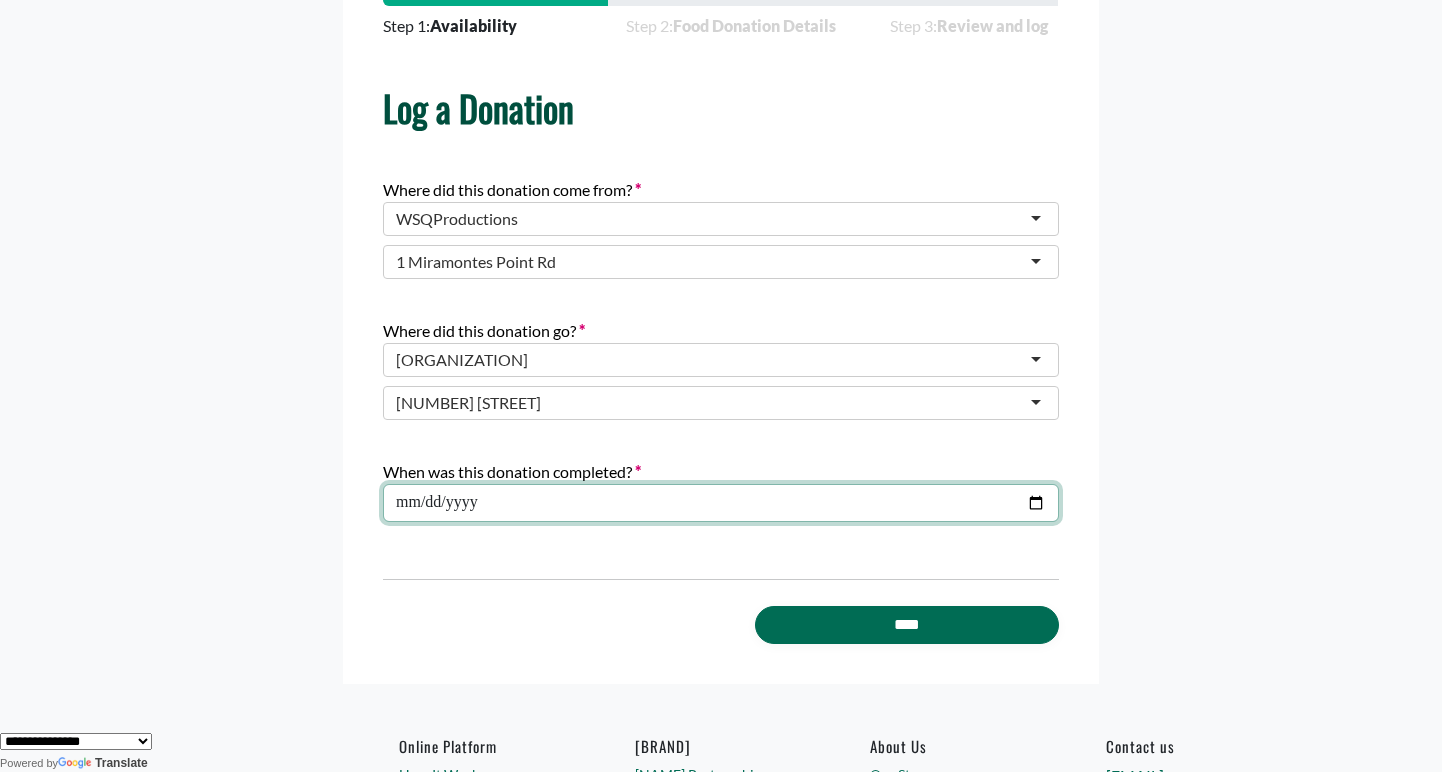 click on "**********" at bounding box center [721, 503] 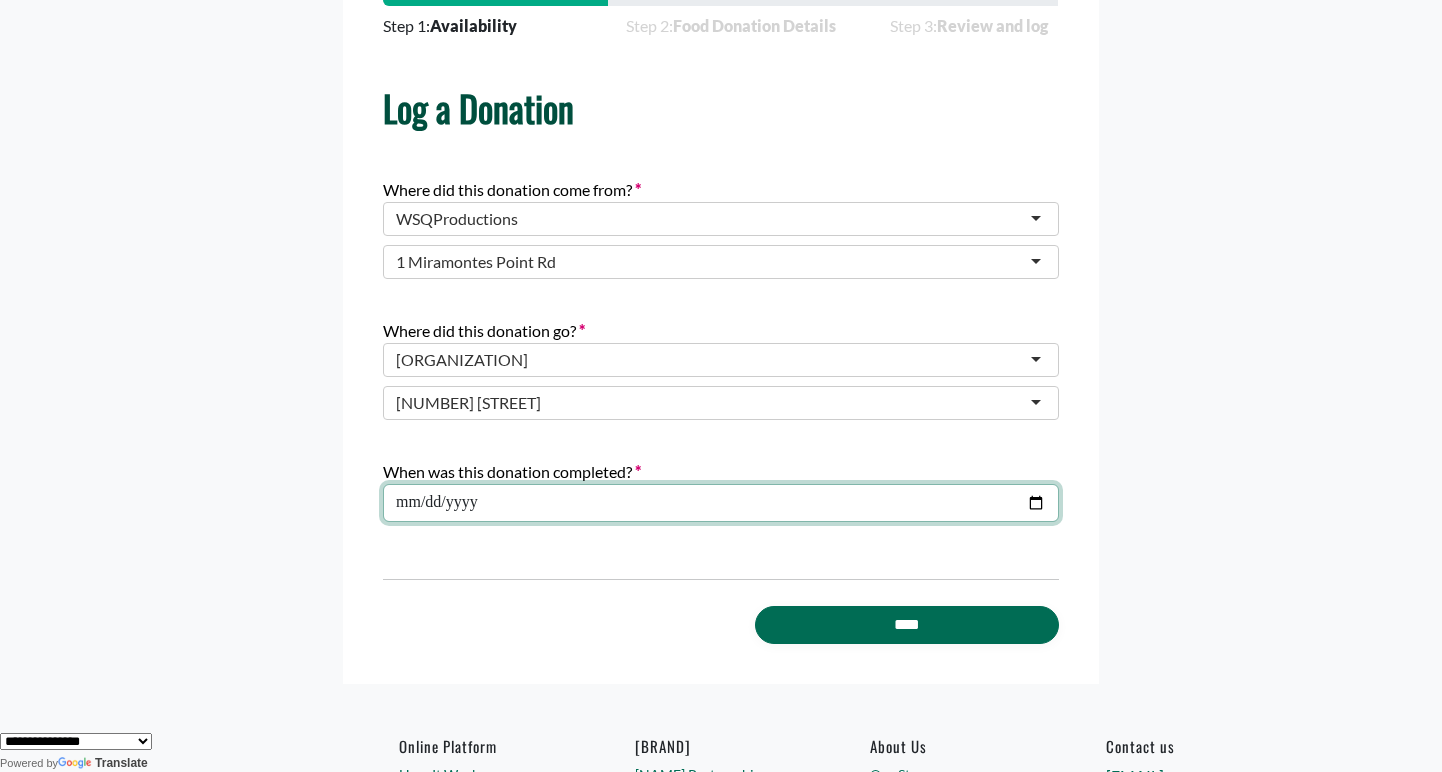 type on "**********" 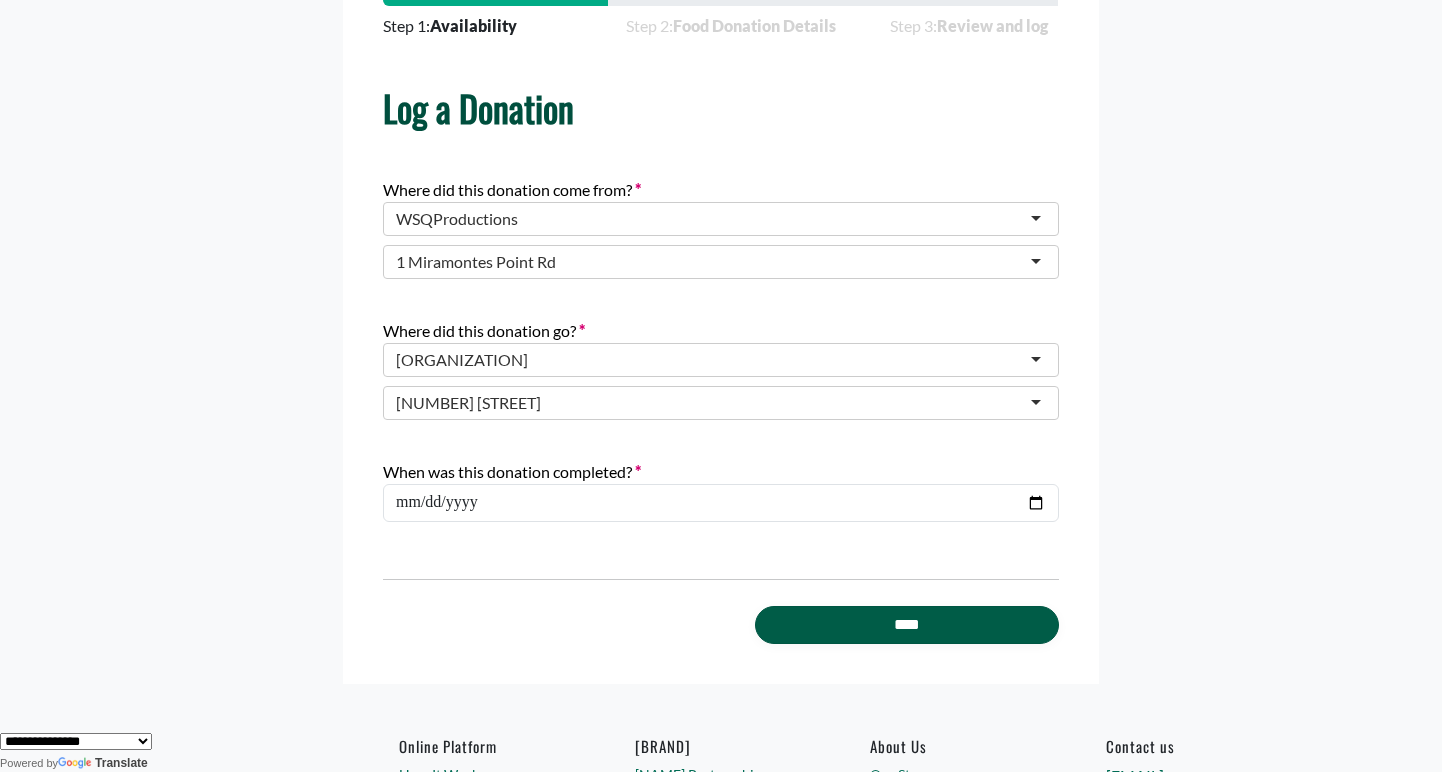 click on "****" at bounding box center (907, 625) 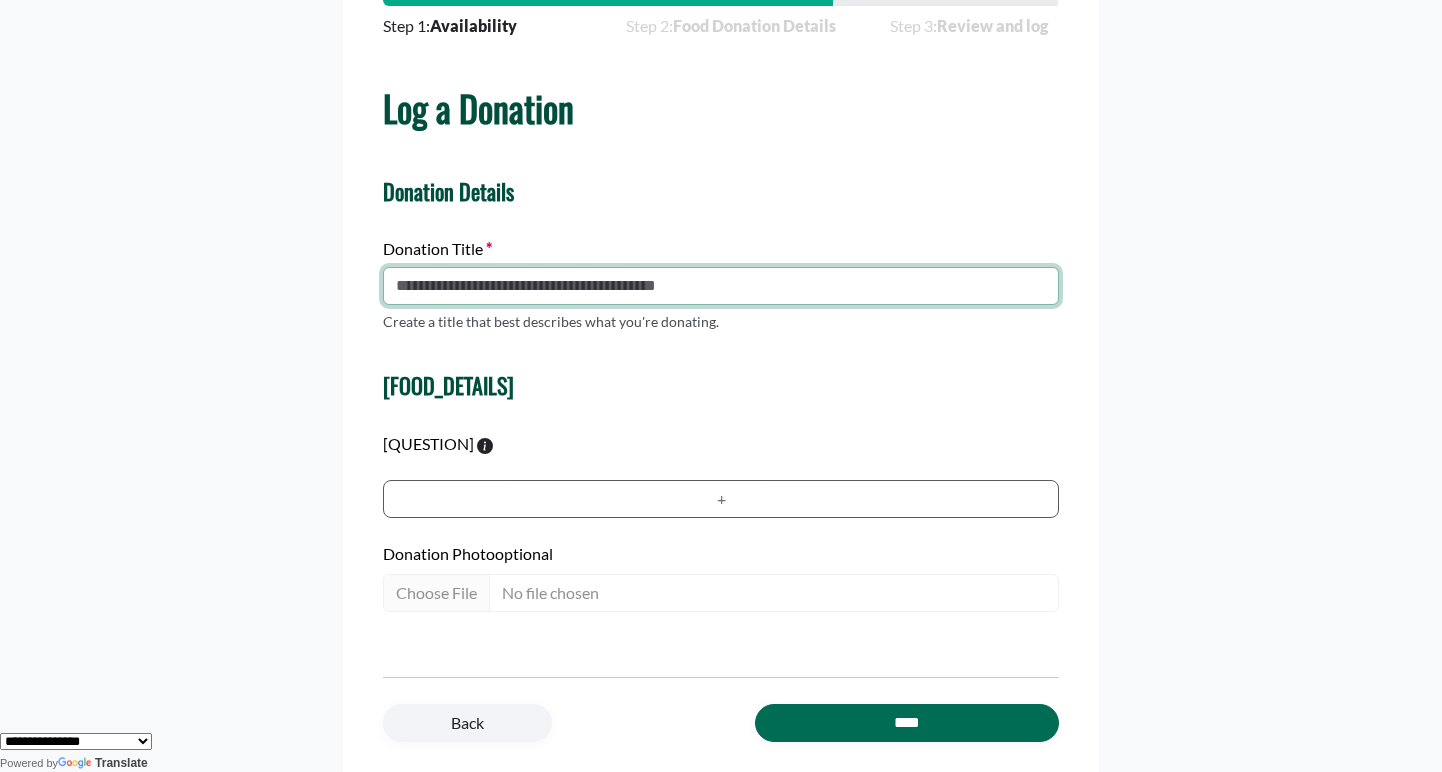 click at bounding box center [721, 286] 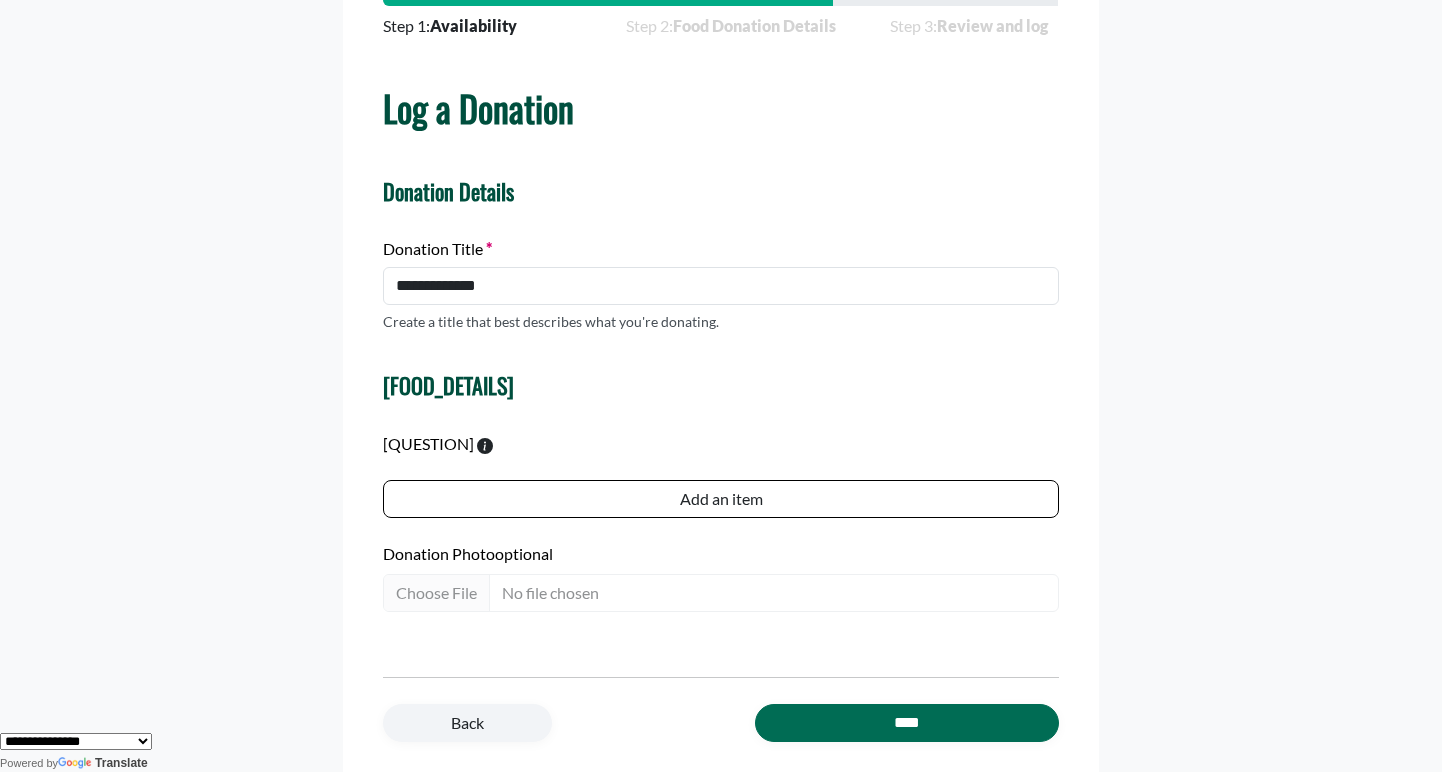 click on "Add an item" at bounding box center (721, 499) 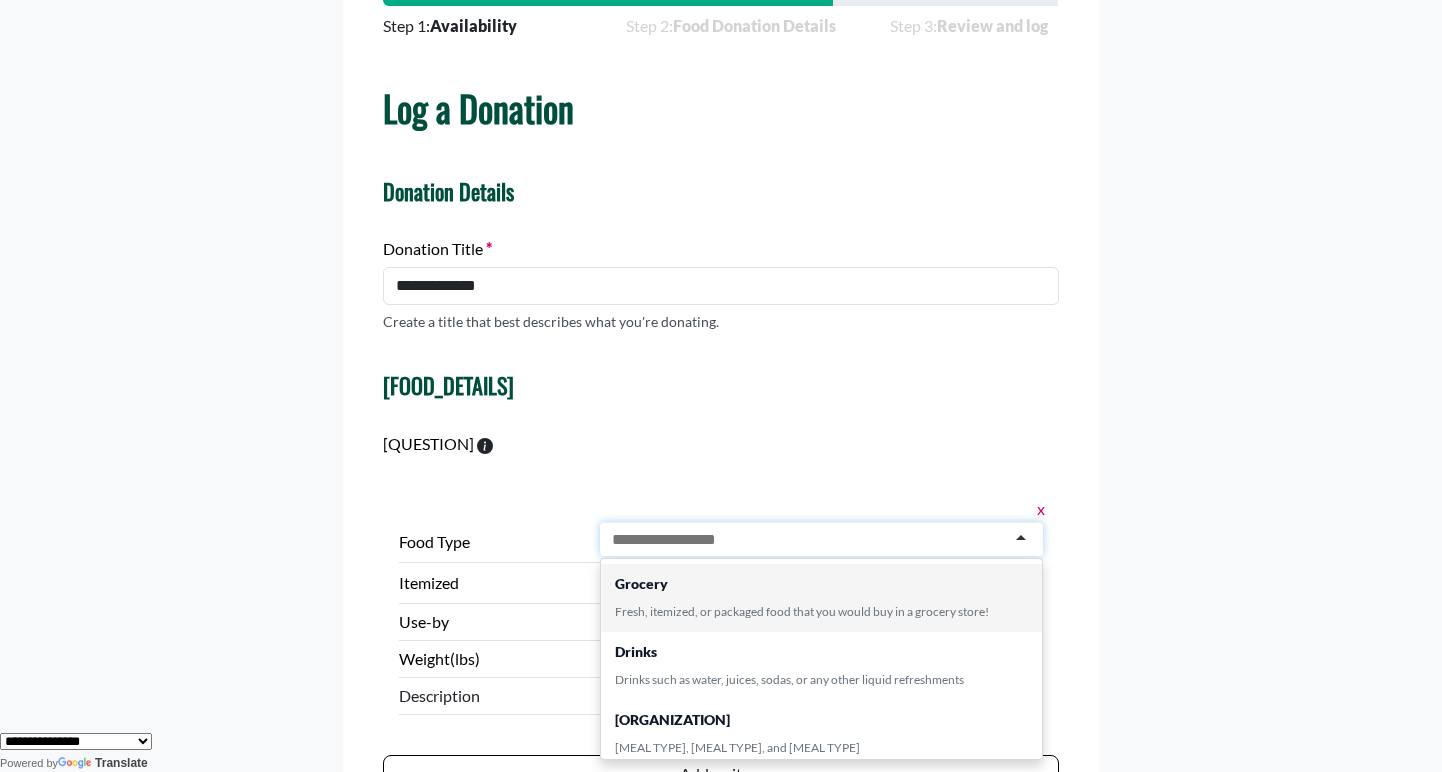 click at bounding box center (675, 540) 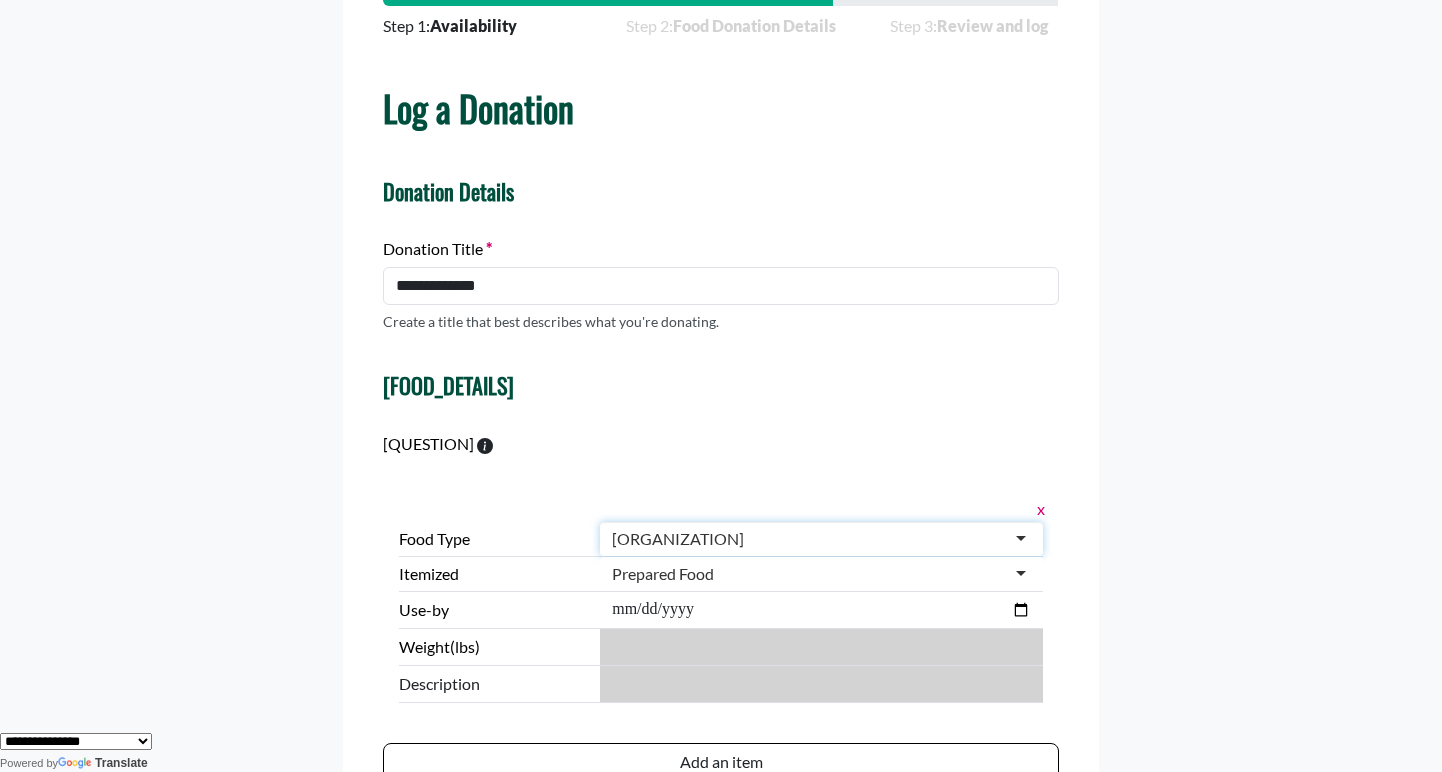 scroll, scrollTop: 0, scrollLeft: 0, axis: both 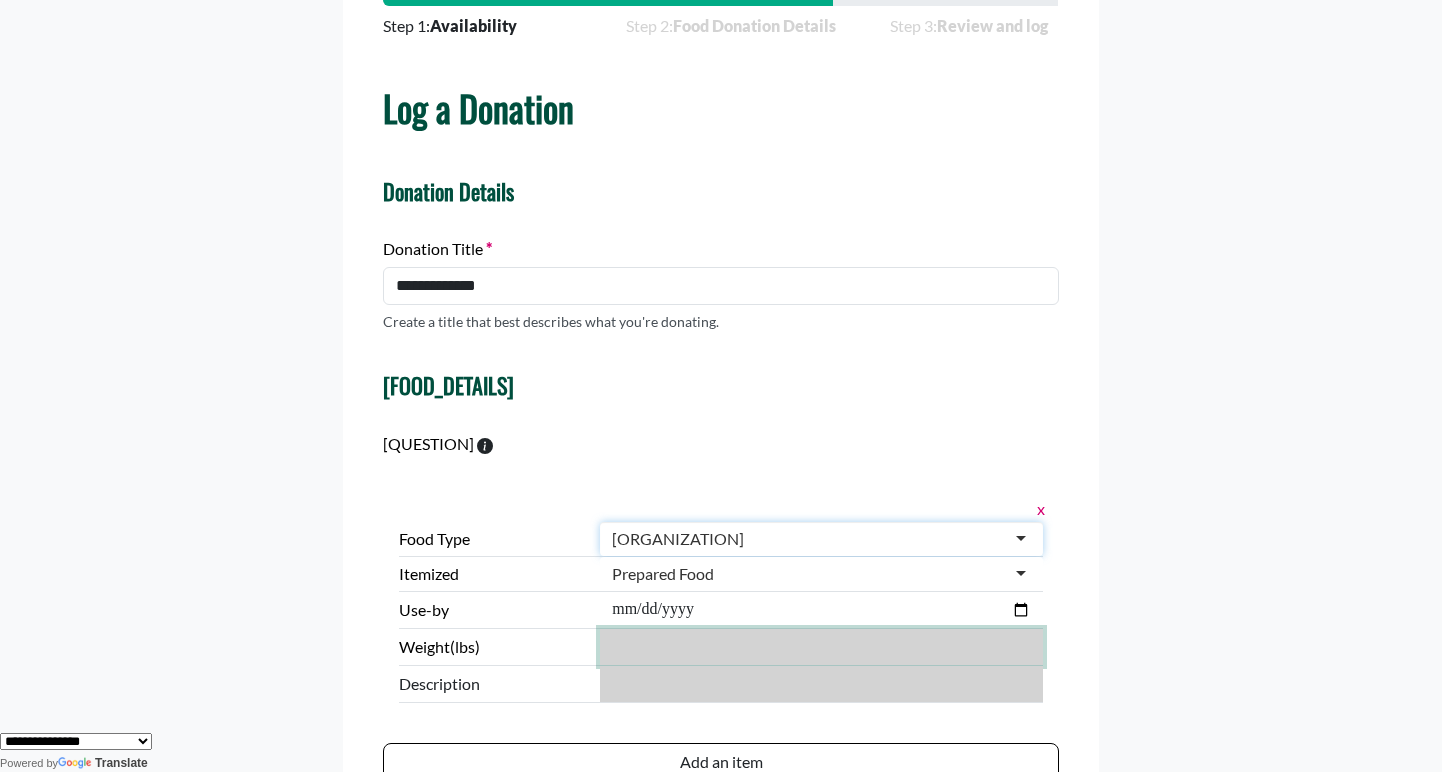 click on "***" at bounding box center (821, 647) 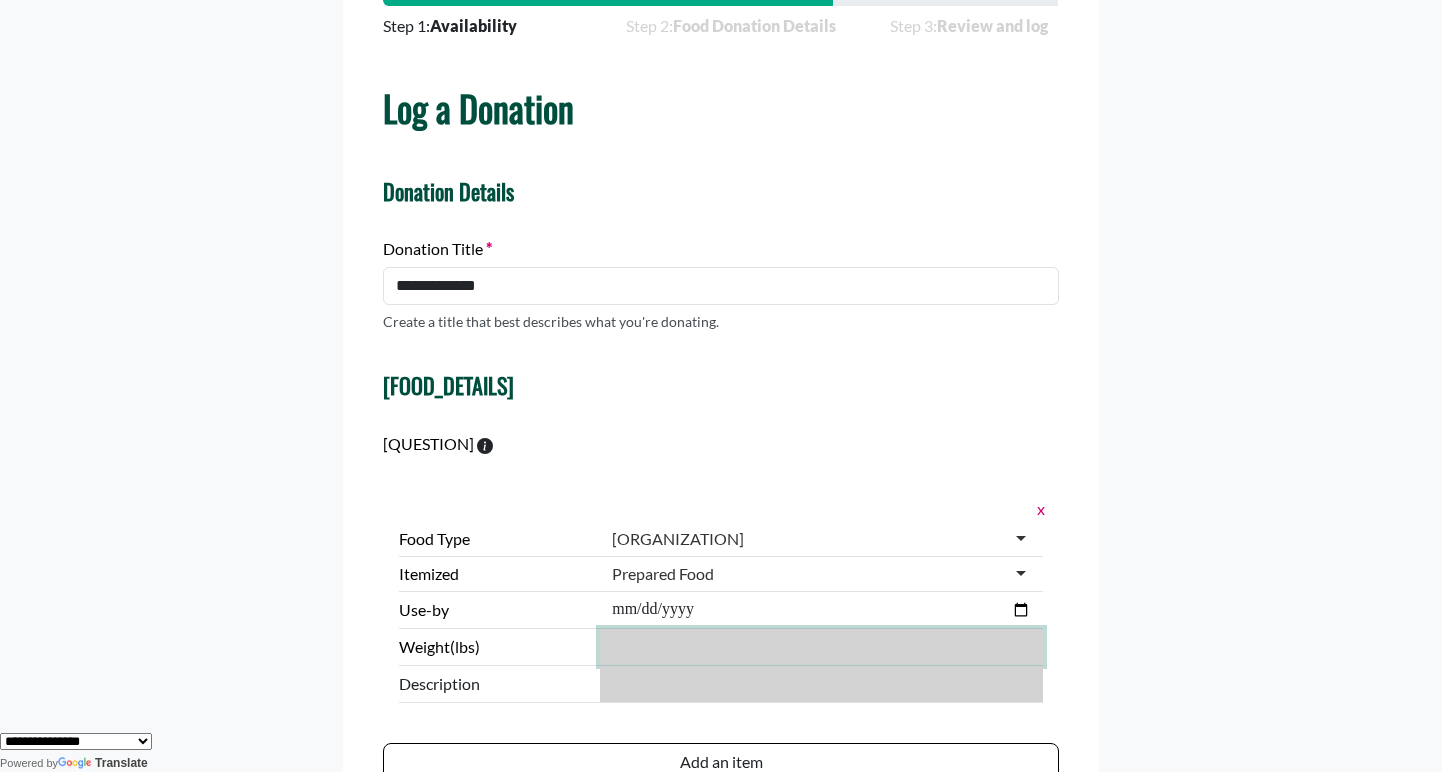 type on "***" 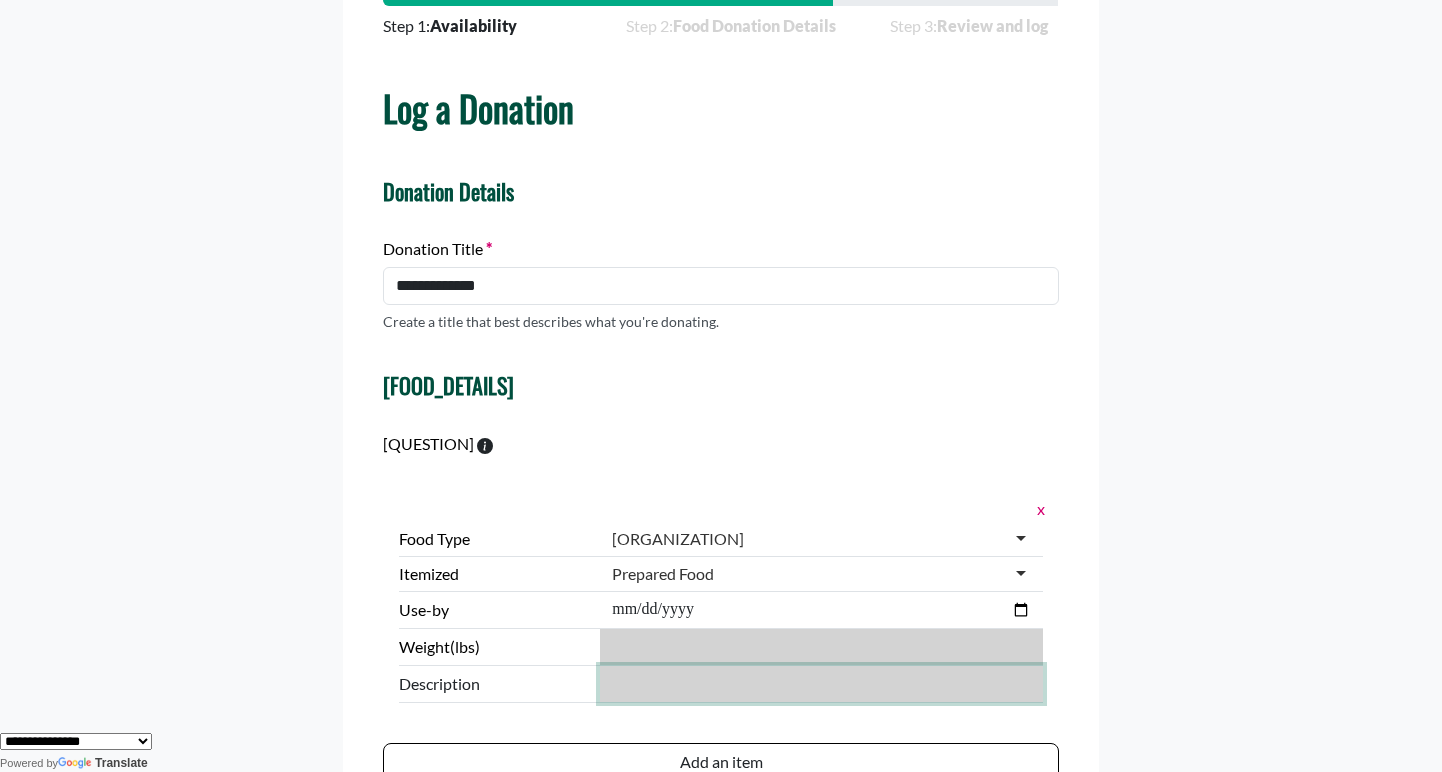 click at bounding box center [821, 684] 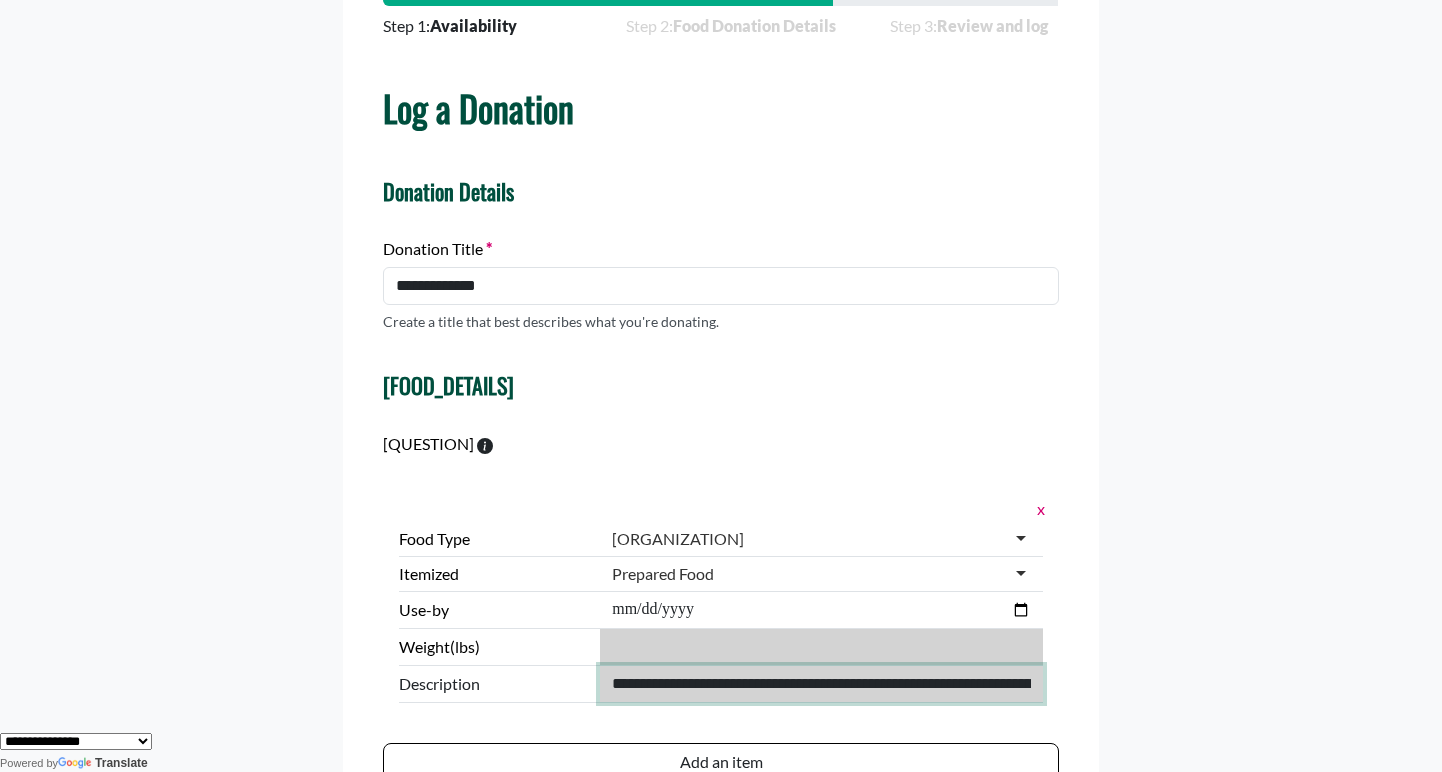scroll, scrollTop: 0, scrollLeft: 112, axis: horizontal 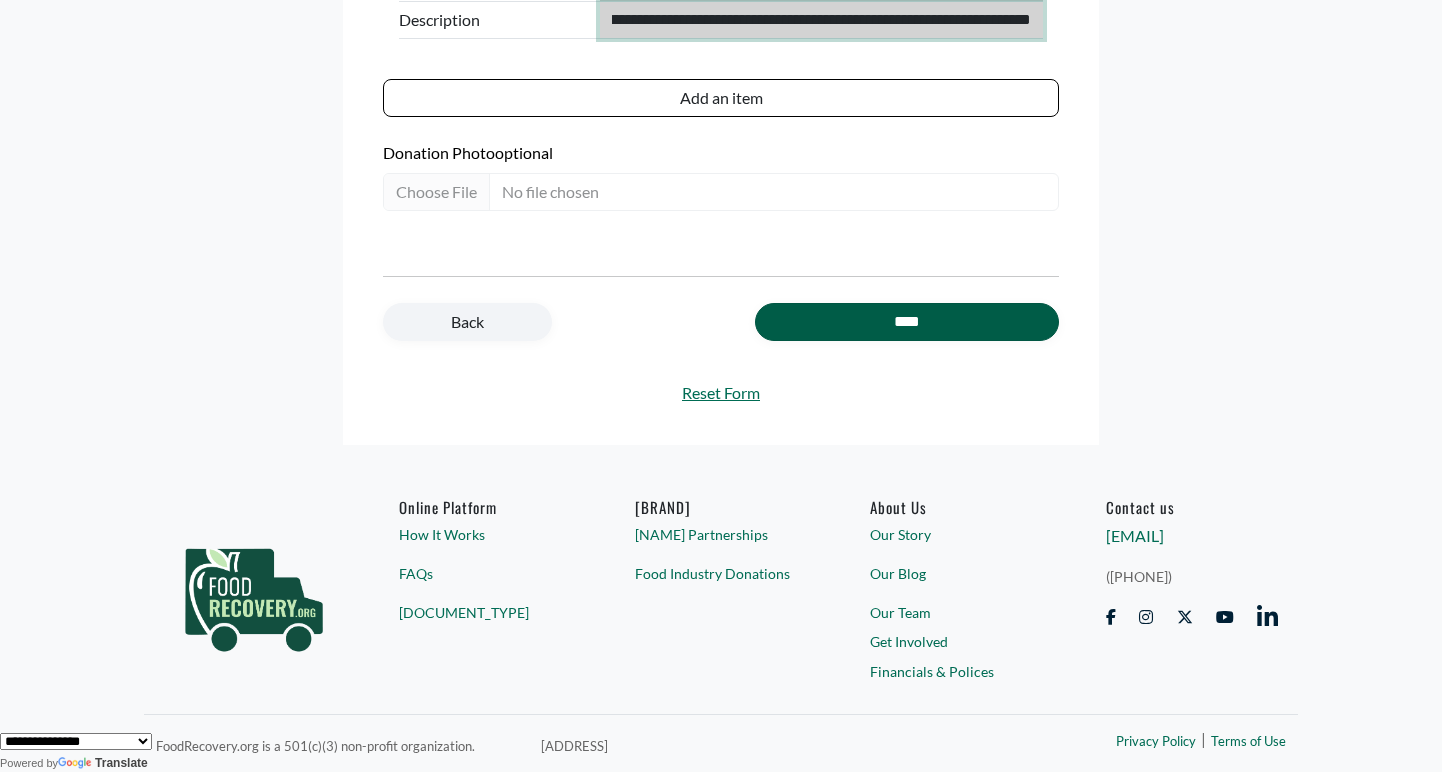 type on "**********" 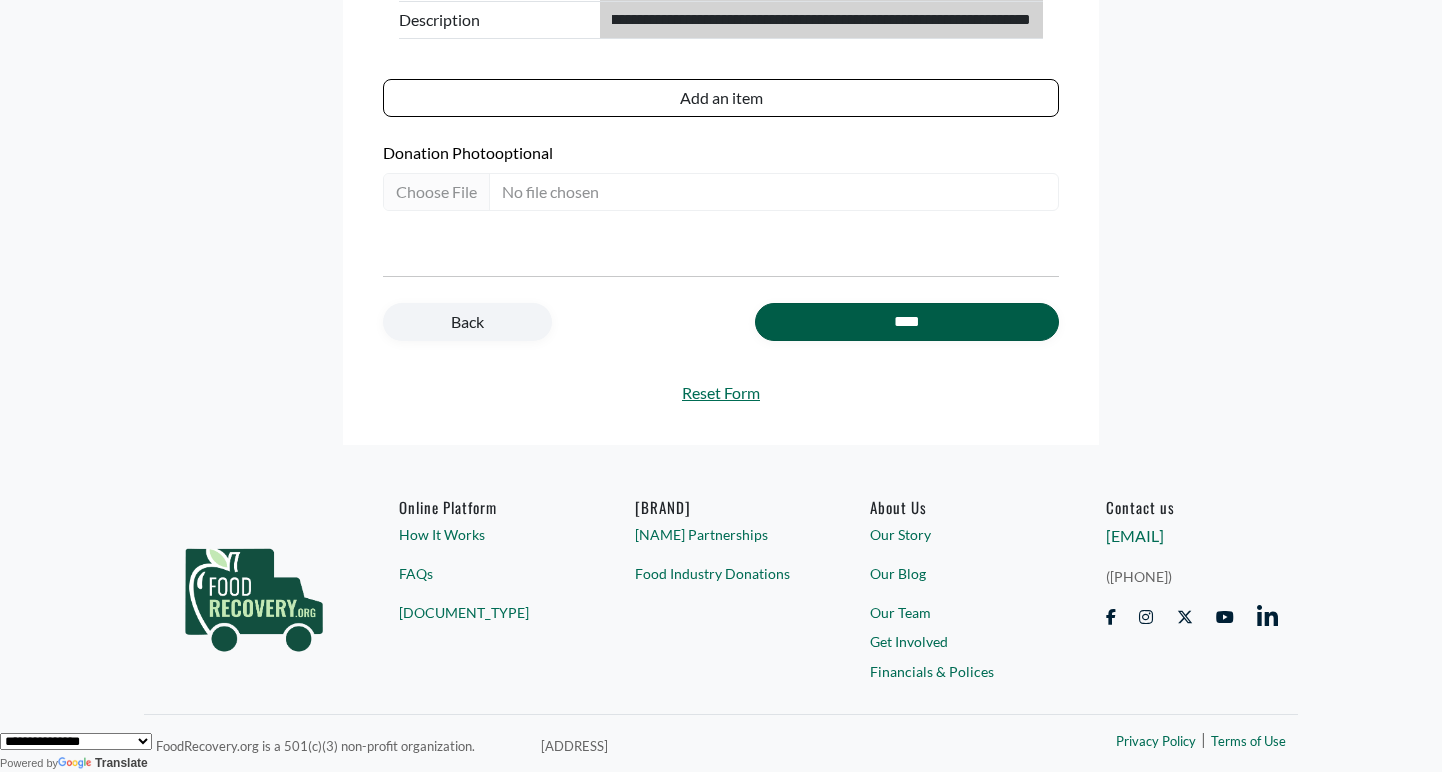 scroll, scrollTop: 0, scrollLeft: 0, axis: both 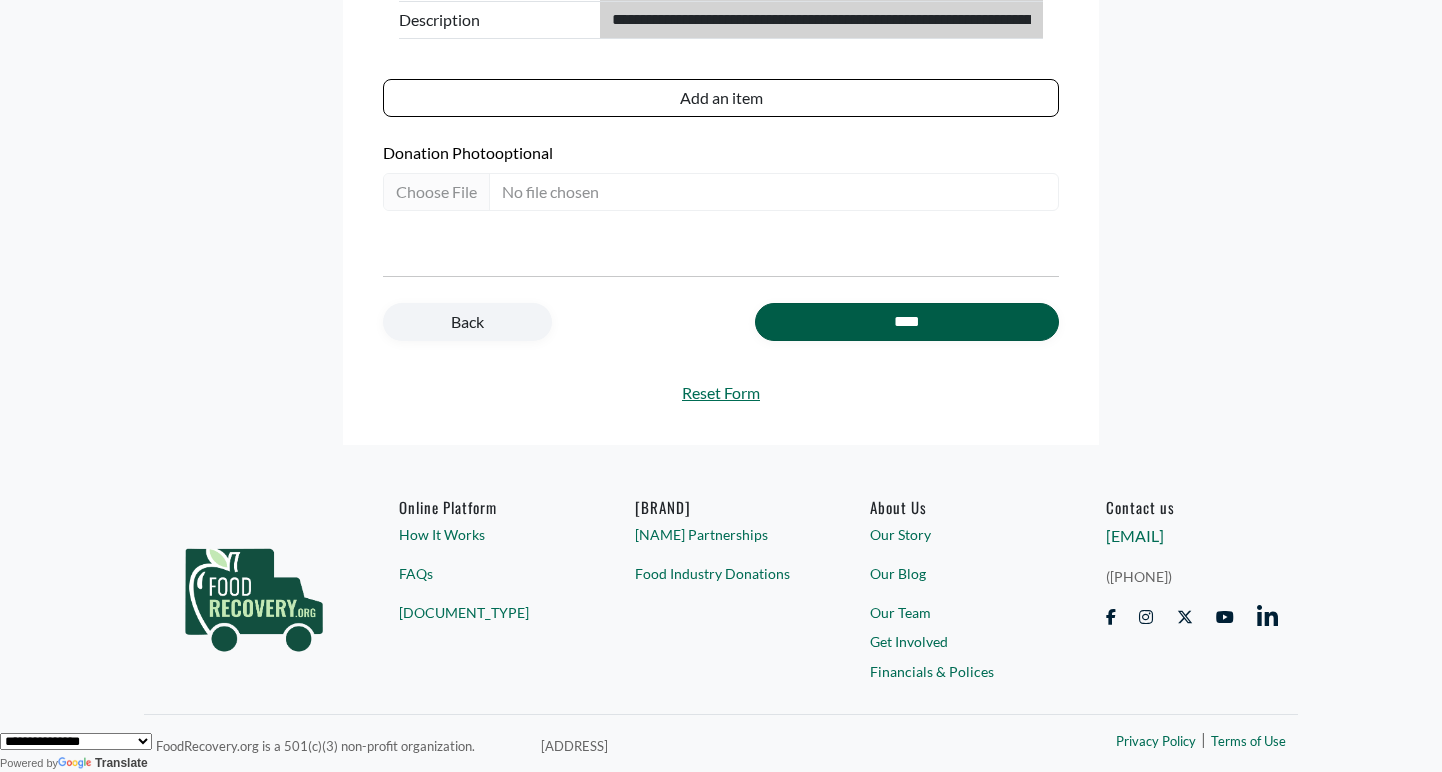 click on "****" at bounding box center [907, 322] 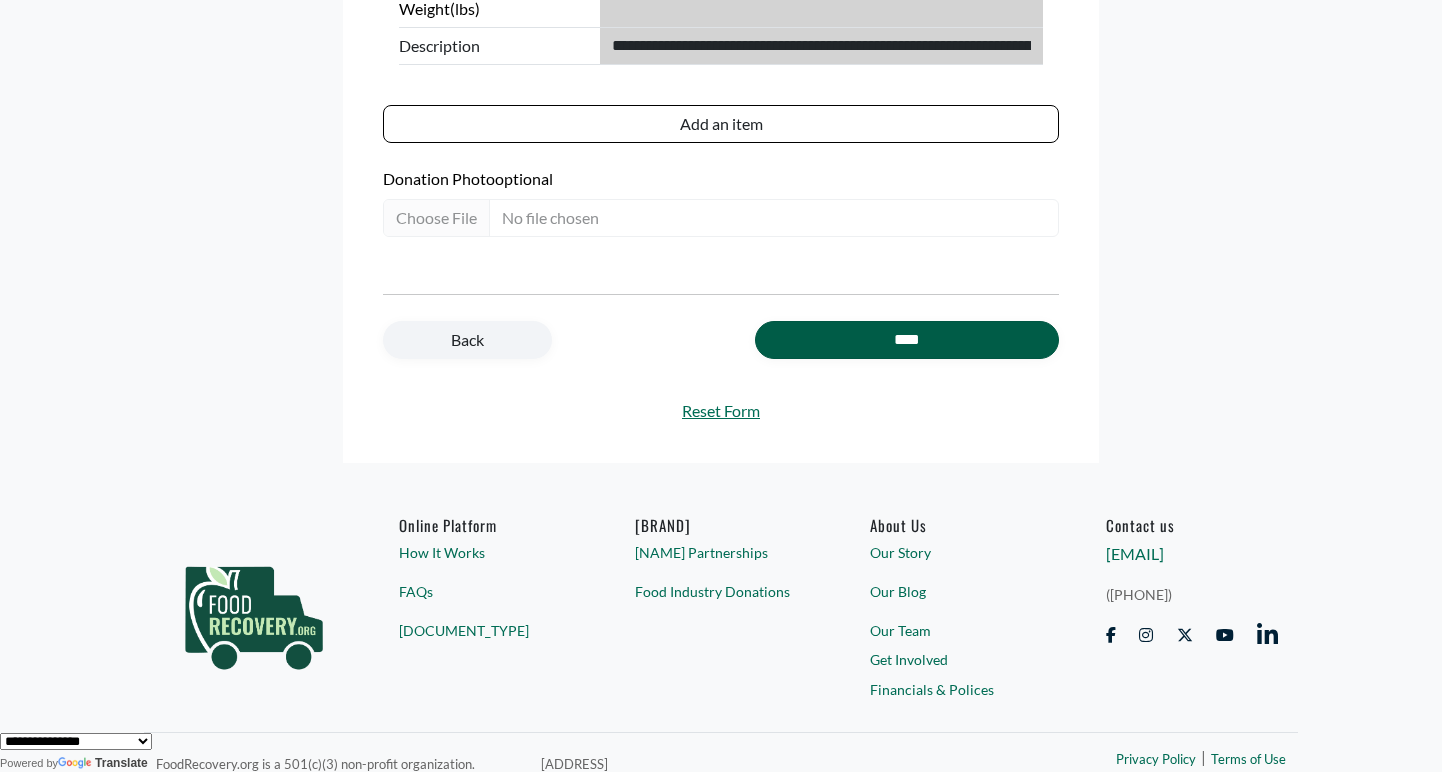 click on "****" at bounding box center [907, 340] 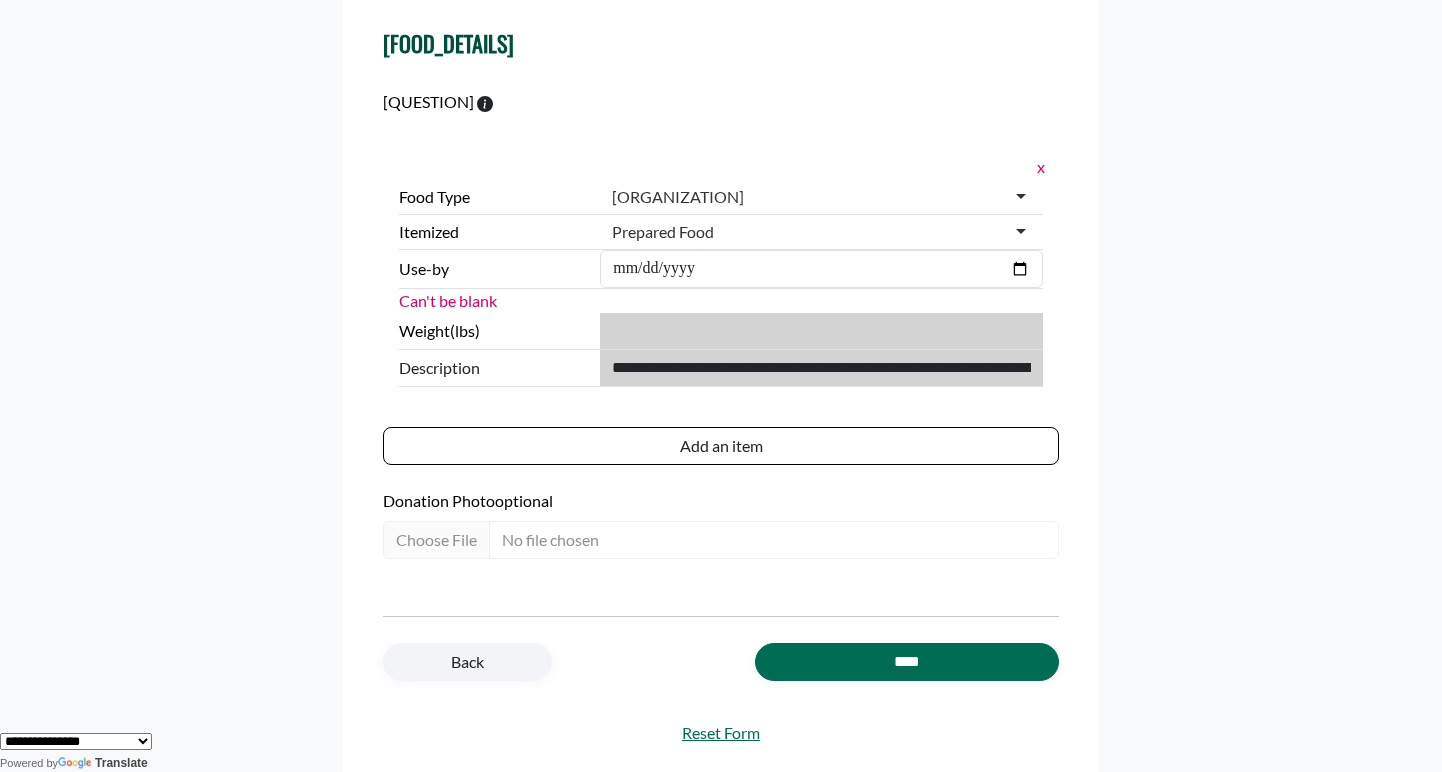 scroll, scrollTop: 493, scrollLeft: 0, axis: vertical 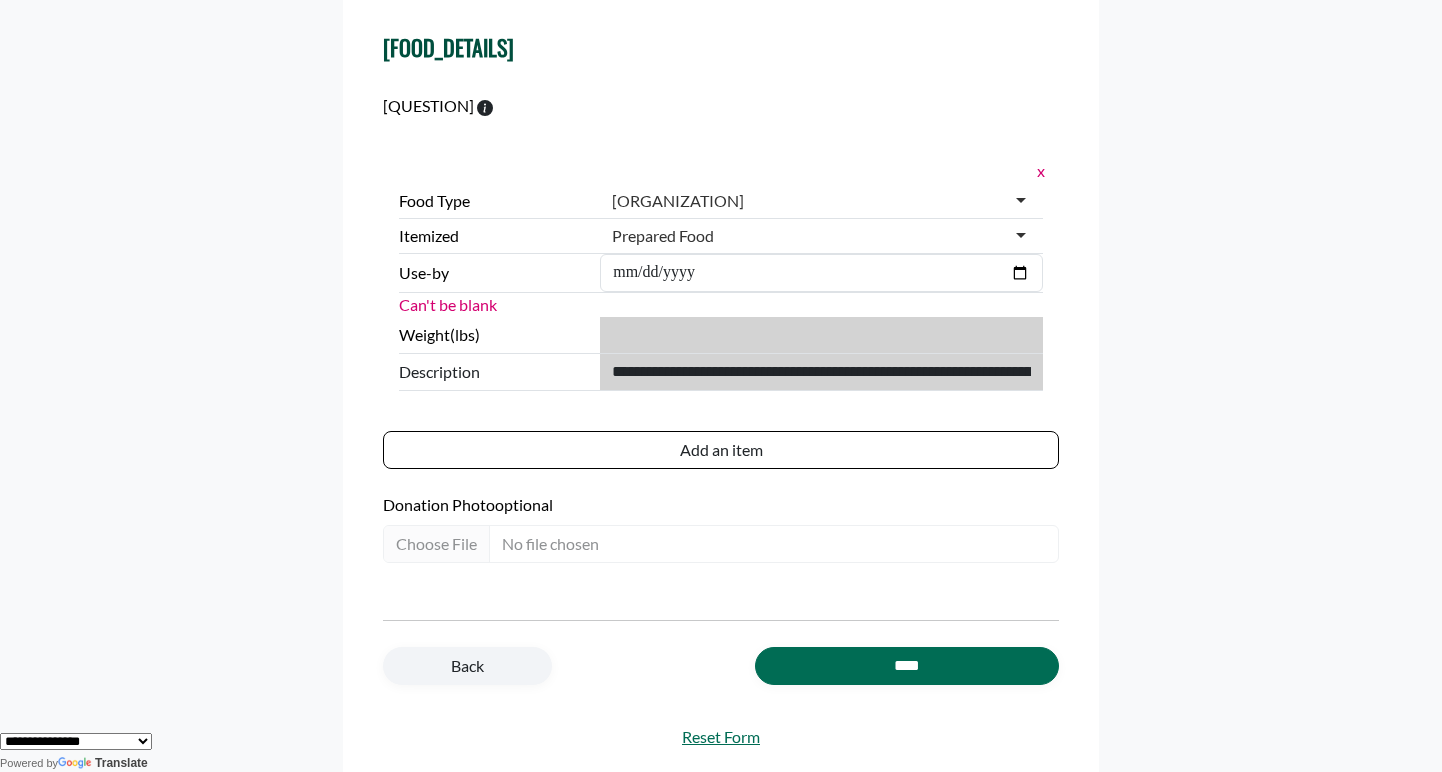 click on "Can't be blank" at bounding box center (721, 305) 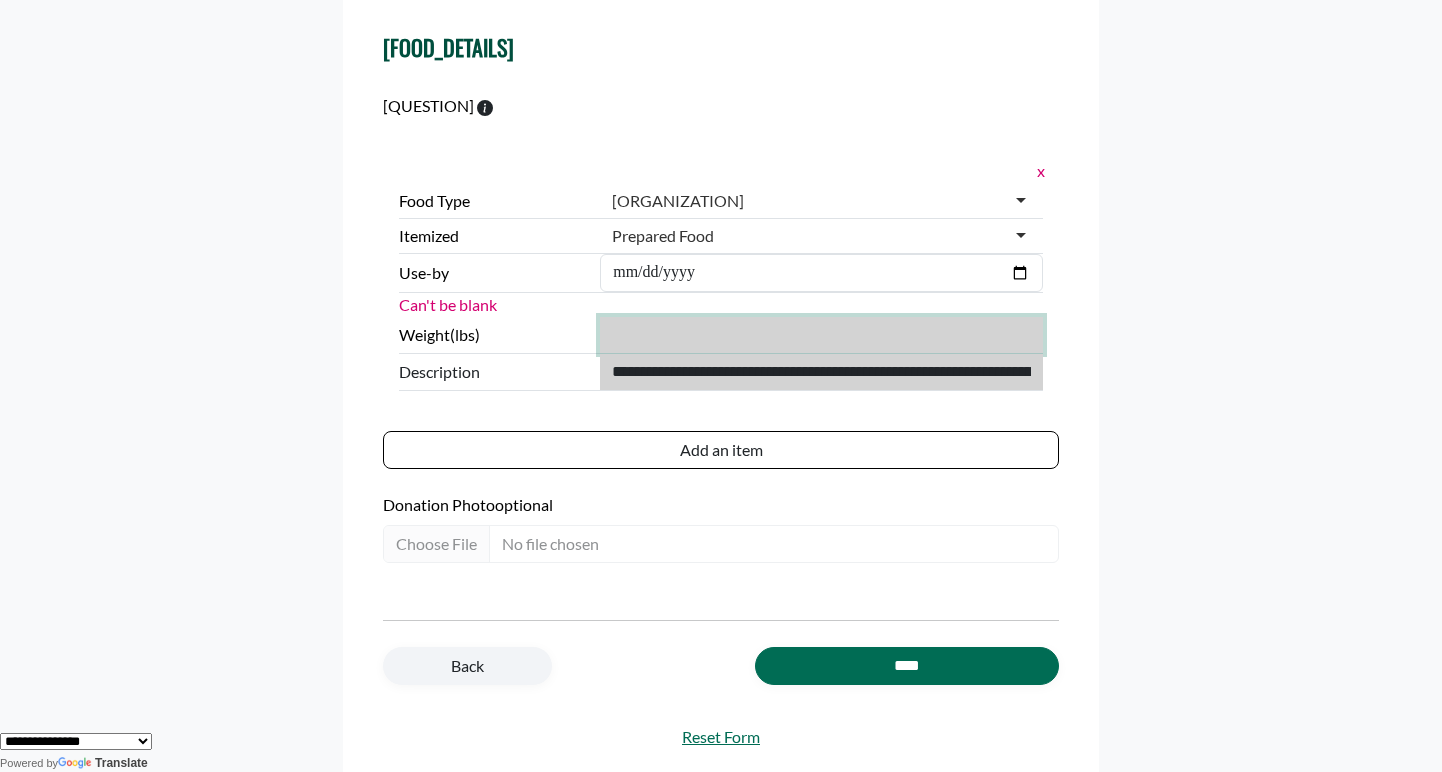click on "***" at bounding box center (821, 335) 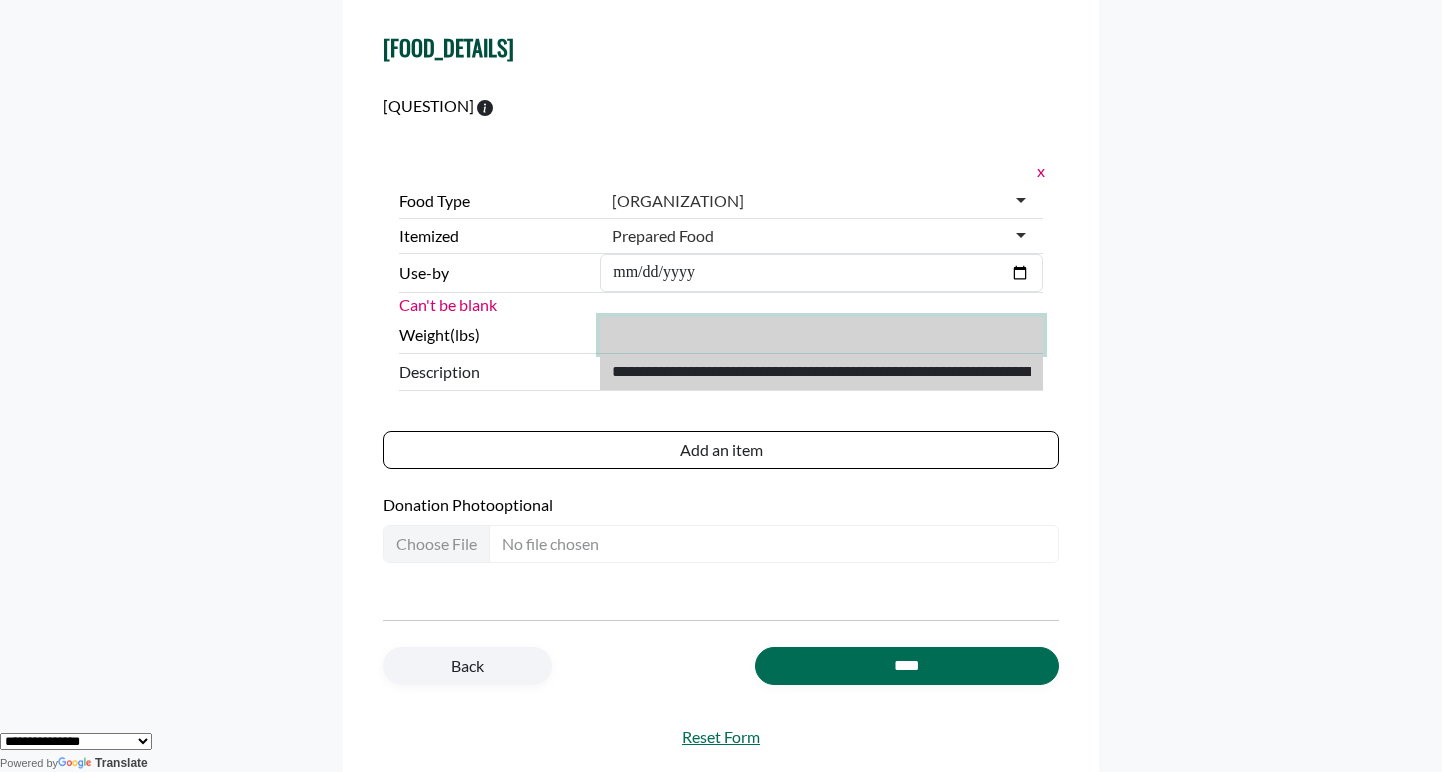 type on "***" 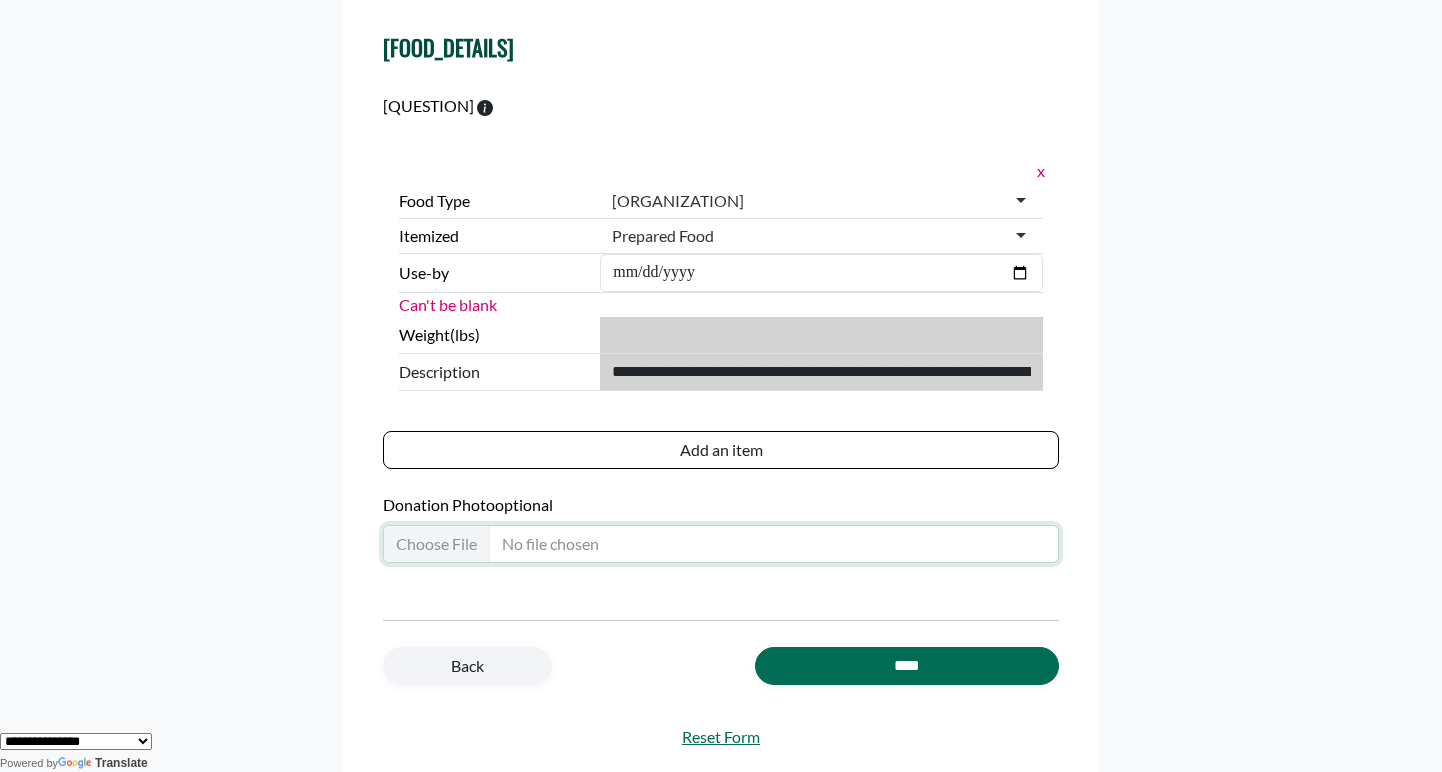 click at bounding box center [721, 544] 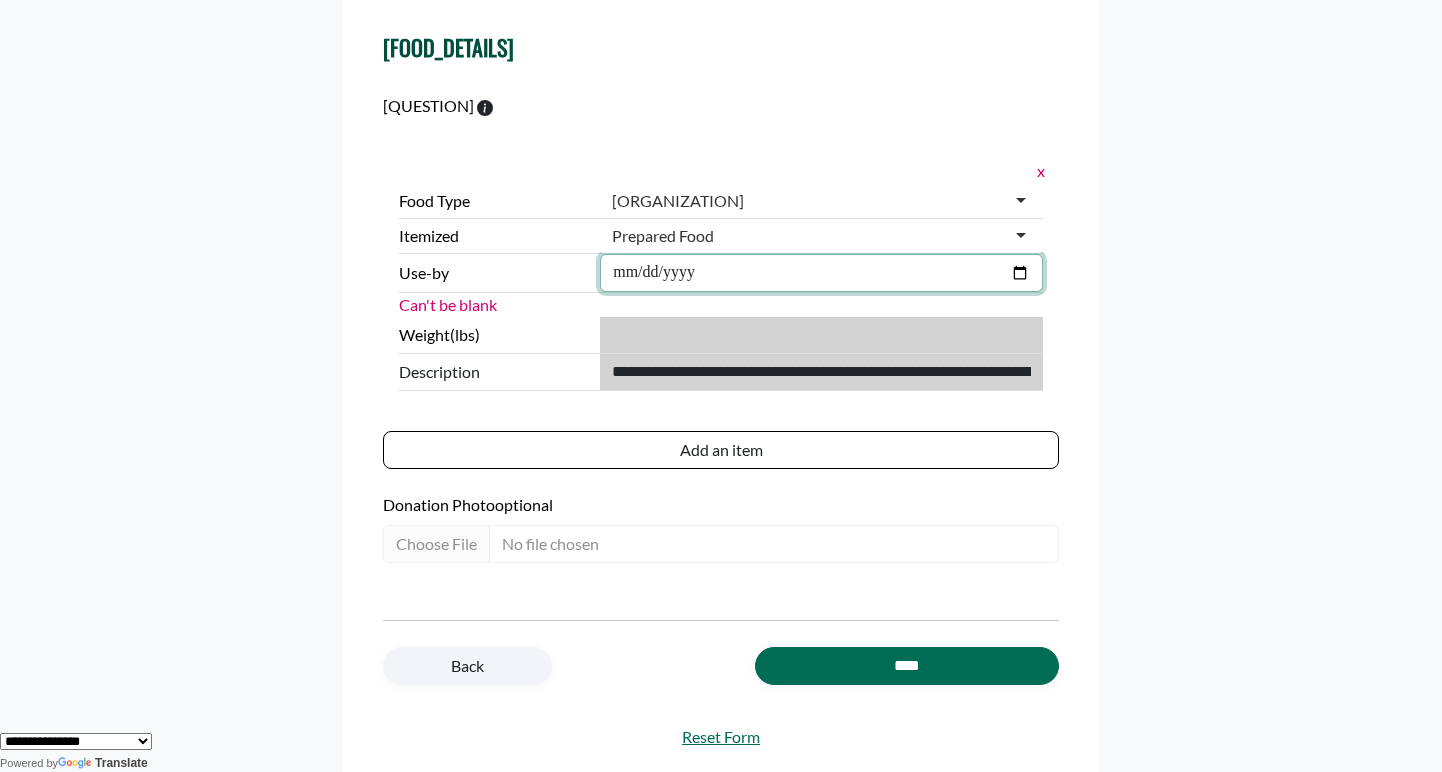 click at bounding box center [821, 273] 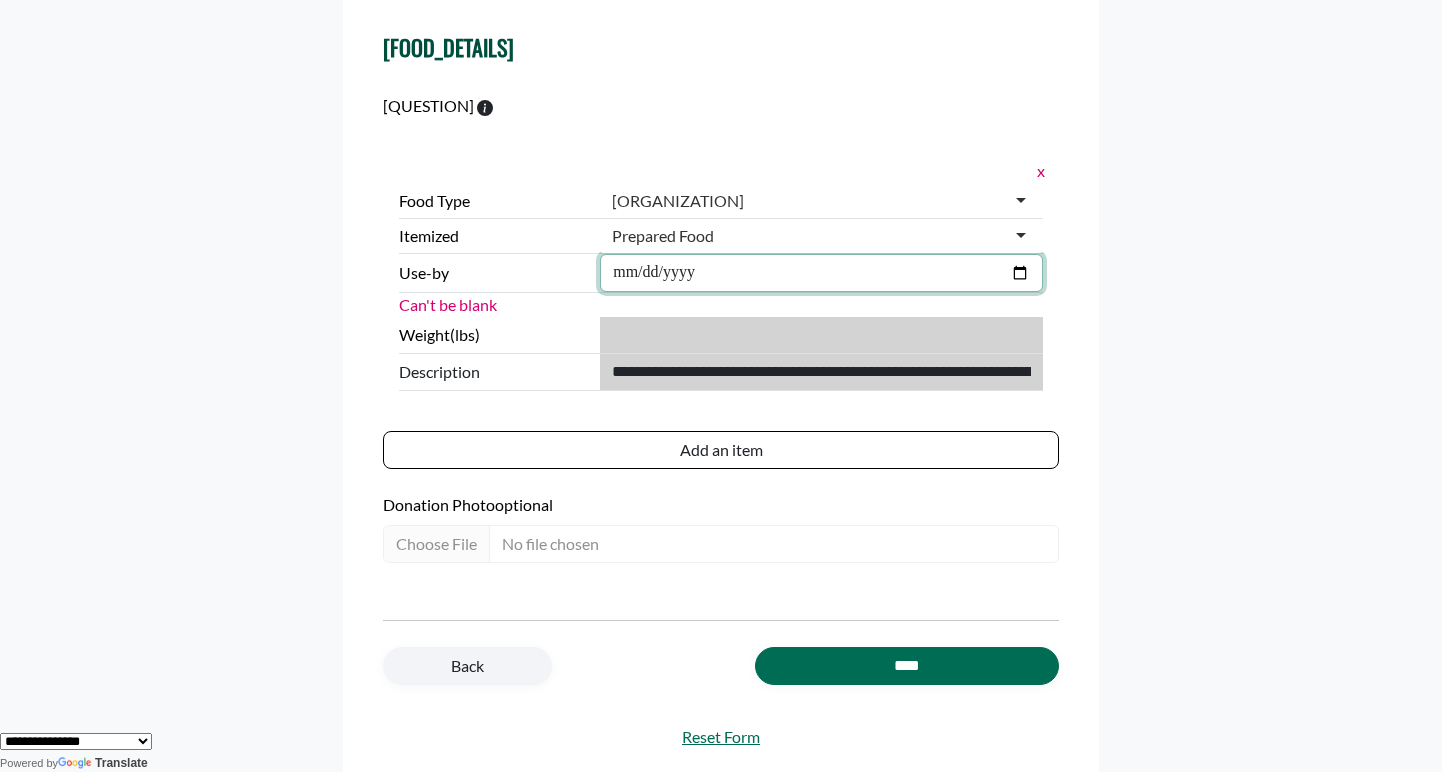 click at bounding box center (821, 273) 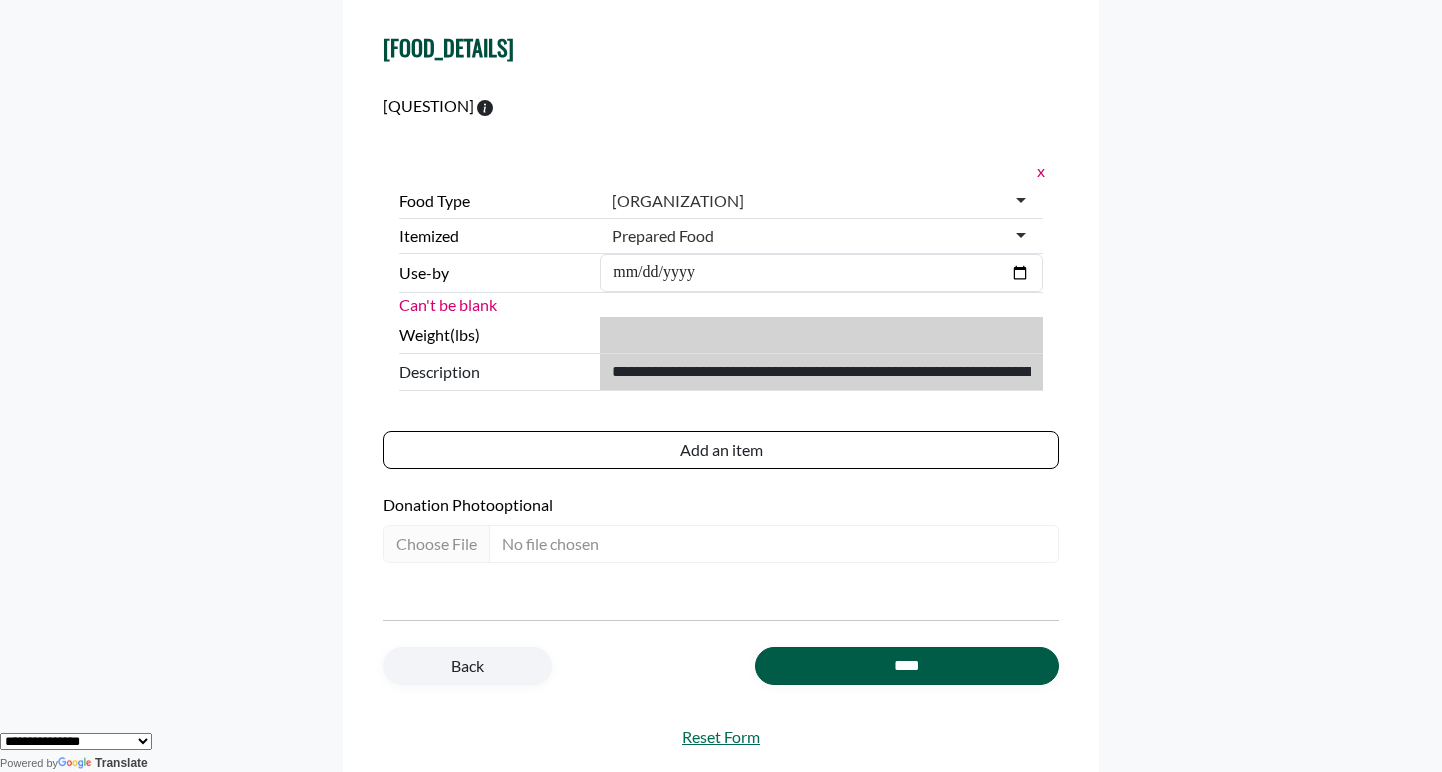click on "****" at bounding box center [907, 666] 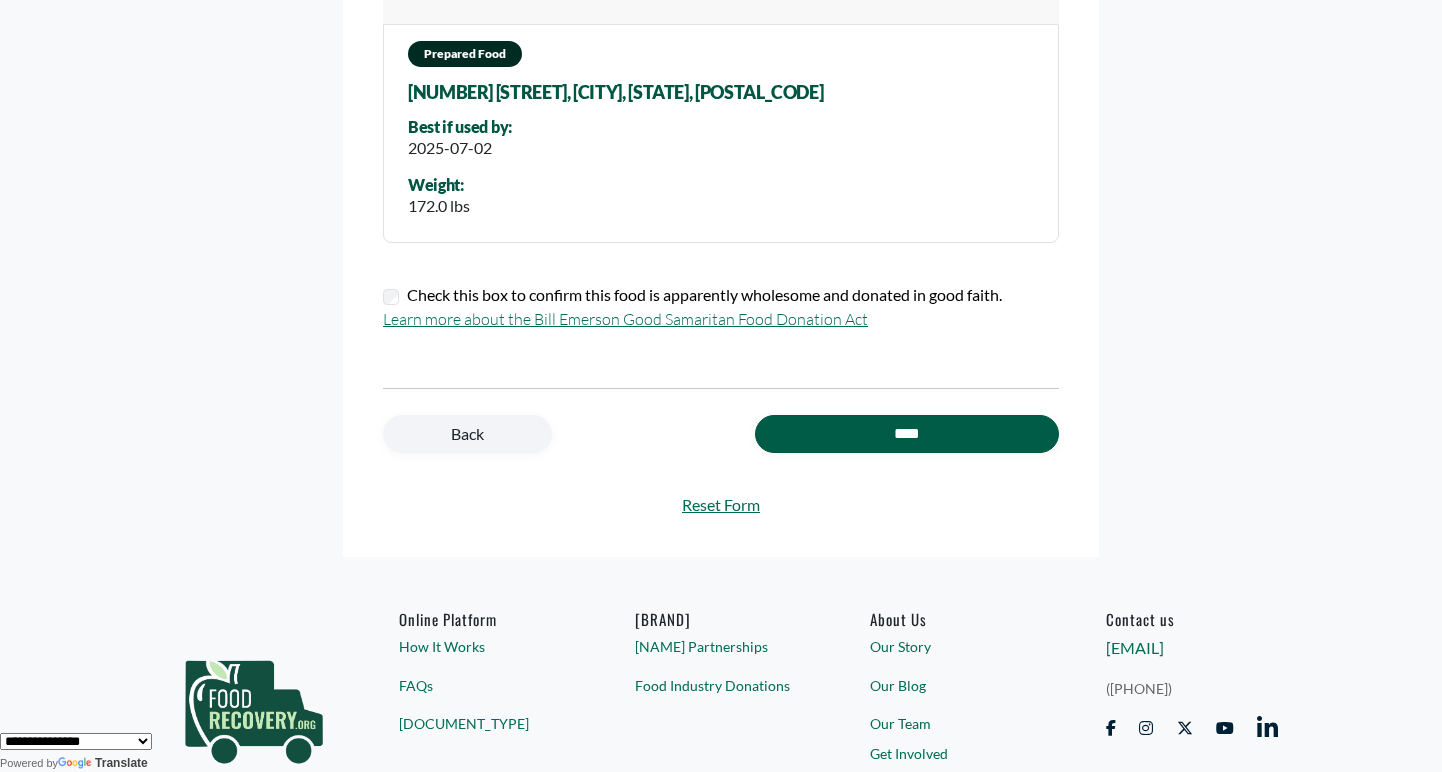 scroll, scrollTop: 396, scrollLeft: 0, axis: vertical 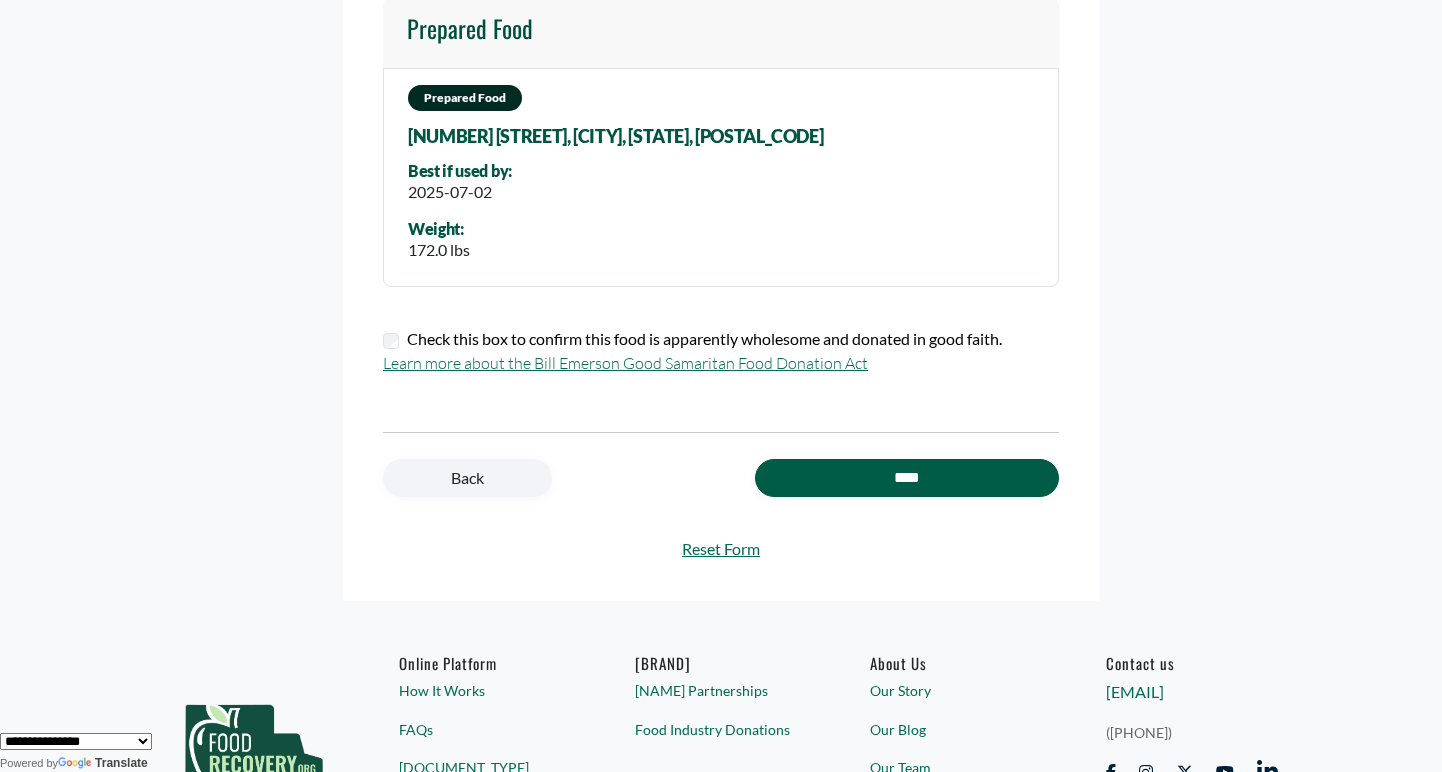 click on "****" at bounding box center [907, 478] 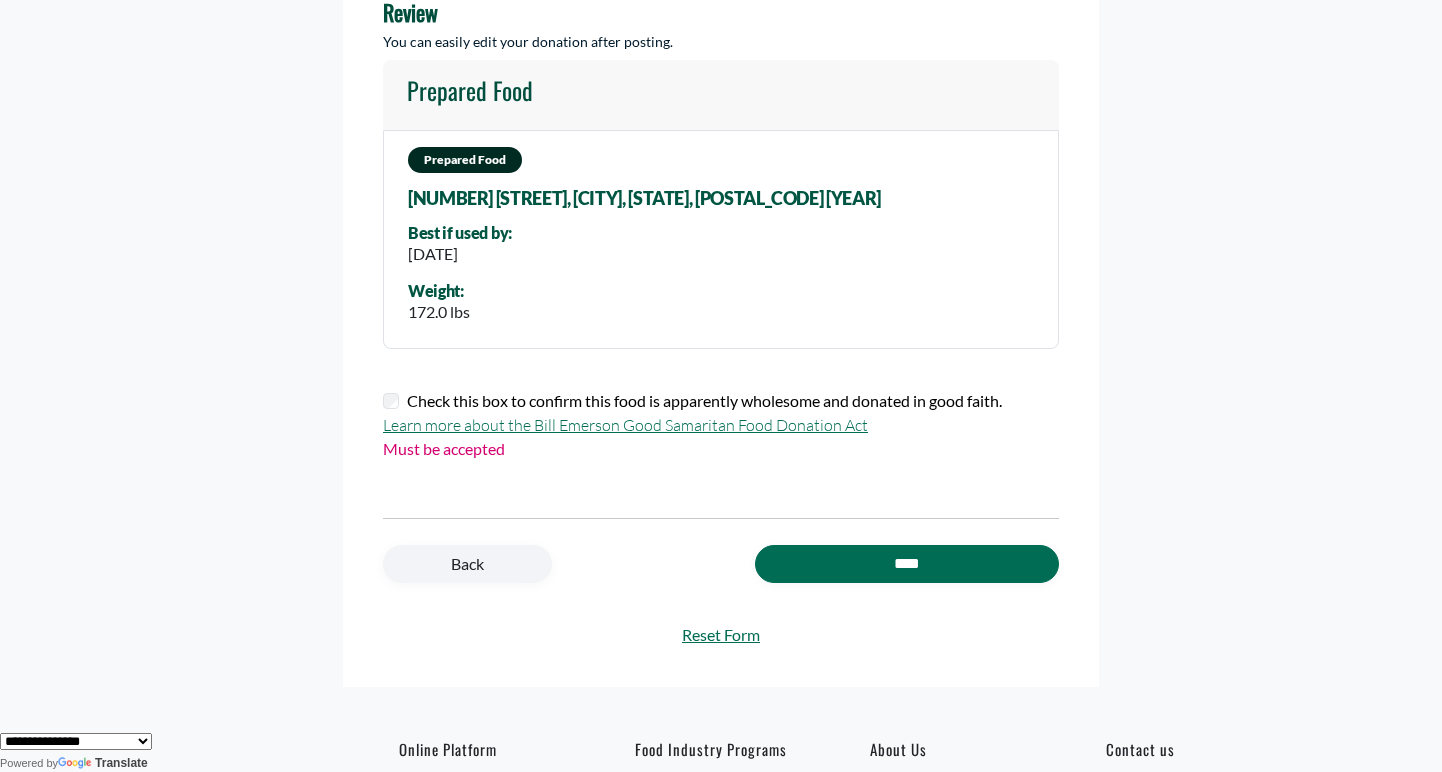 scroll, scrollTop: 340, scrollLeft: 0, axis: vertical 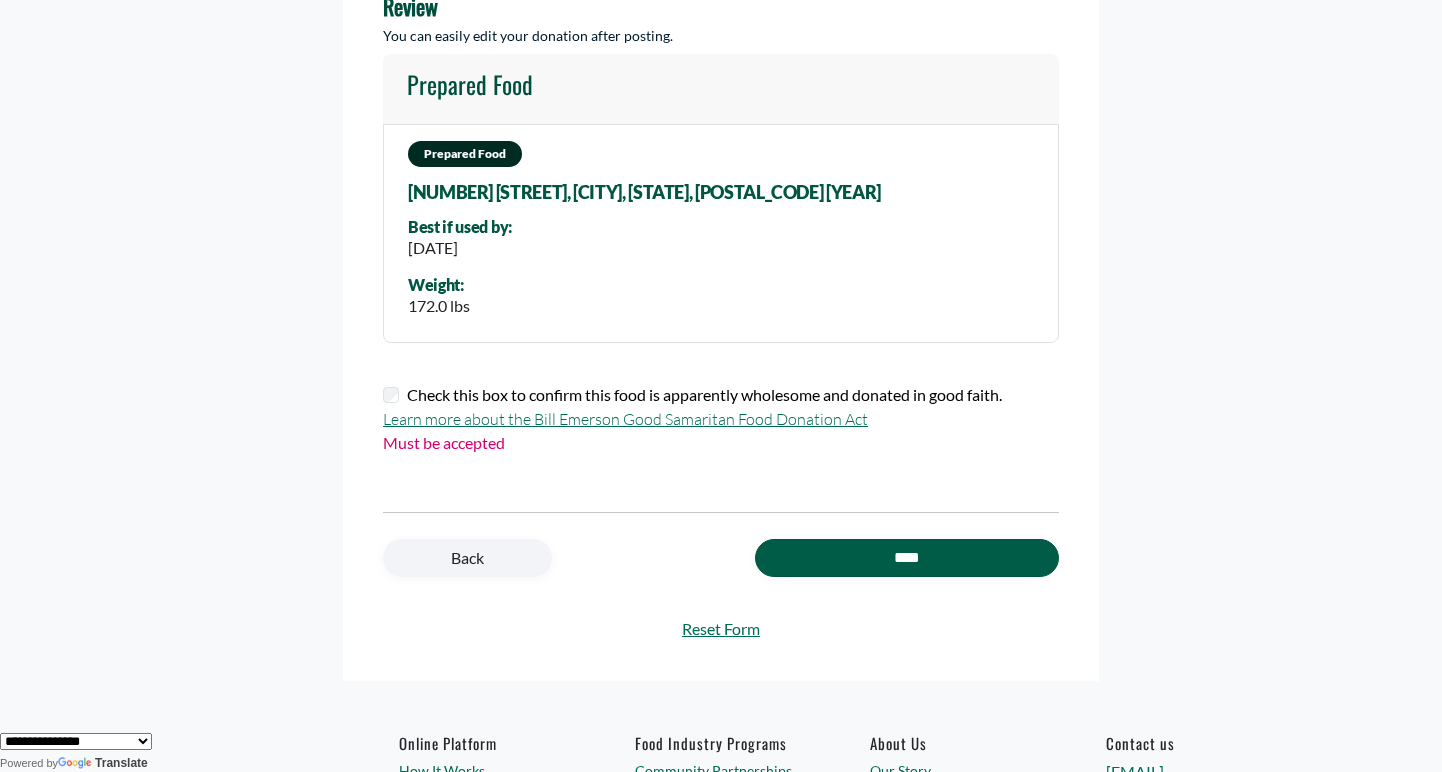 click on "****" at bounding box center (907, 558) 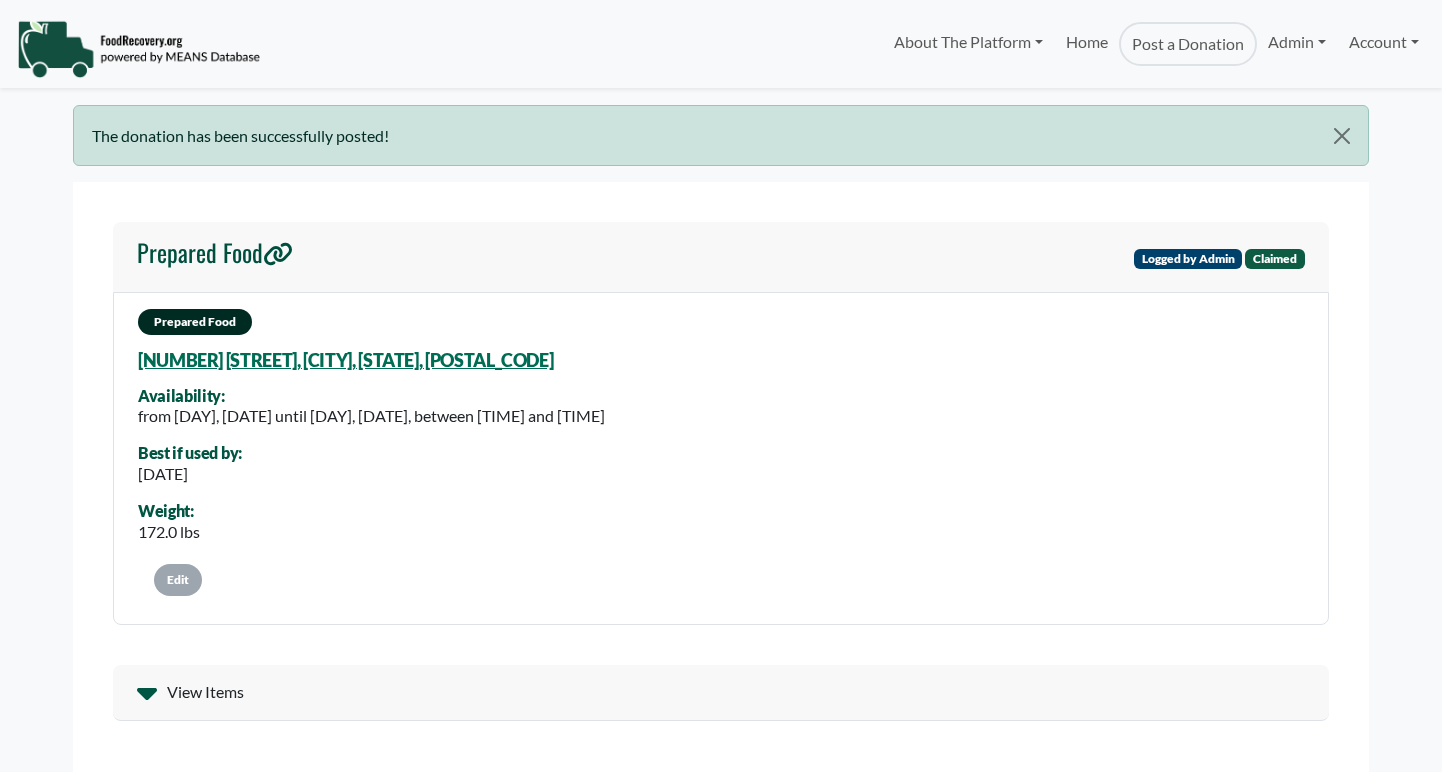scroll, scrollTop: 0, scrollLeft: 0, axis: both 